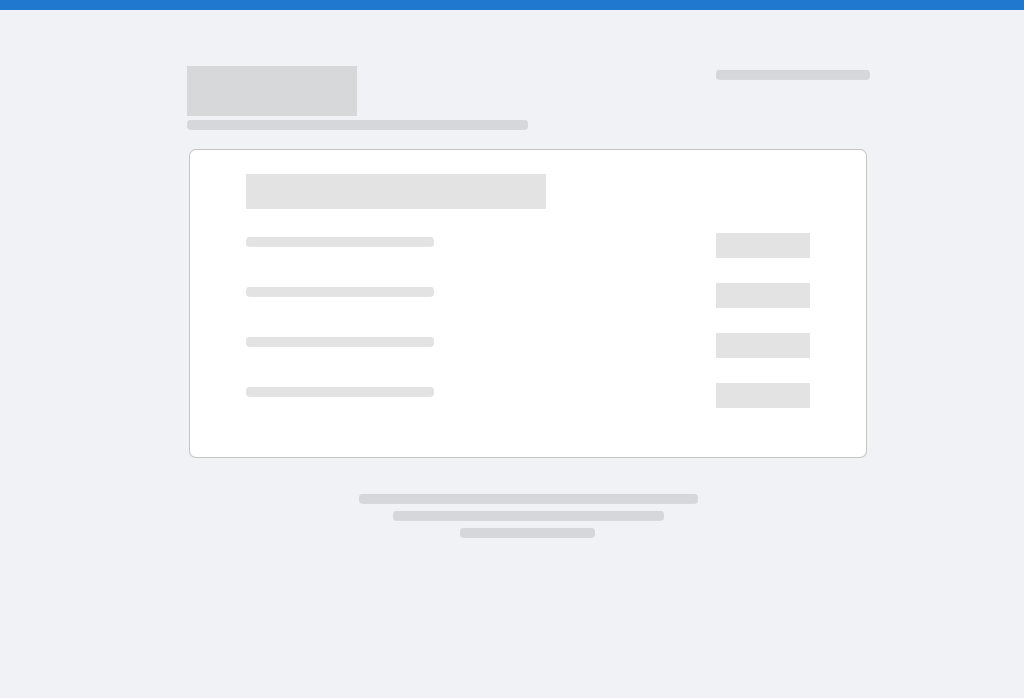 scroll, scrollTop: 0, scrollLeft: 0, axis: both 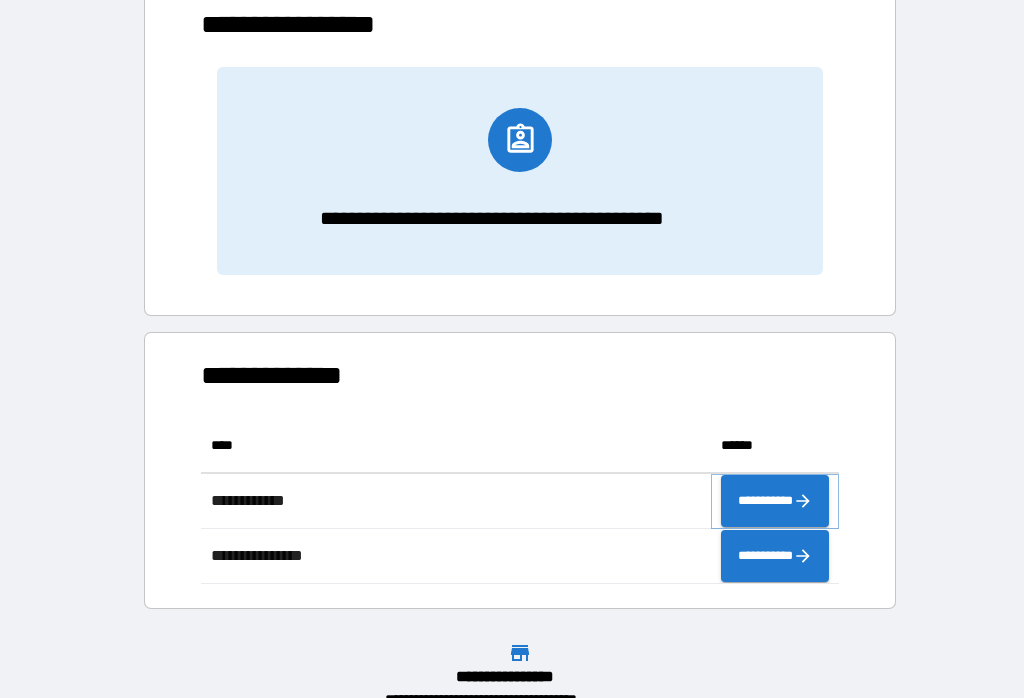 click on "**********" at bounding box center [775, 501] 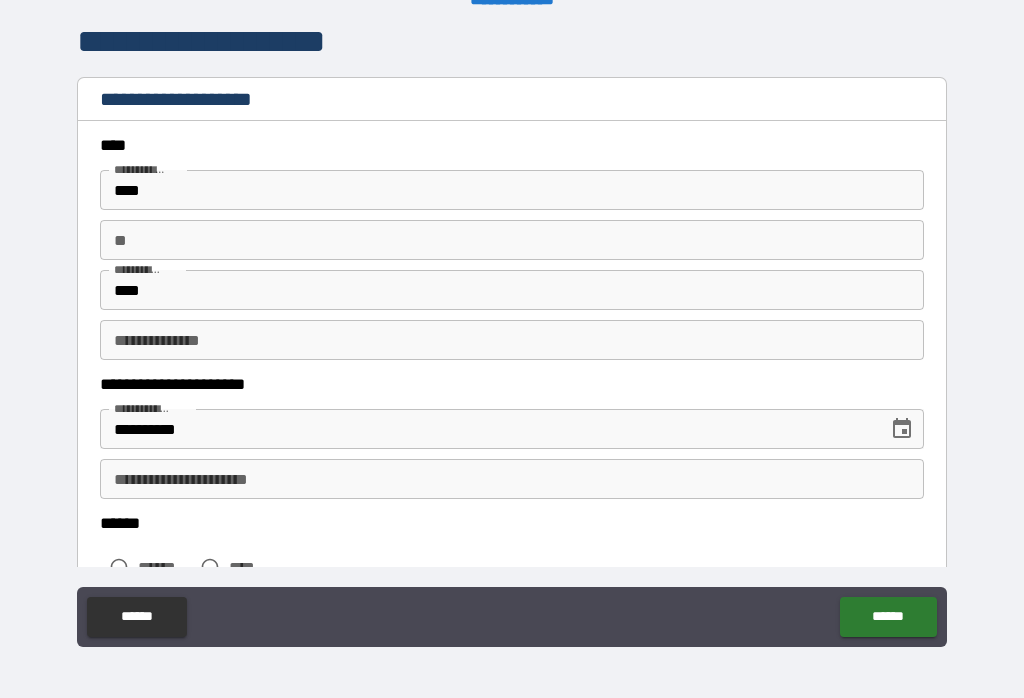 scroll, scrollTop: 31, scrollLeft: 0, axis: vertical 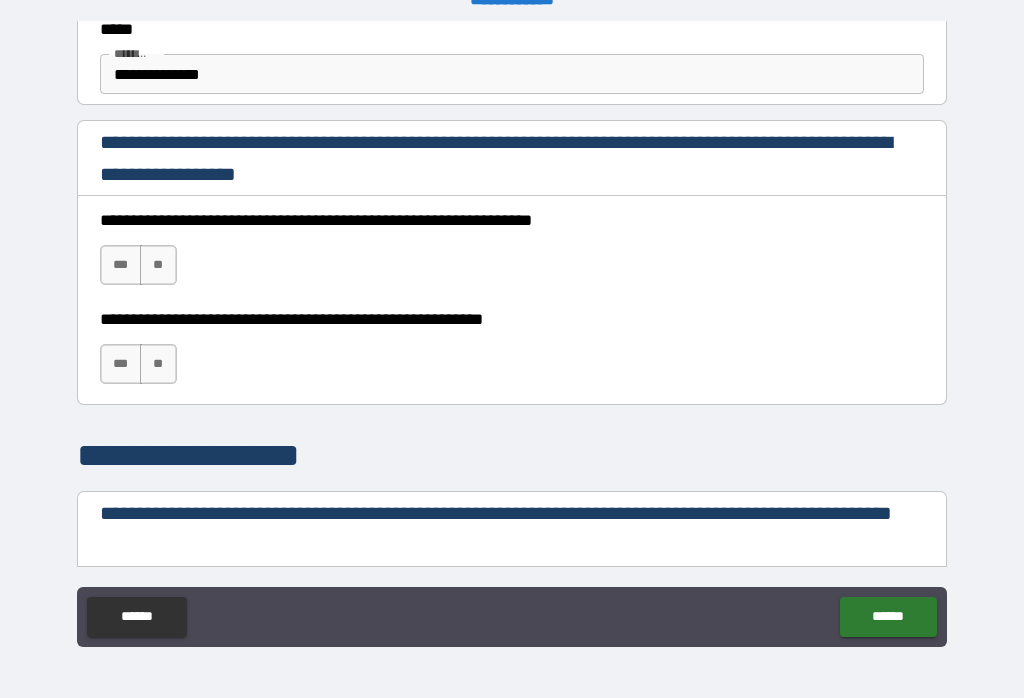 click on "***" at bounding box center [121, 265] 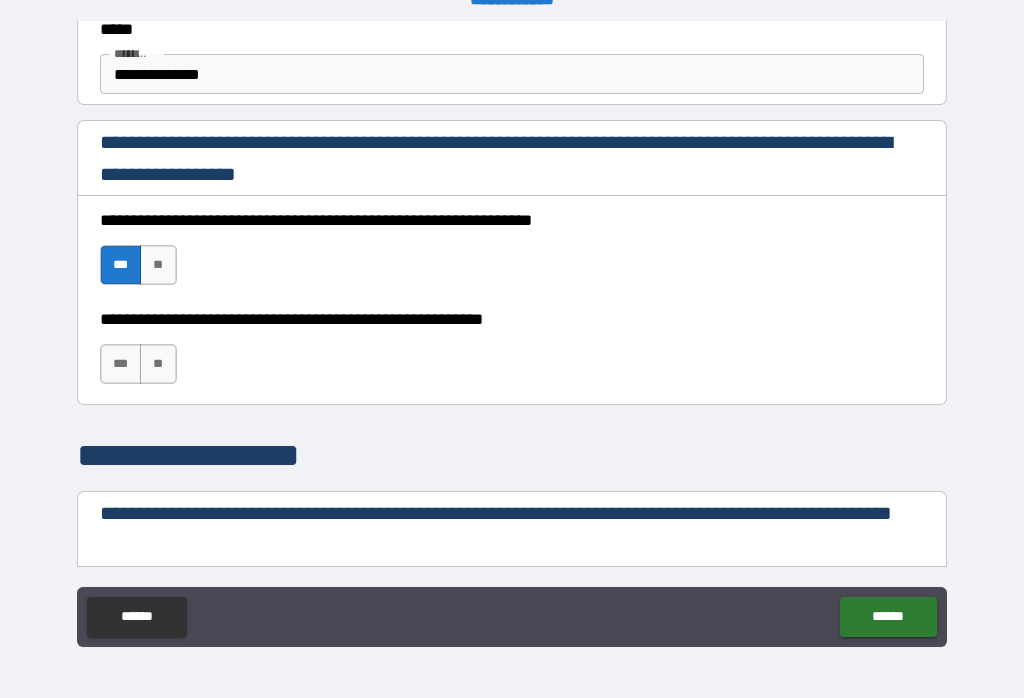 click on "***" at bounding box center (121, 364) 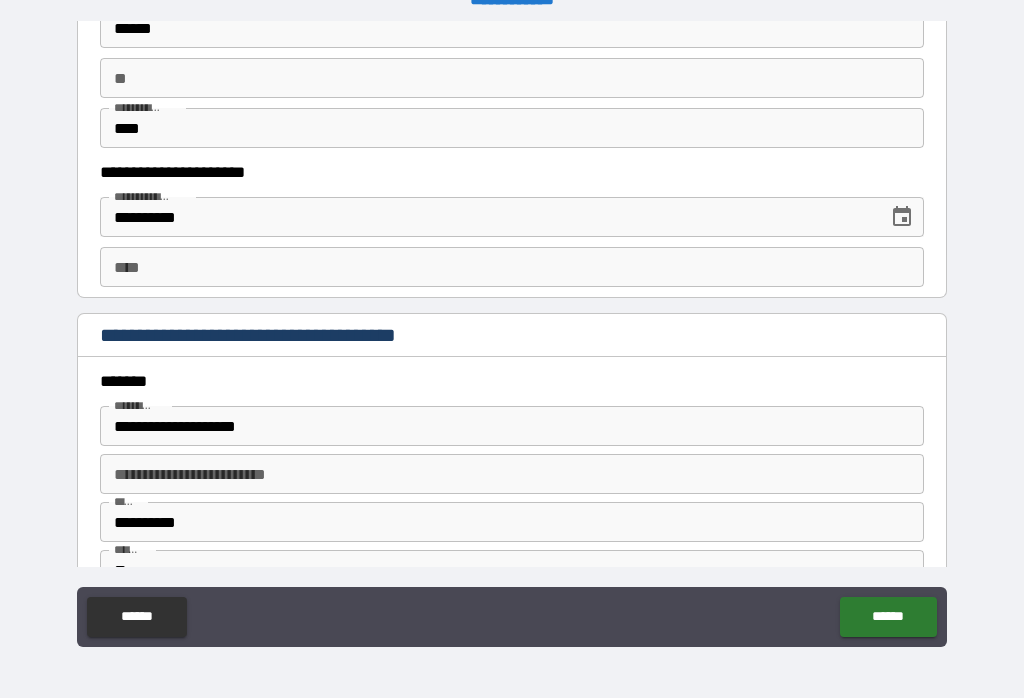 scroll, scrollTop: 1698, scrollLeft: 0, axis: vertical 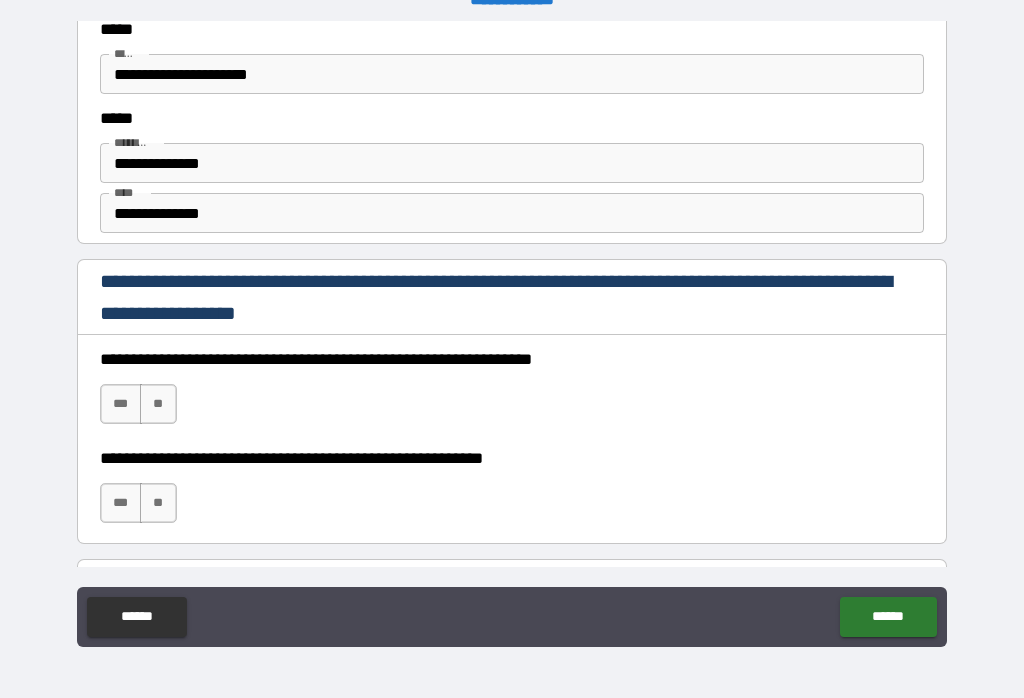 click on "**********" at bounding box center [512, 213] 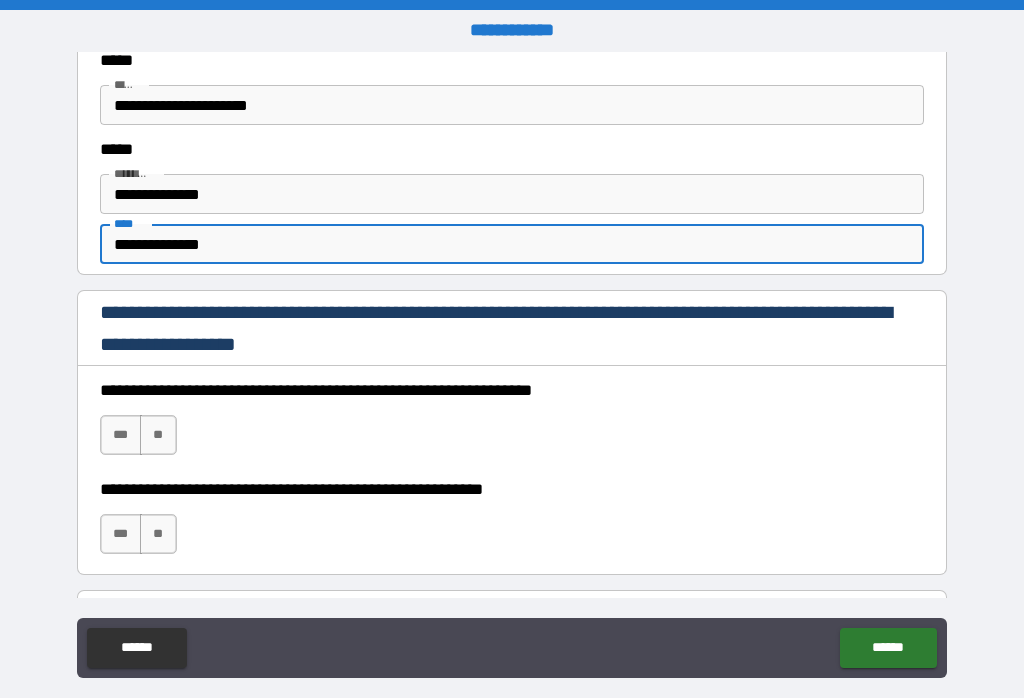 scroll, scrollTop: -1, scrollLeft: 0, axis: vertical 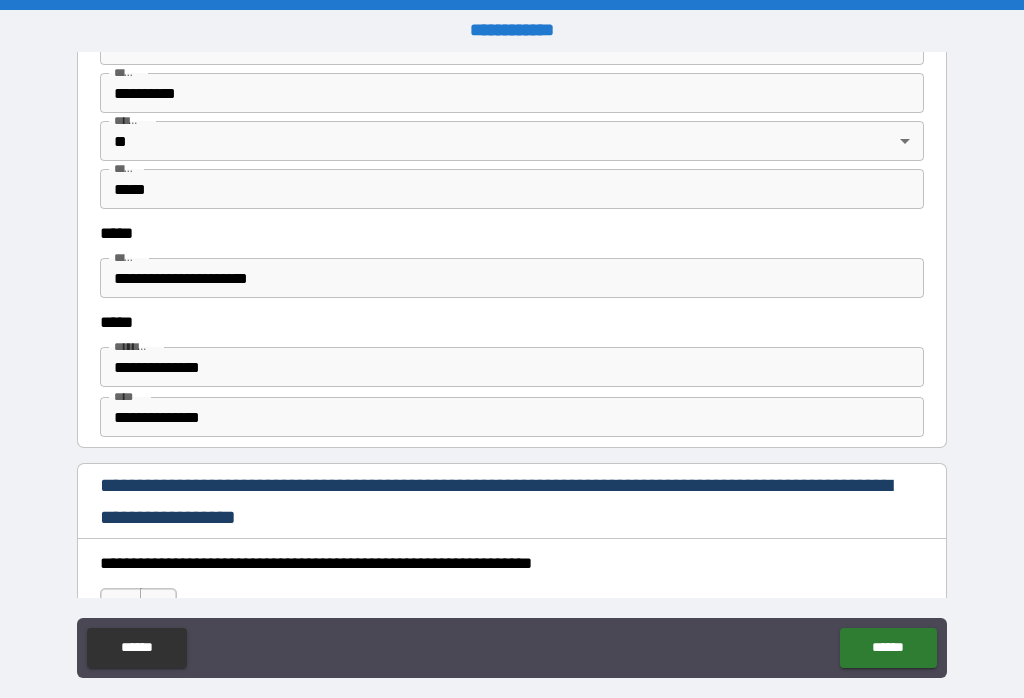 click on "**********" at bounding box center [512, 417] 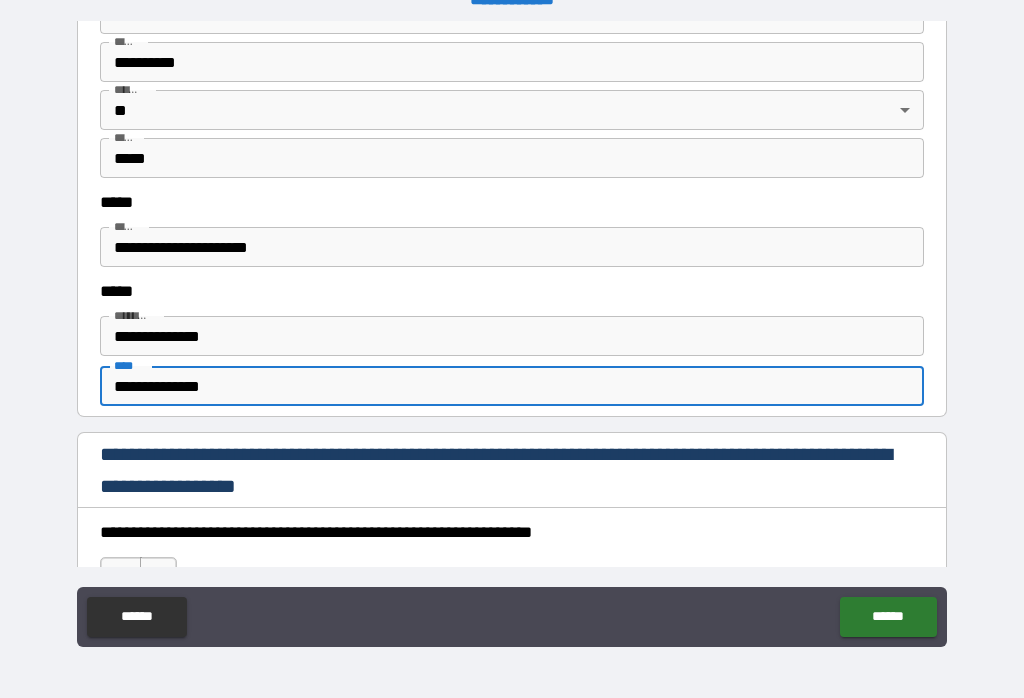 scroll, scrollTop: 406, scrollLeft: 0, axis: vertical 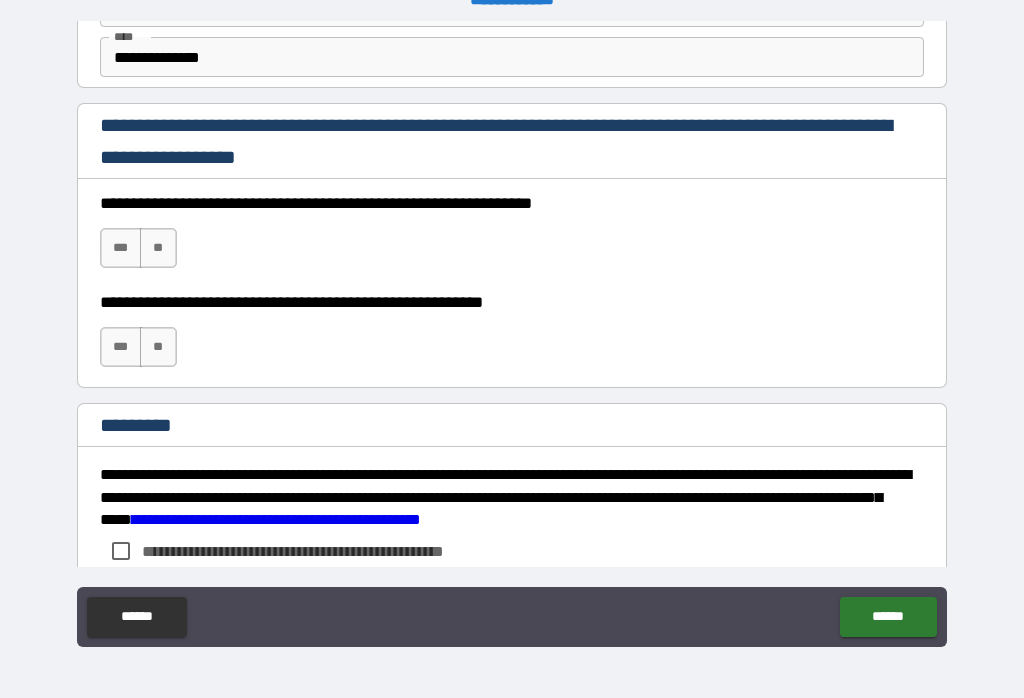 click on "***" at bounding box center (121, 248) 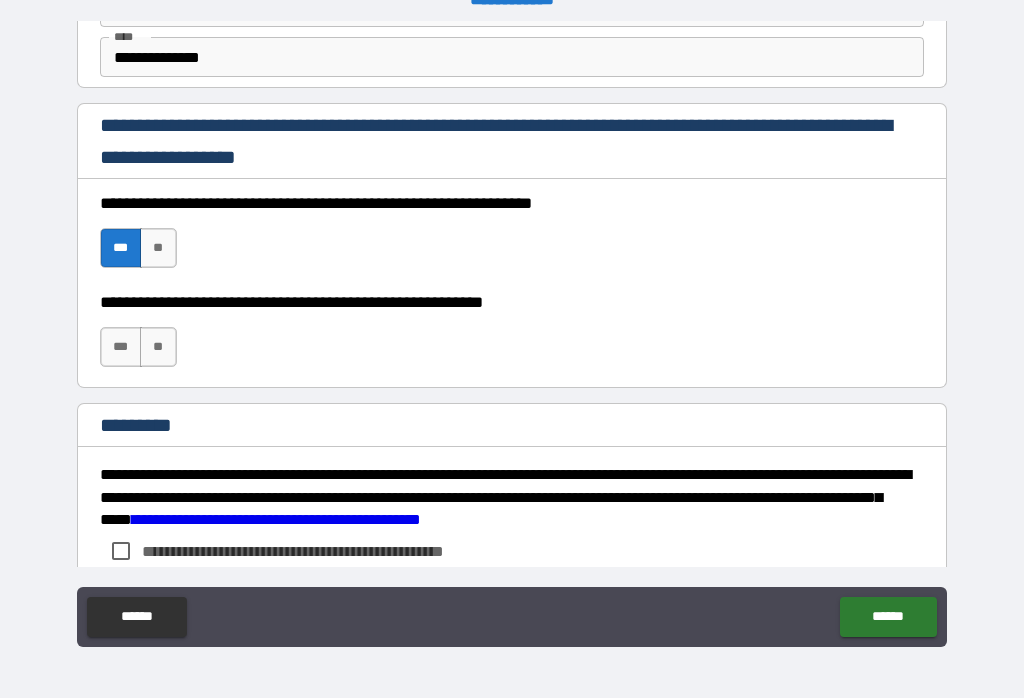 click on "***" at bounding box center (121, 347) 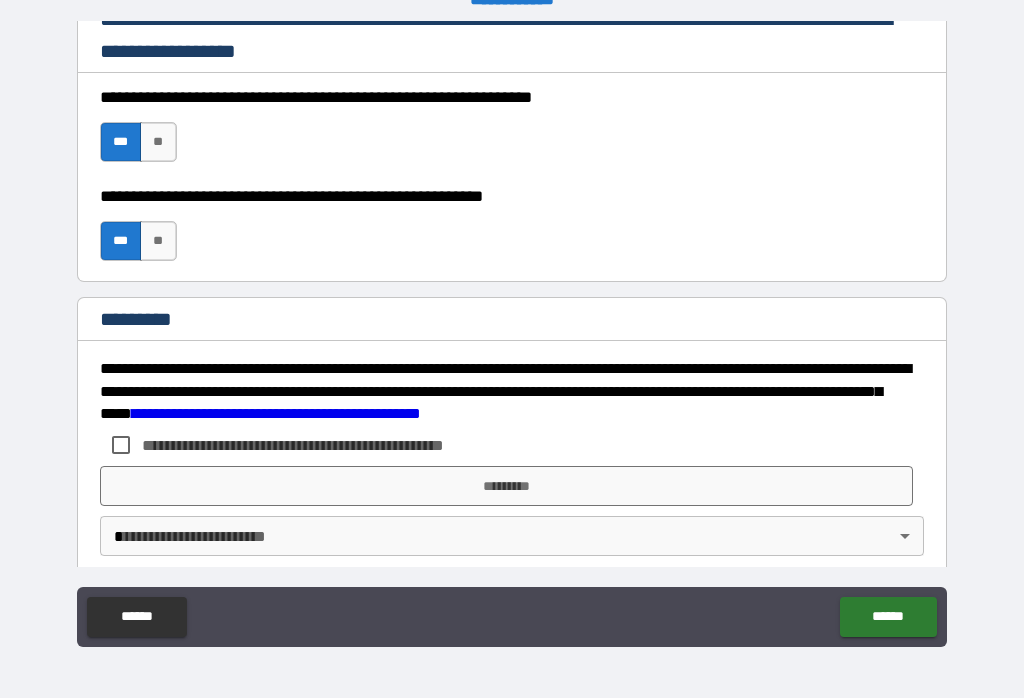 scroll, scrollTop: 2607, scrollLeft: 0, axis: vertical 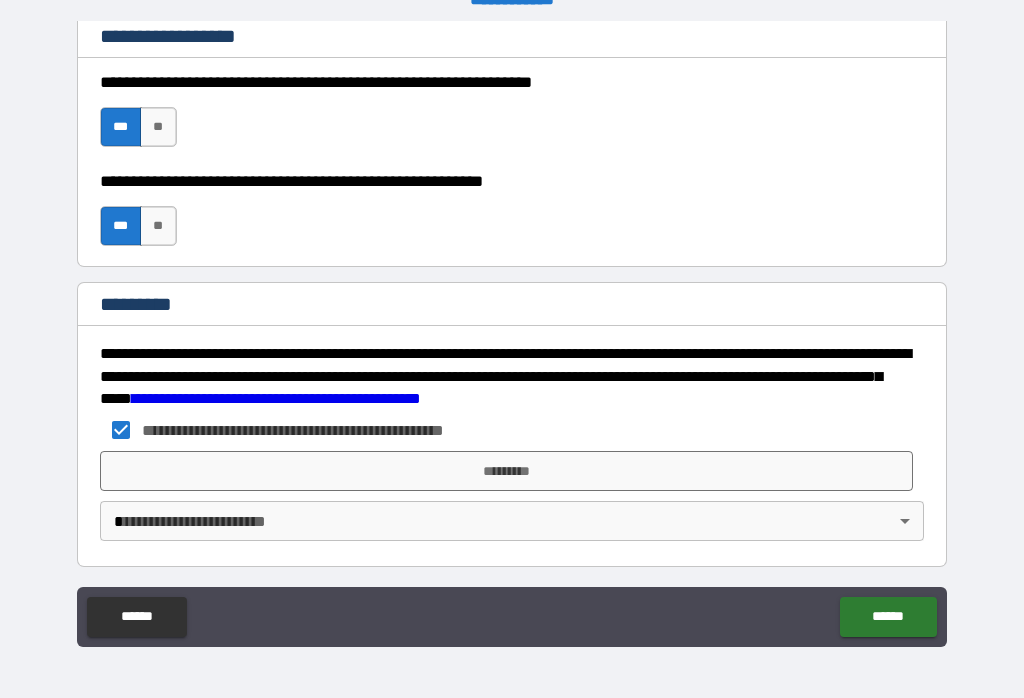 click on "**********" at bounding box center [512, 333] 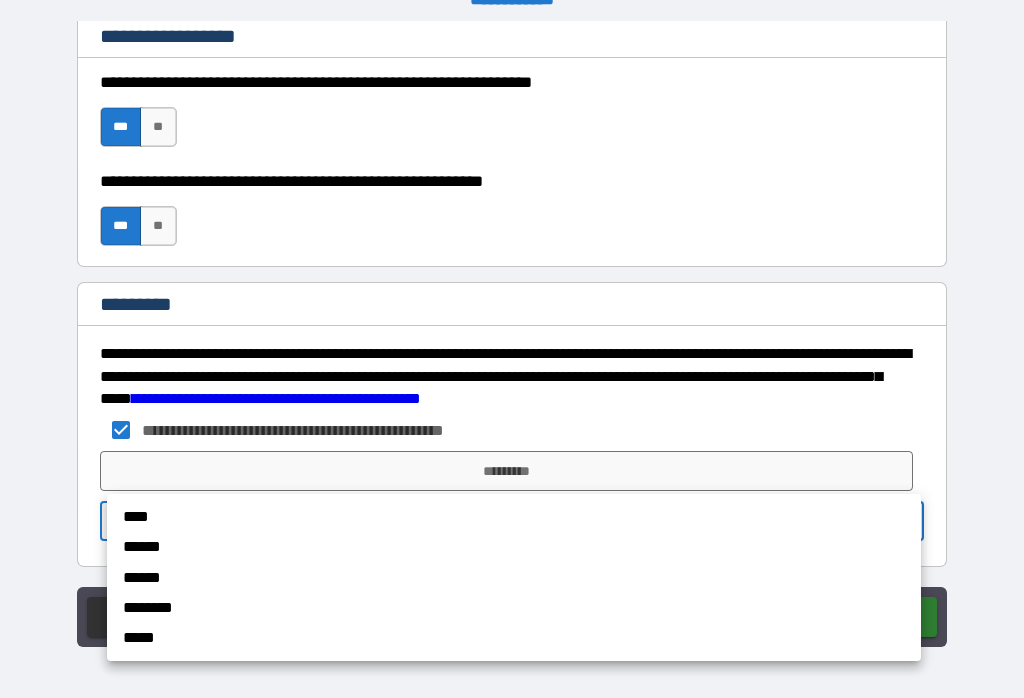 click on "******" at bounding box center [477, 577] 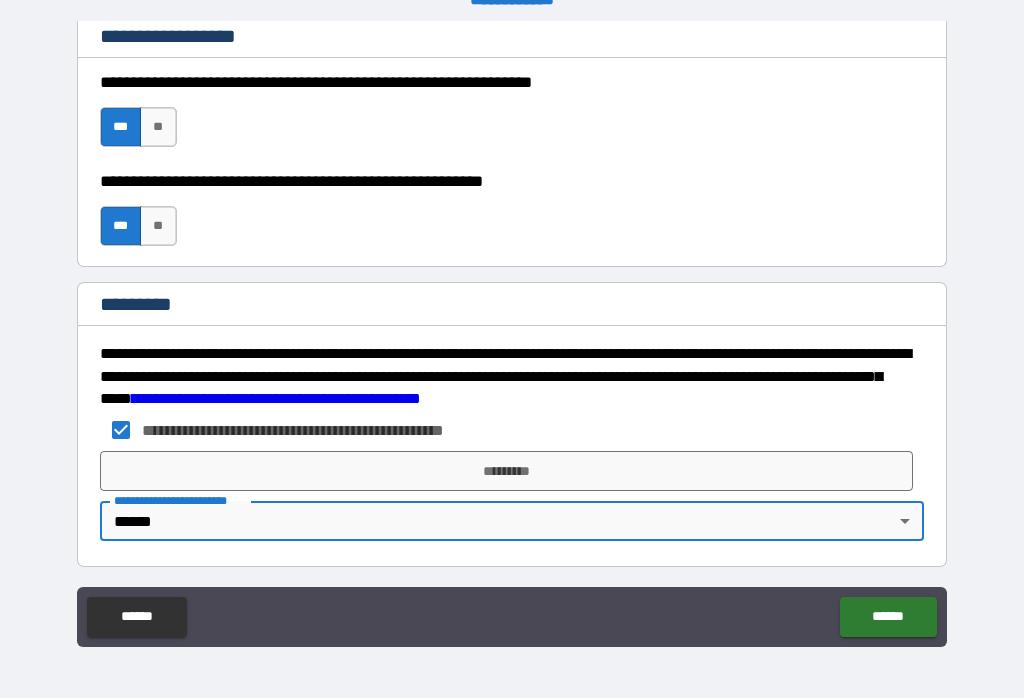 click on "**********" at bounding box center [512, 333] 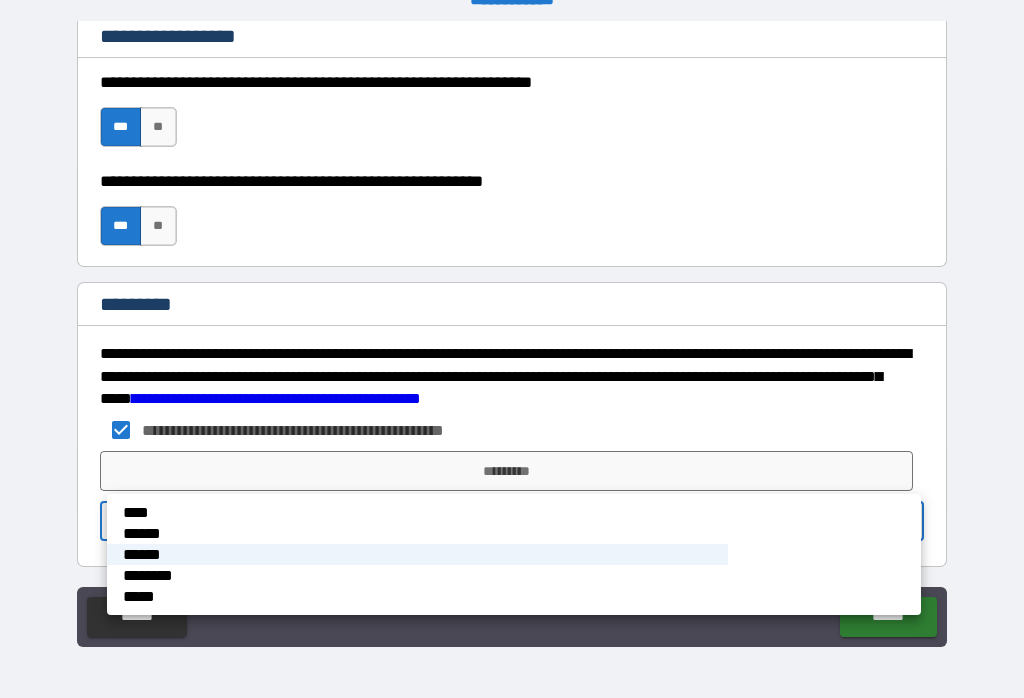 click on "******" at bounding box center (417, 533) 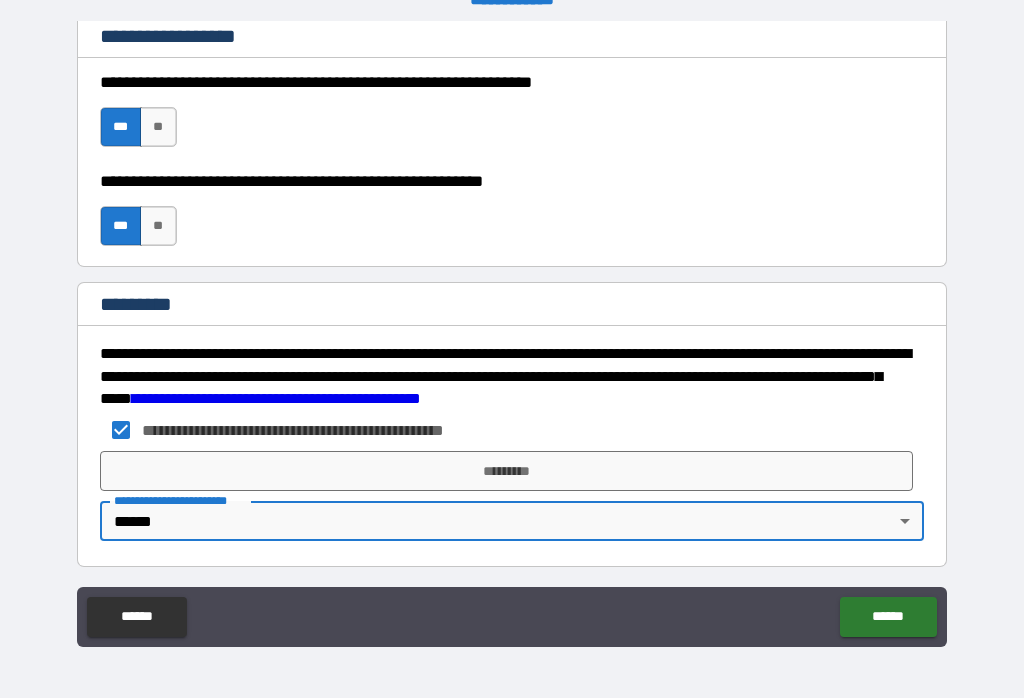 type on "*" 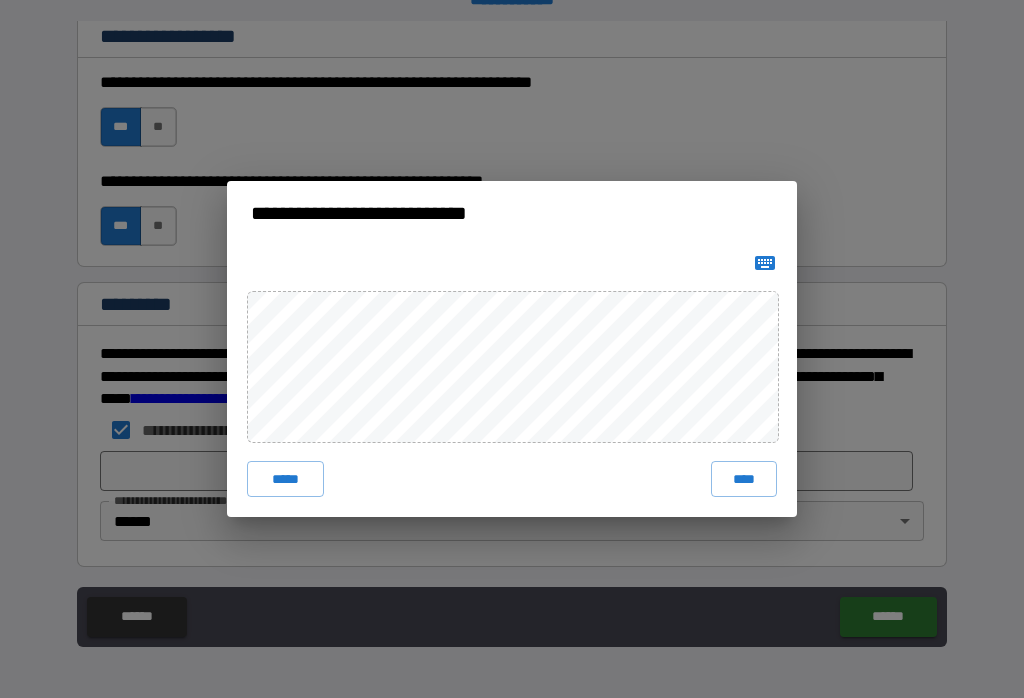 click on "****" at bounding box center (744, 479) 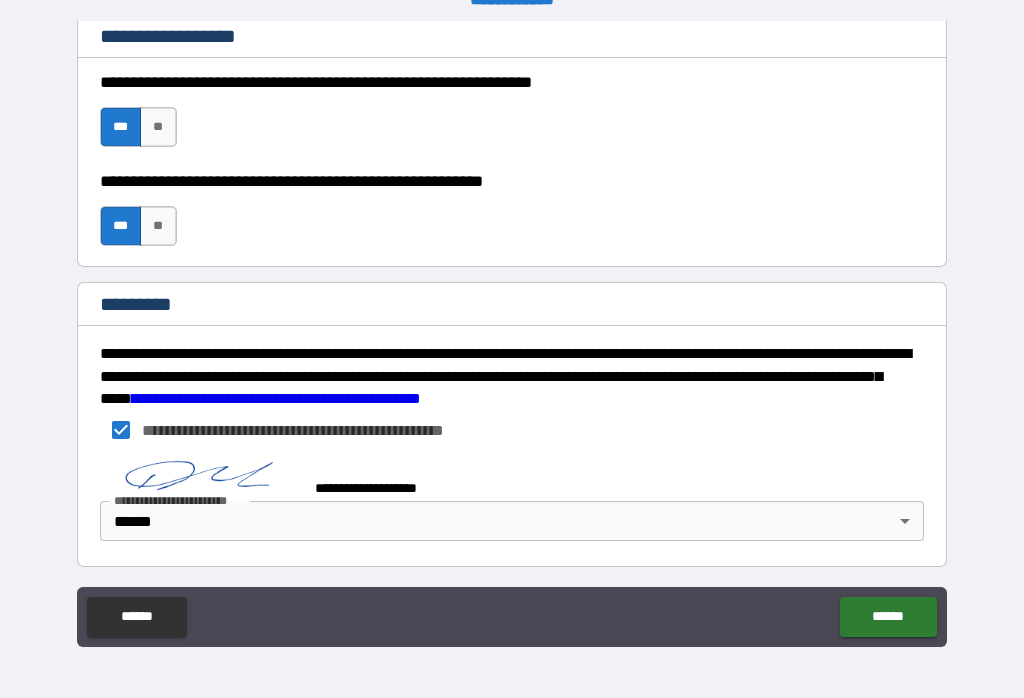 scroll, scrollTop: 2602, scrollLeft: 0, axis: vertical 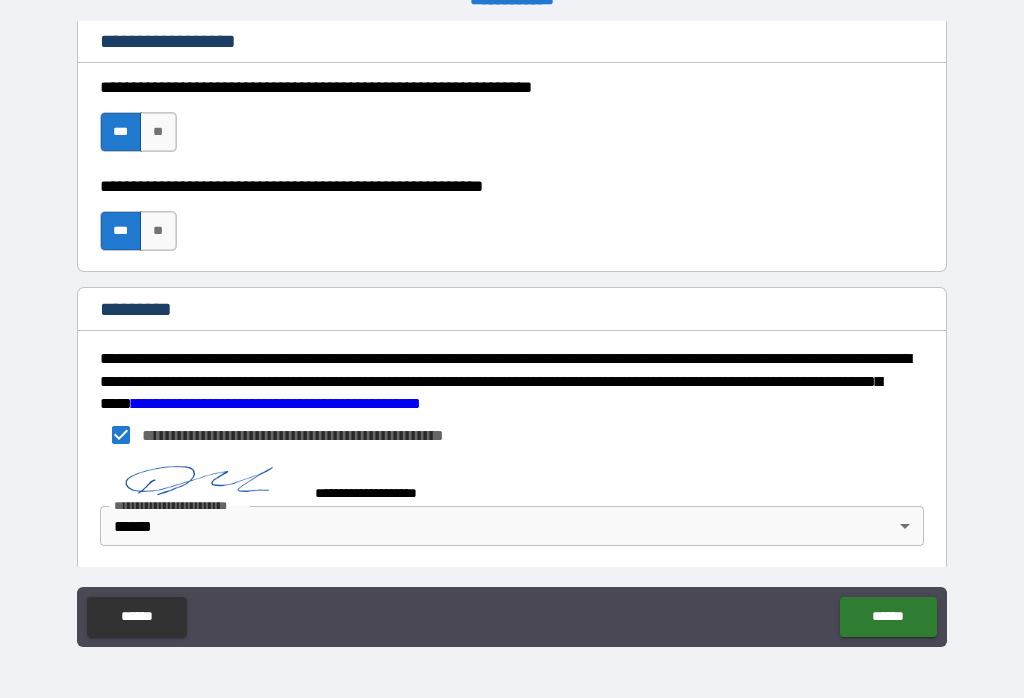 click on "******" at bounding box center [888, 617] 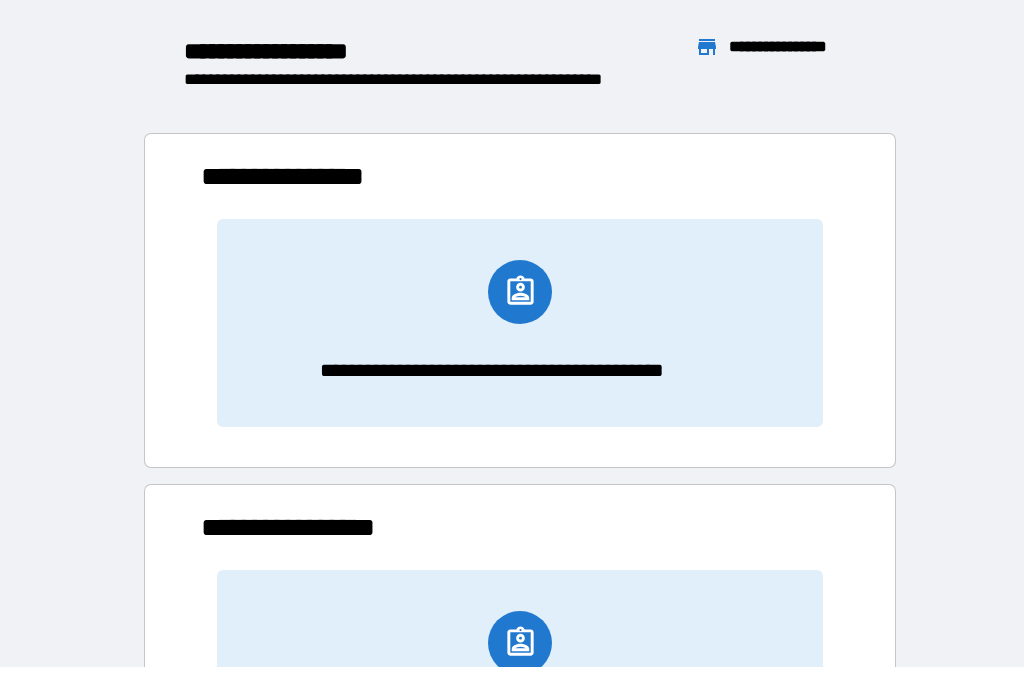 scroll, scrollTop: 1, scrollLeft: 1, axis: both 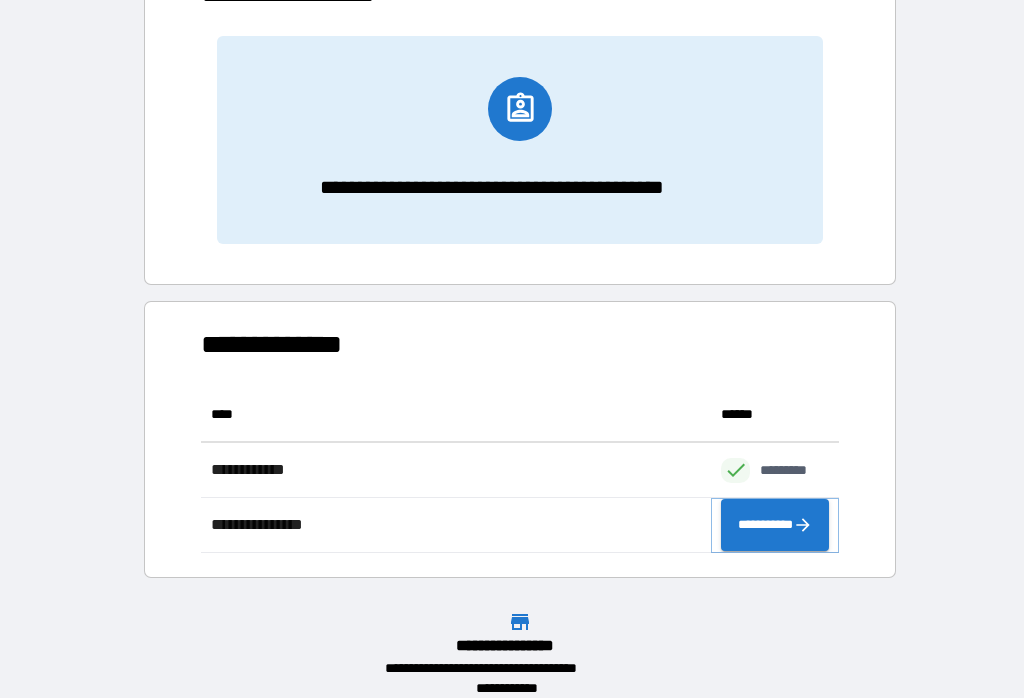 click on "**********" at bounding box center (775, 525) 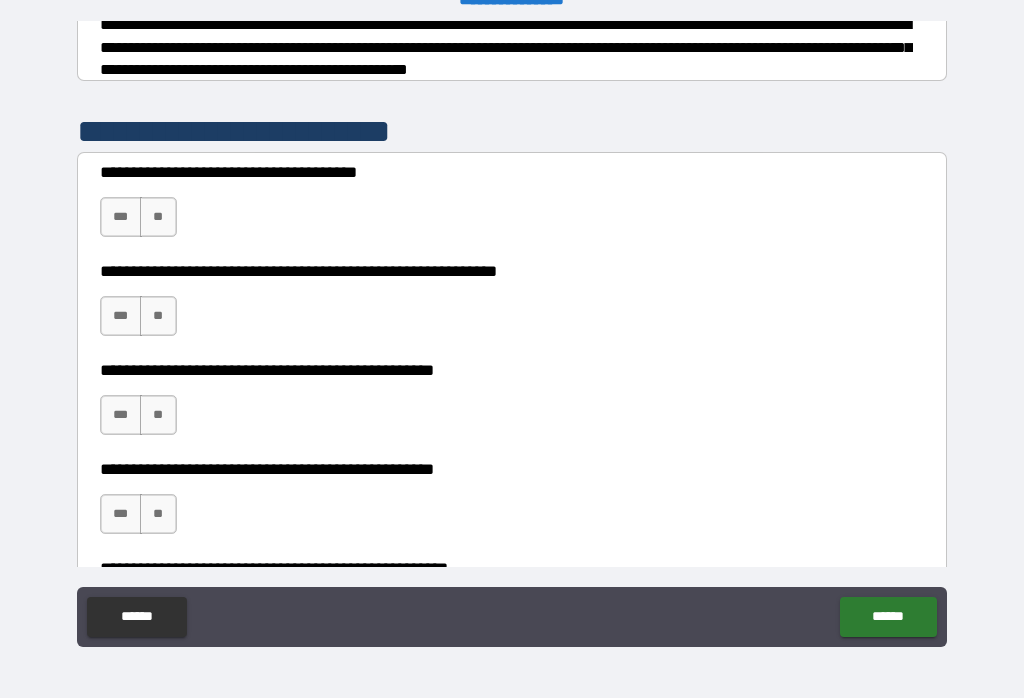 scroll, scrollTop: 360, scrollLeft: 0, axis: vertical 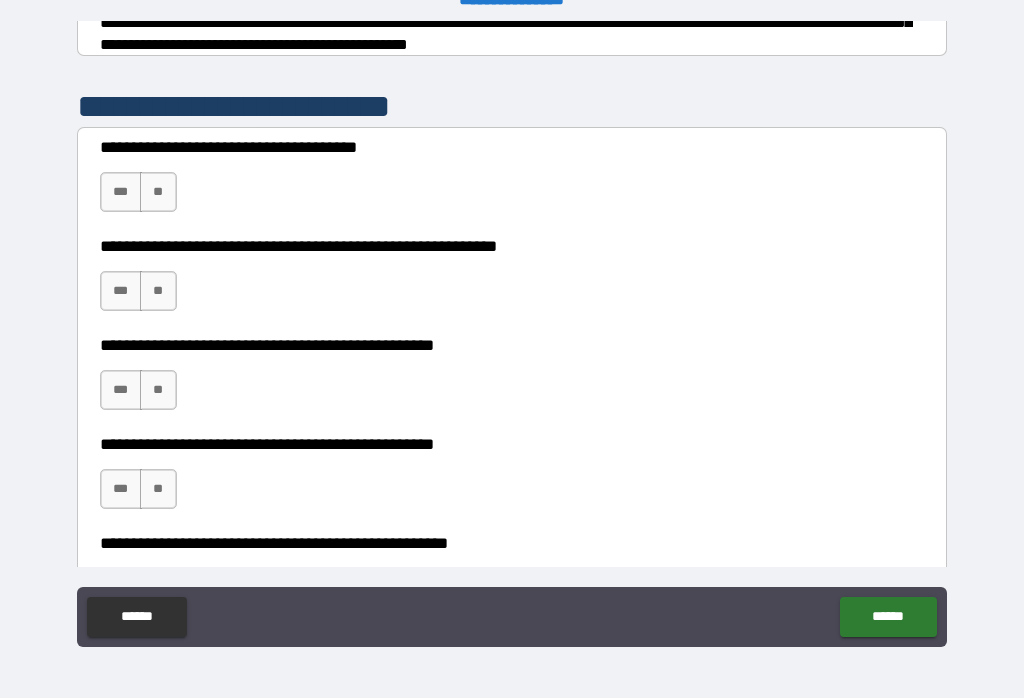 click on "***" at bounding box center [121, 192] 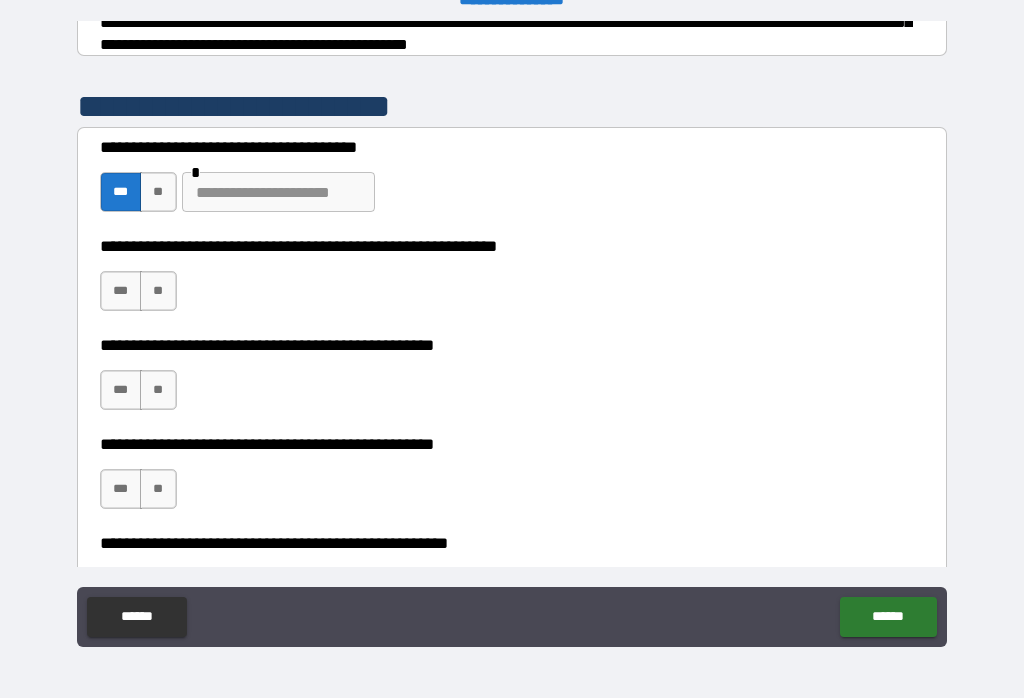 click on "**" at bounding box center (158, 291) 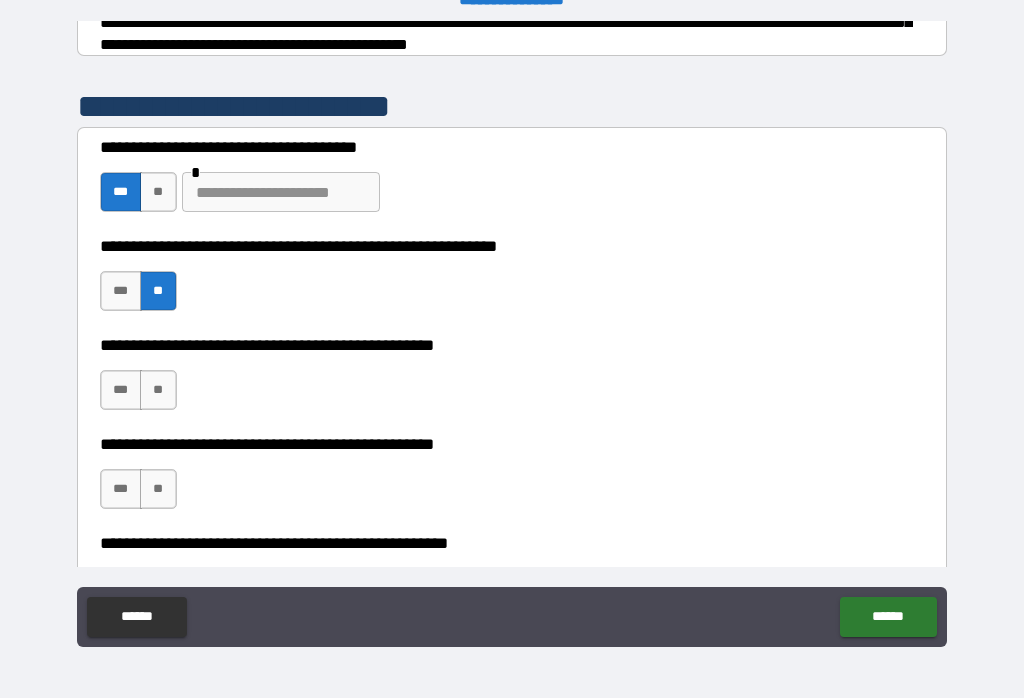 click on "**" at bounding box center (158, 390) 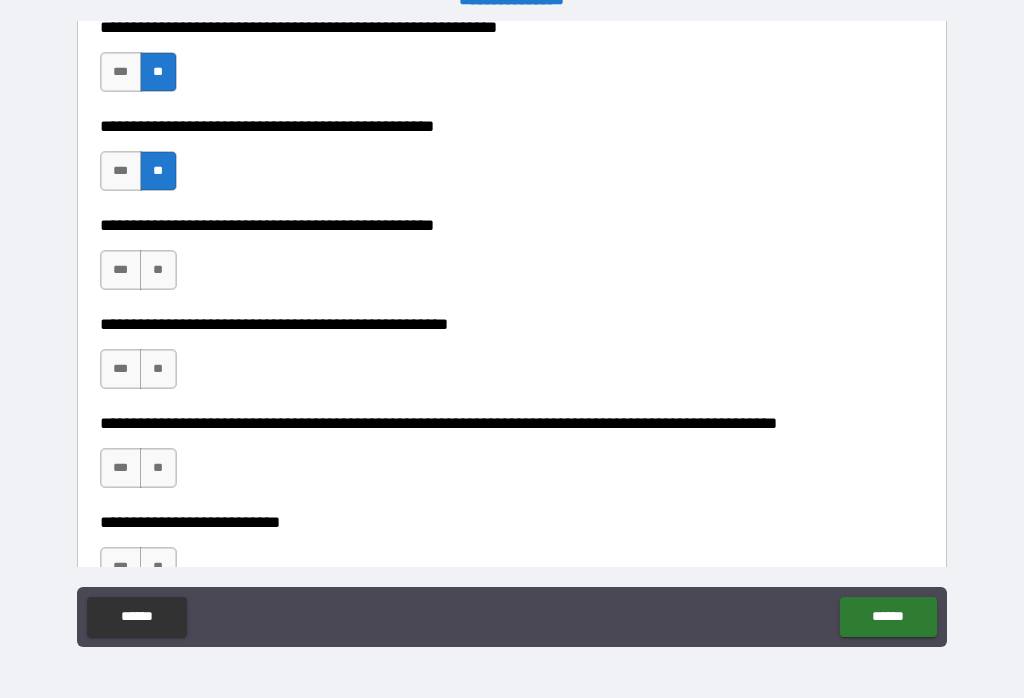 scroll, scrollTop: 592, scrollLeft: 0, axis: vertical 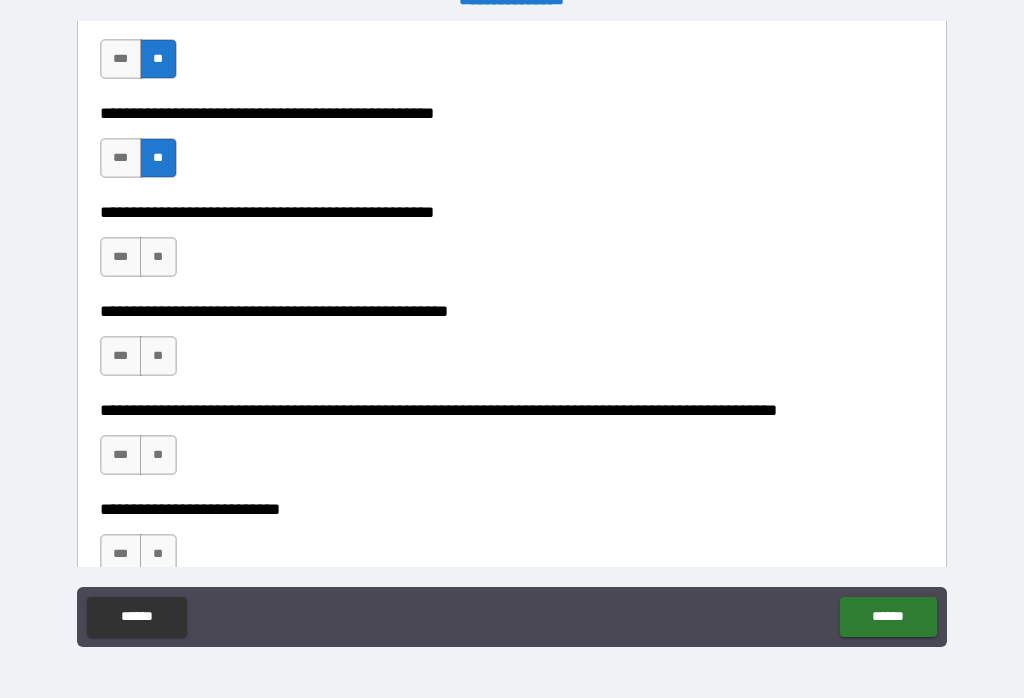 click on "***" at bounding box center [121, 257] 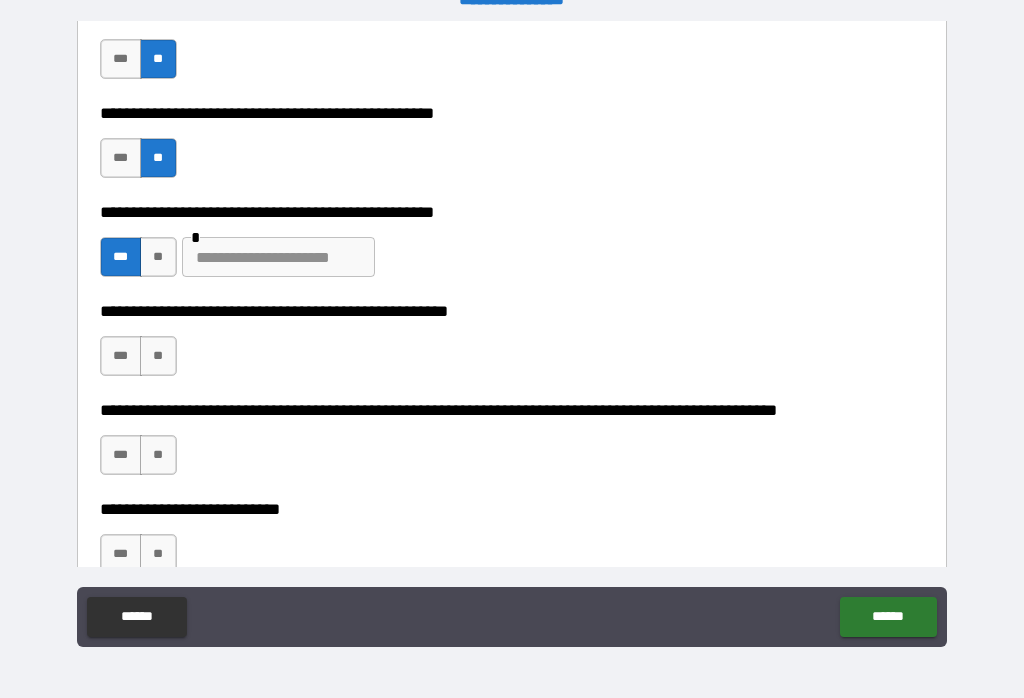click at bounding box center [278, 257] 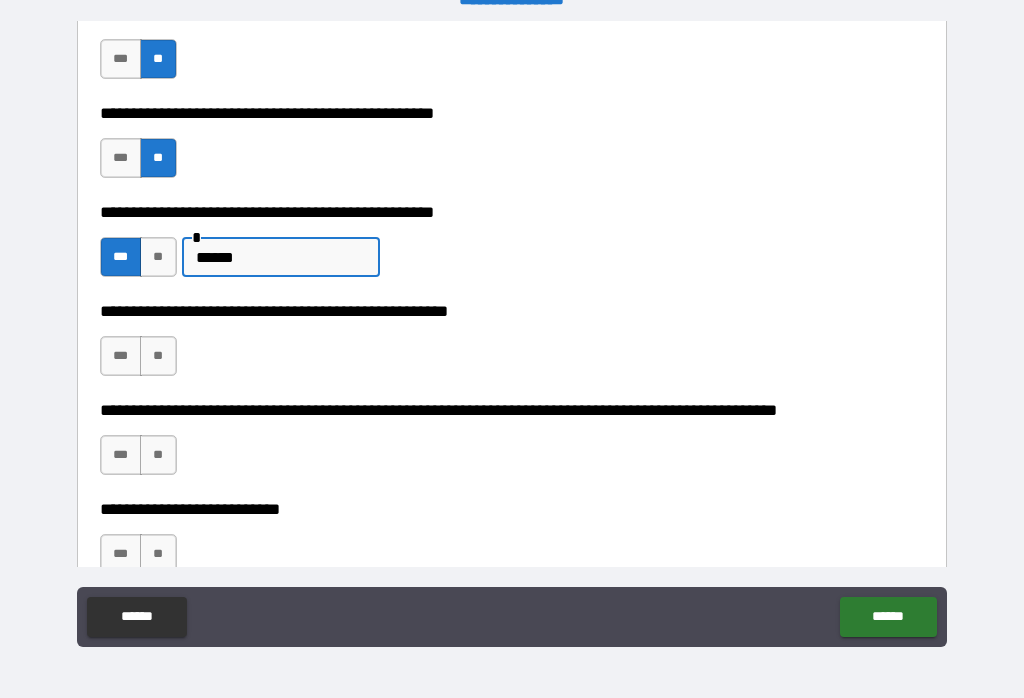 type on "******" 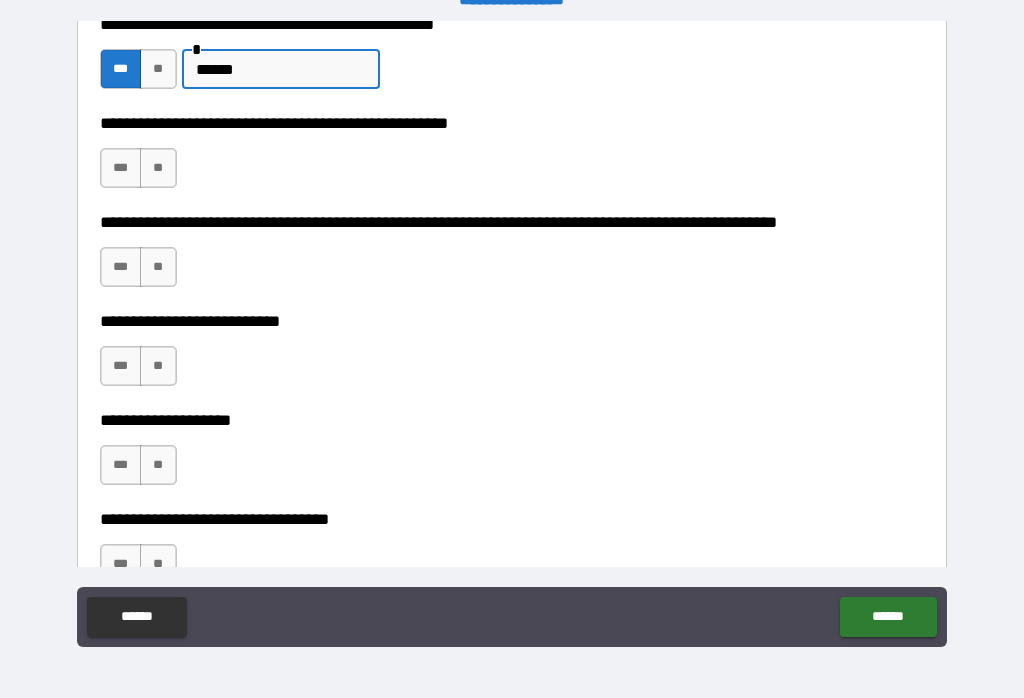 scroll, scrollTop: 781, scrollLeft: 0, axis: vertical 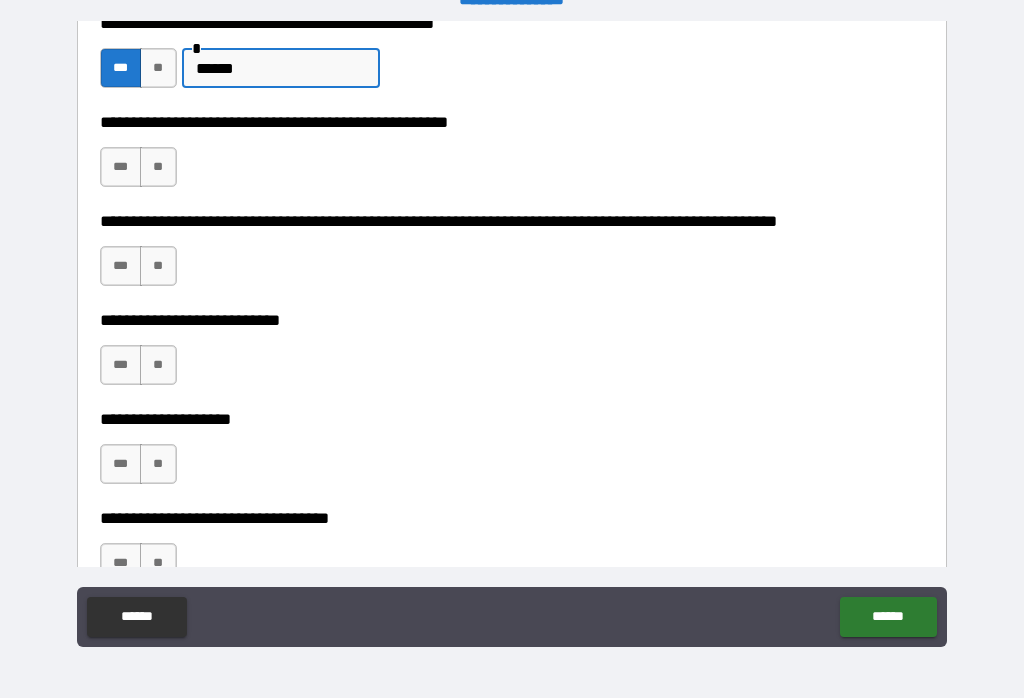 click on "**" at bounding box center (158, 167) 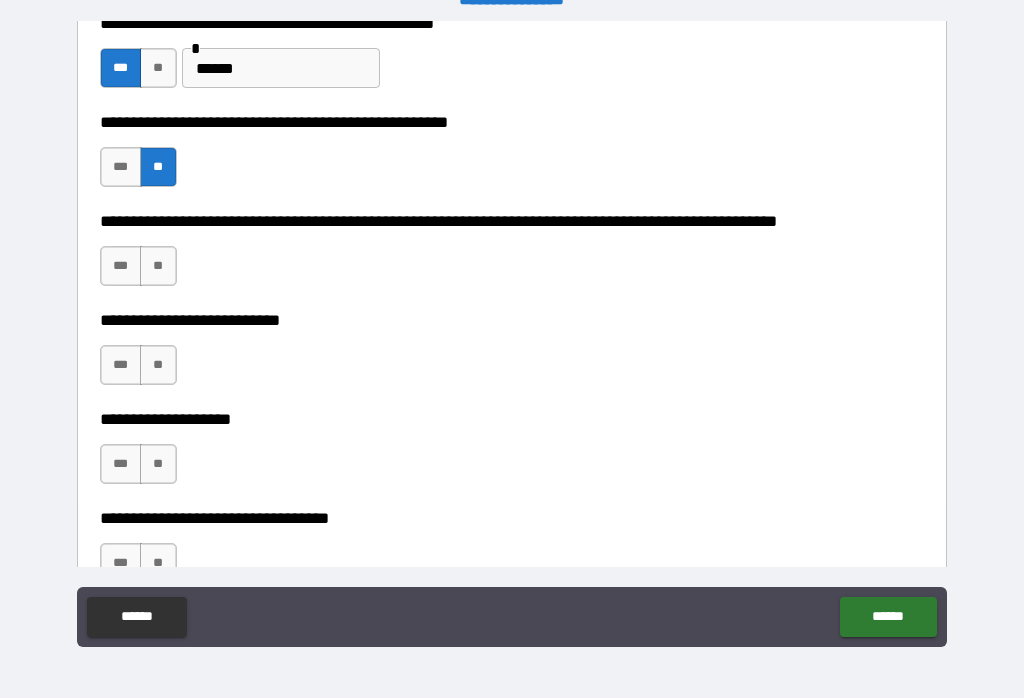 click on "**" at bounding box center (158, 266) 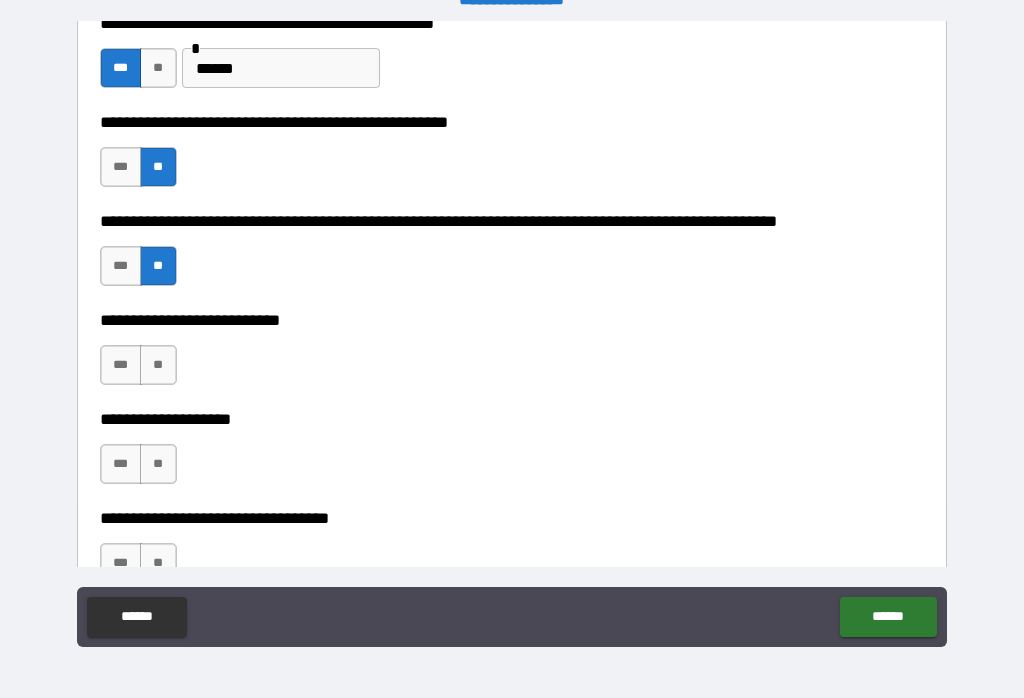 click on "**" at bounding box center [158, 365] 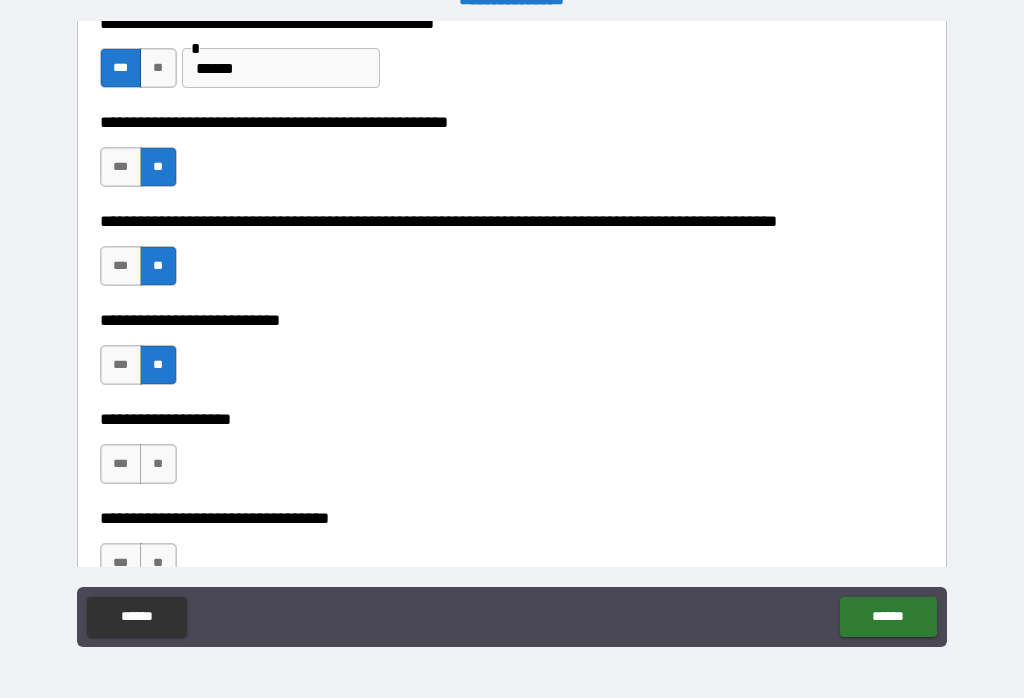 click on "**" at bounding box center (158, 464) 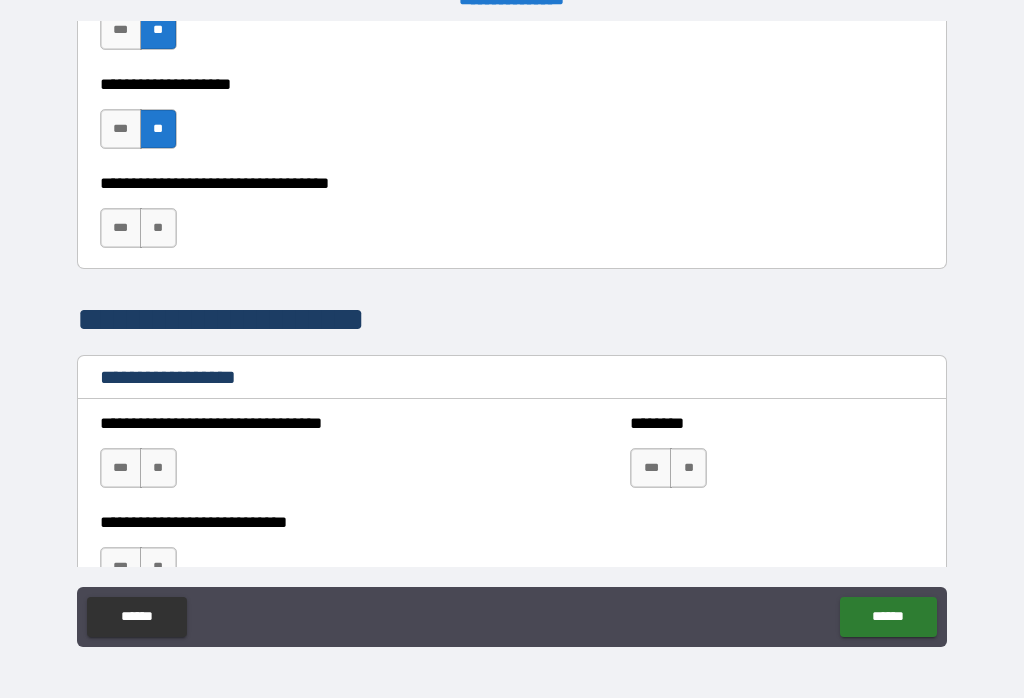 scroll, scrollTop: 1118, scrollLeft: 0, axis: vertical 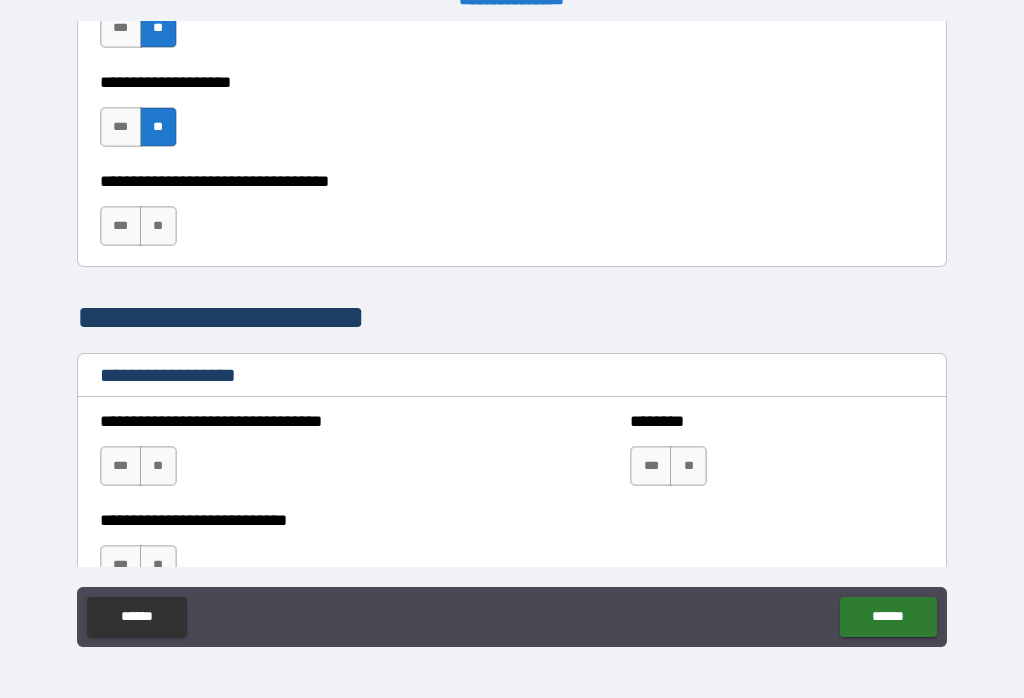 click on "**" at bounding box center (158, 226) 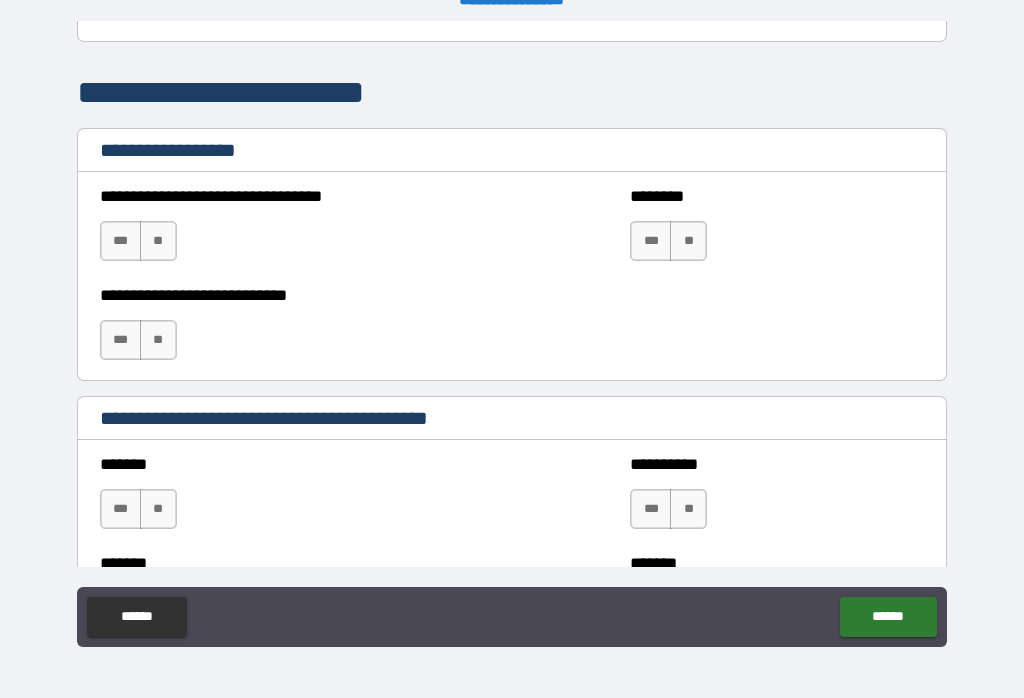 scroll, scrollTop: 1345, scrollLeft: 0, axis: vertical 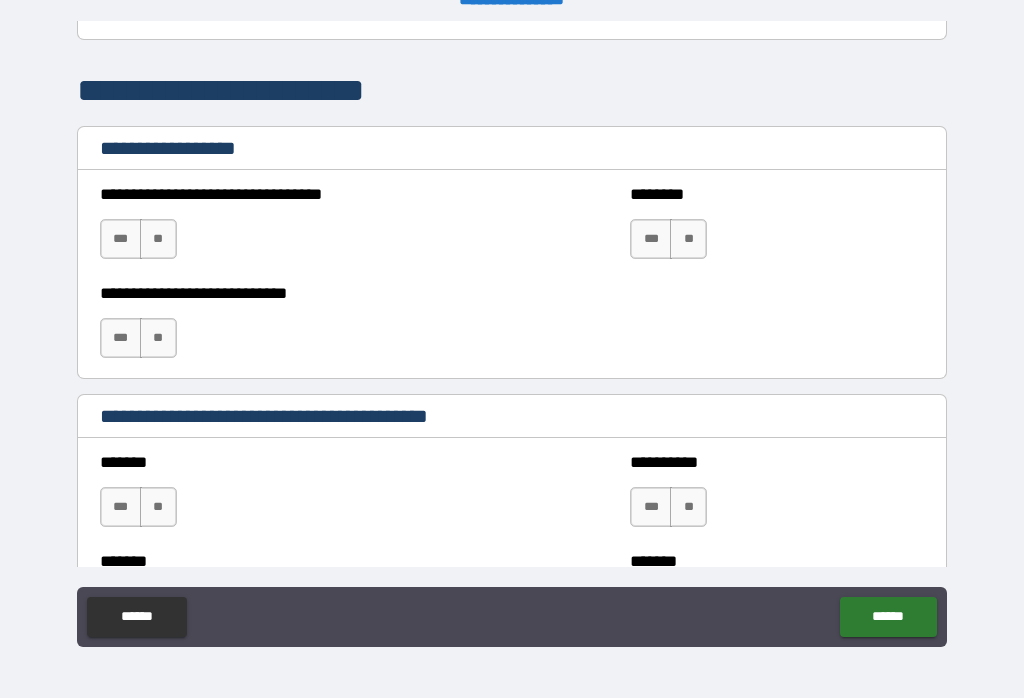 click on "**" at bounding box center [158, 239] 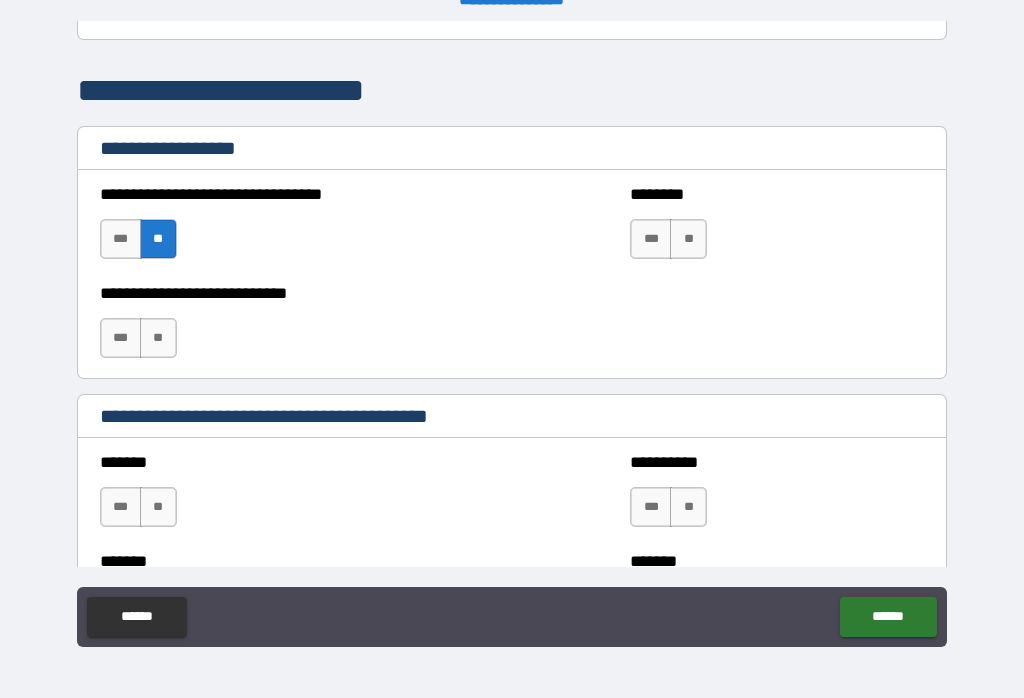 click on "**" at bounding box center [158, 338] 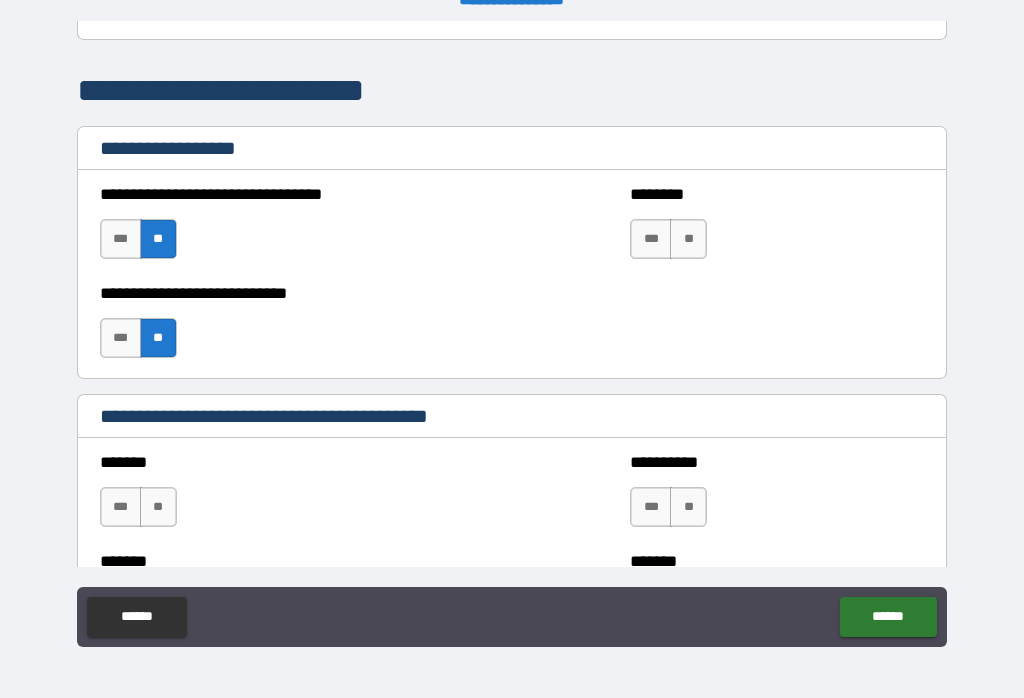 click on "**" at bounding box center (688, 239) 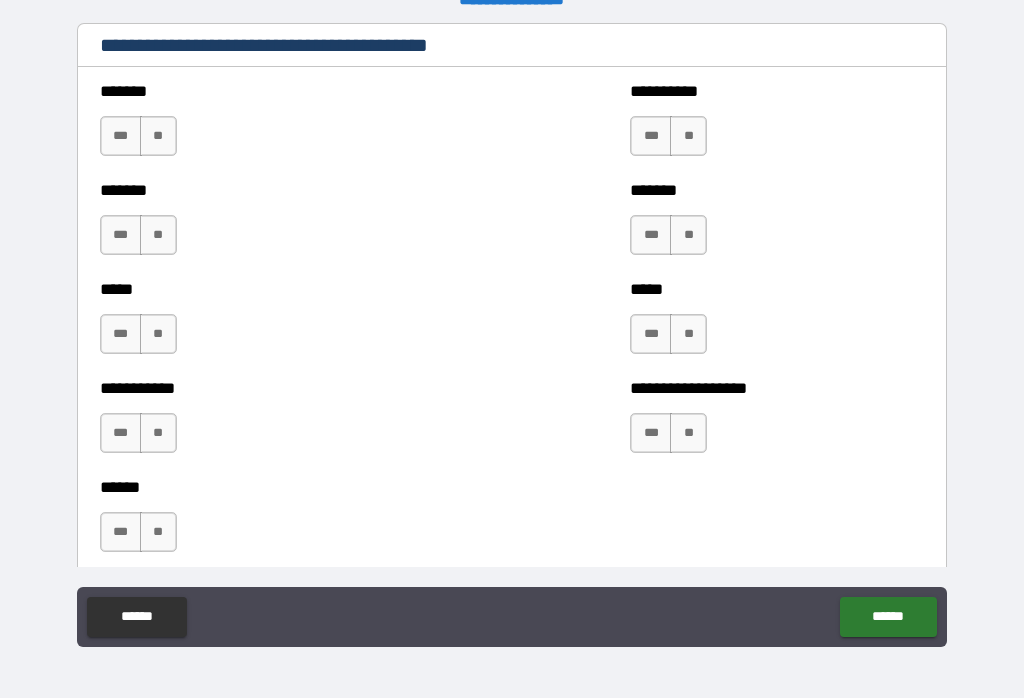 scroll, scrollTop: 1719, scrollLeft: 0, axis: vertical 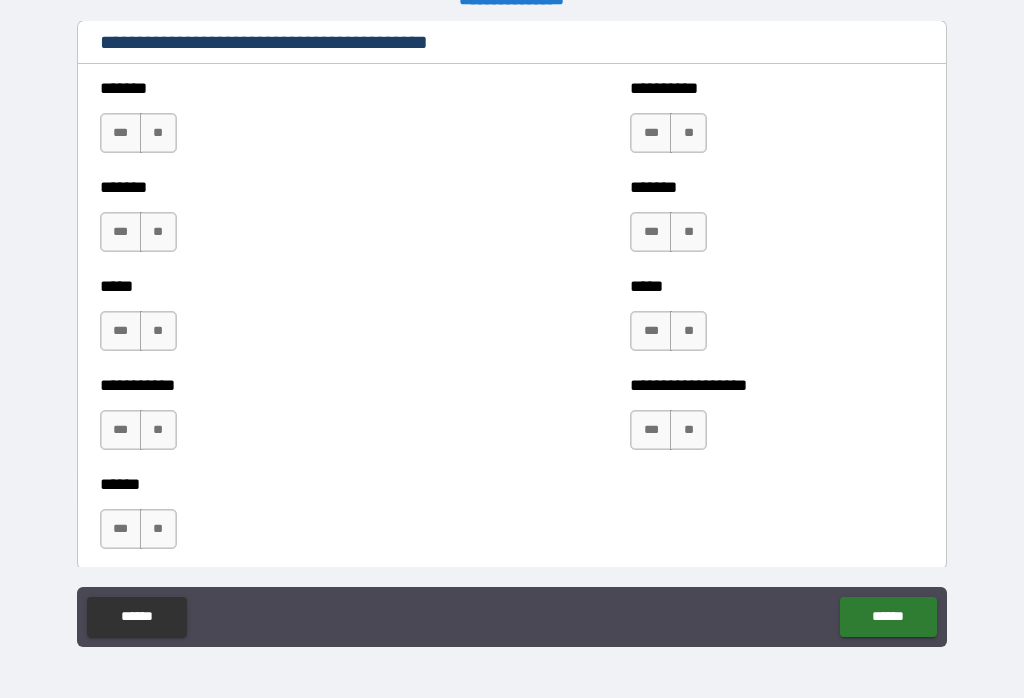 click on "**" at bounding box center [158, 133] 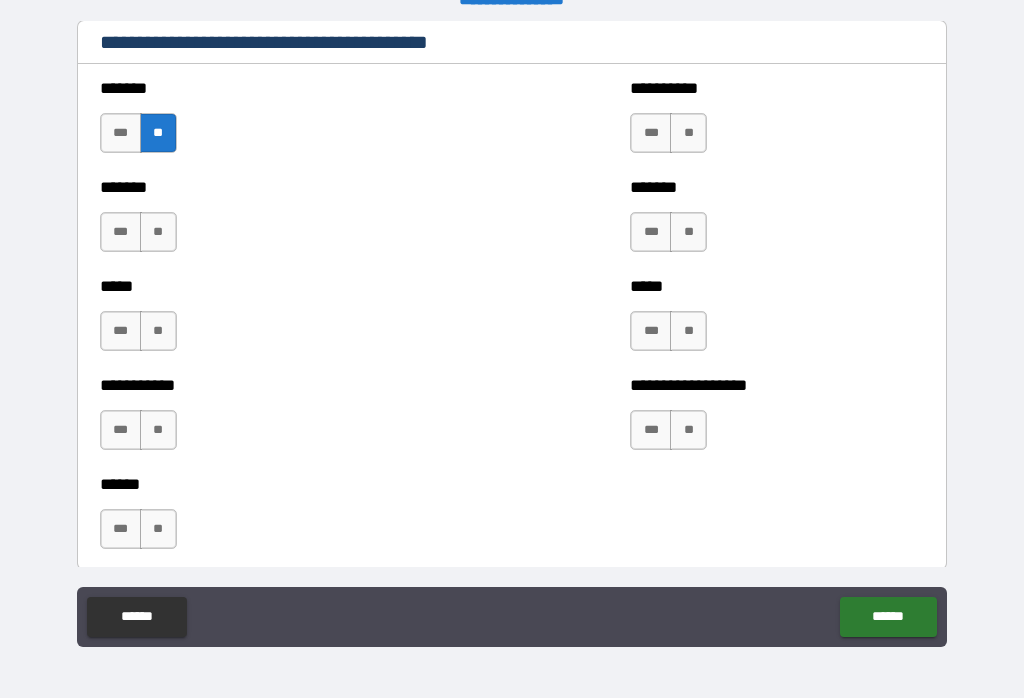 click on "**" at bounding box center [158, 331] 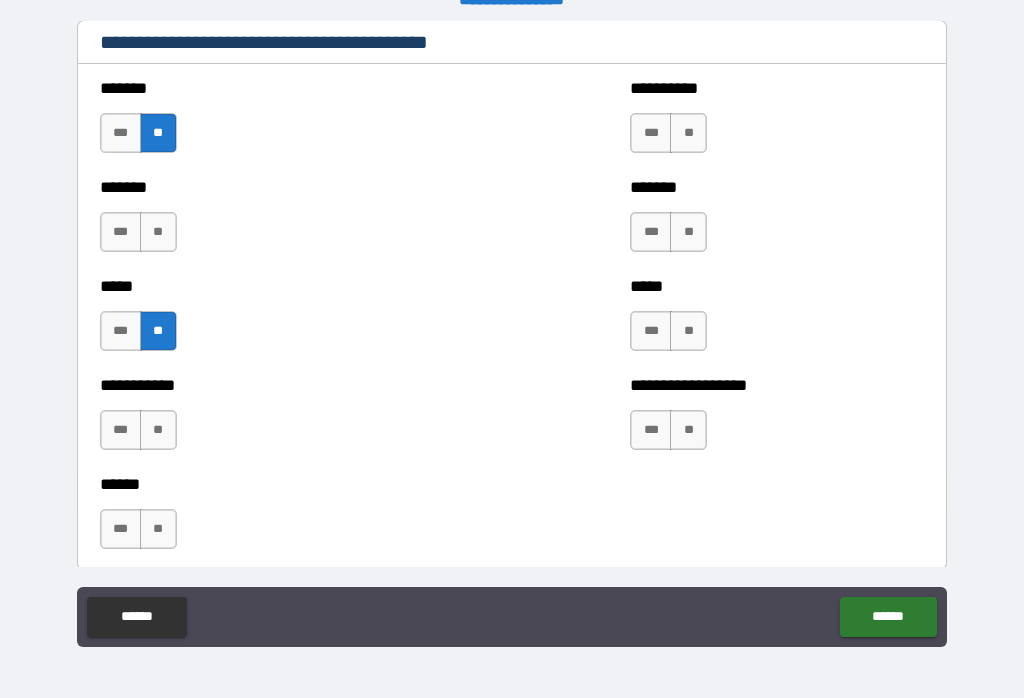 click on "**" at bounding box center [158, 529] 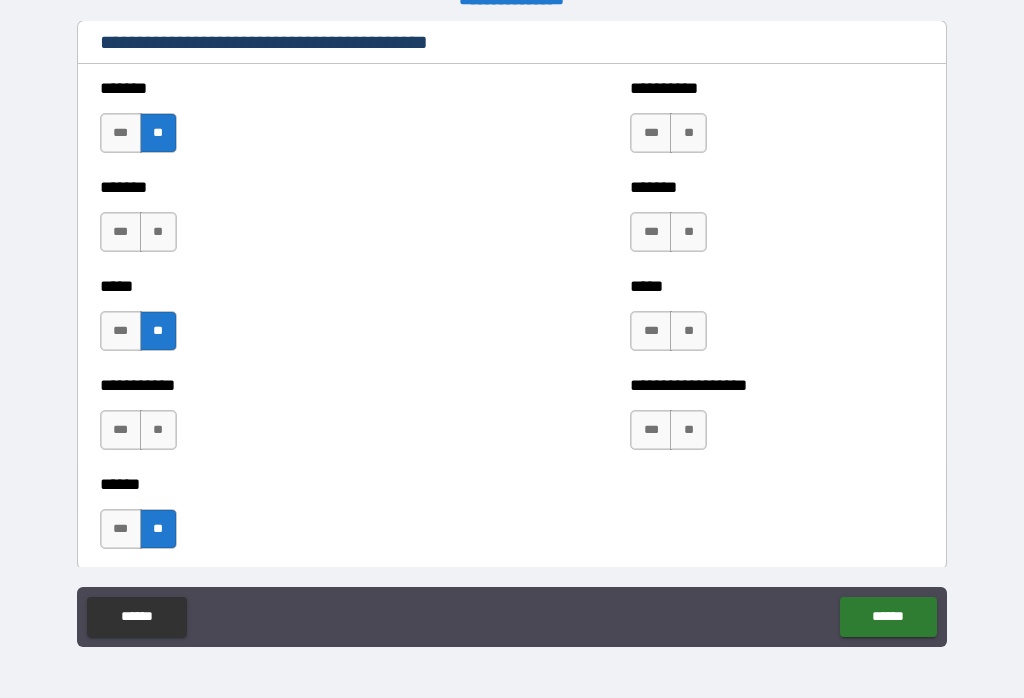 click on "**" at bounding box center (688, 133) 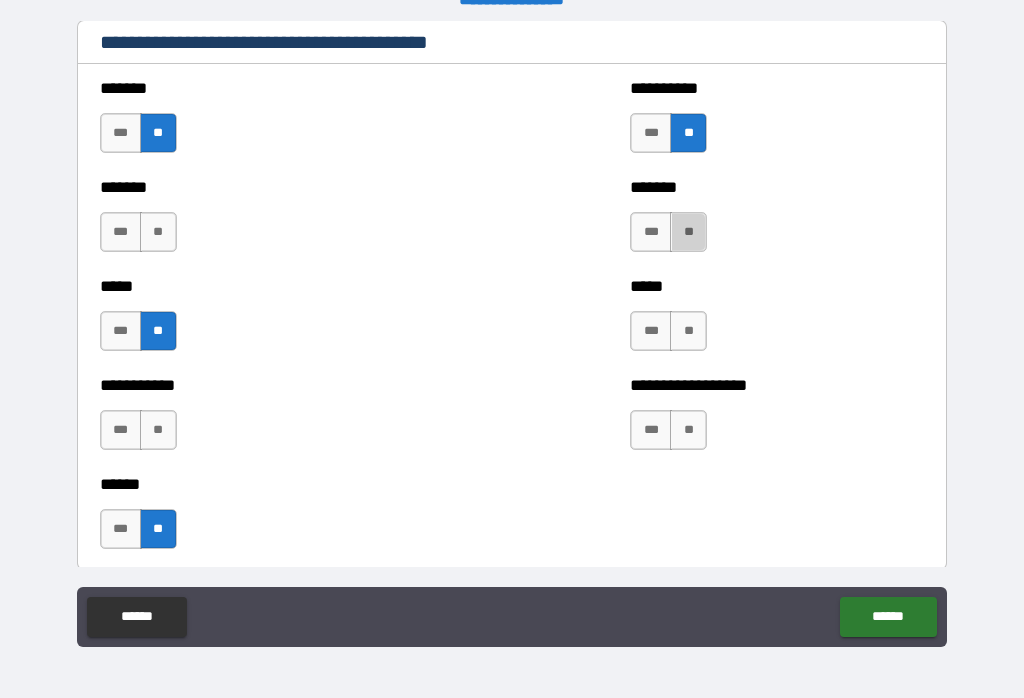 click on "**" at bounding box center [688, 331] 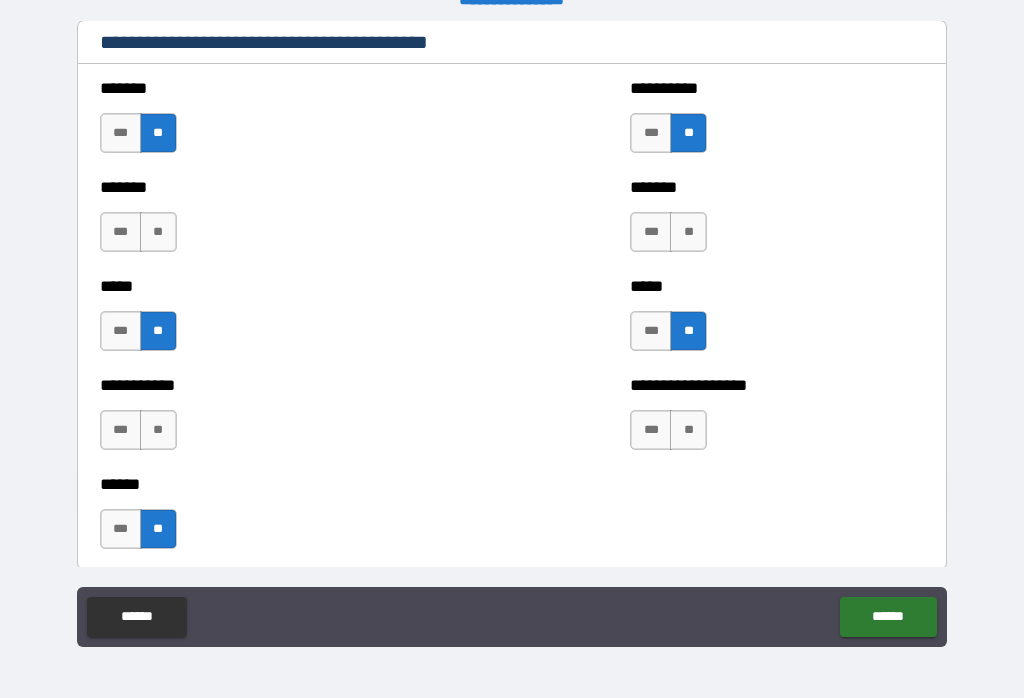 click on "**" at bounding box center [688, 430] 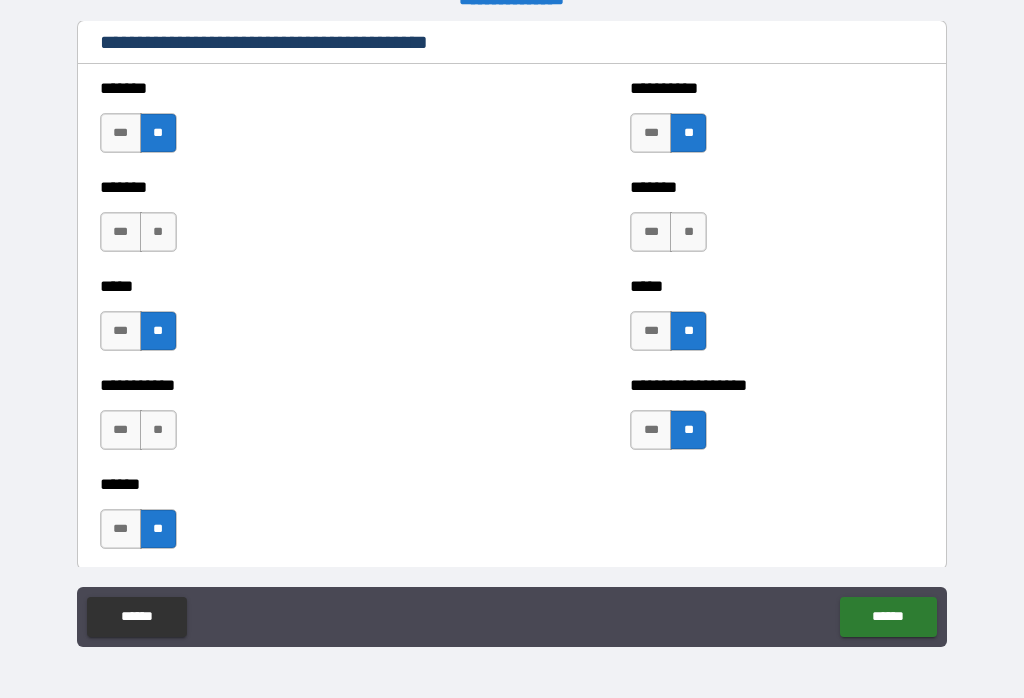 click on "**" at bounding box center [688, 232] 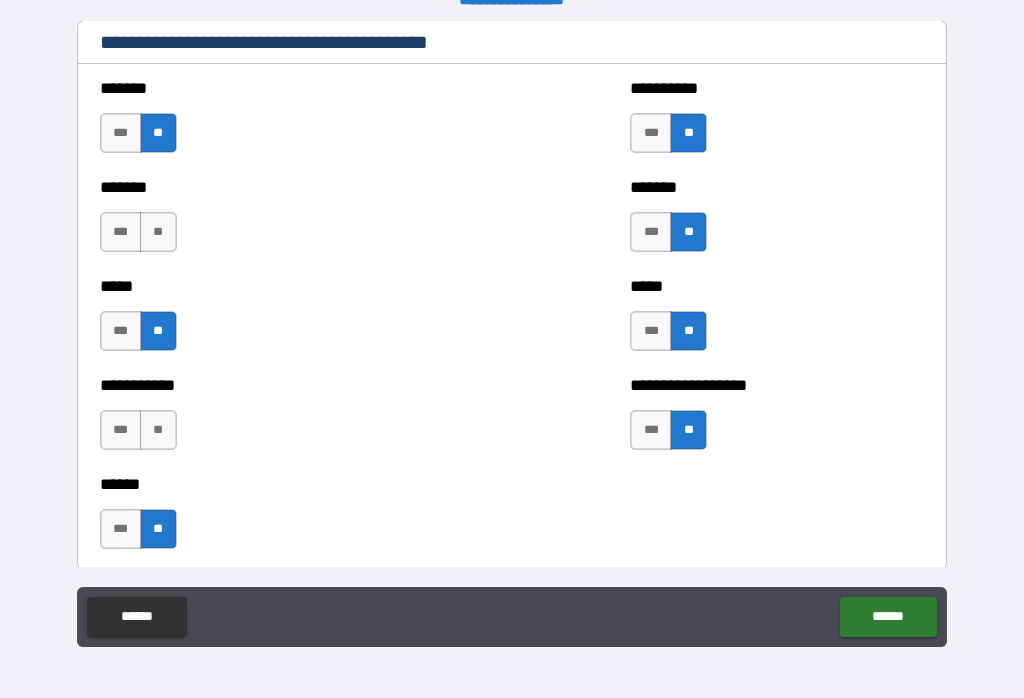 click on "**" at bounding box center (158, 232) 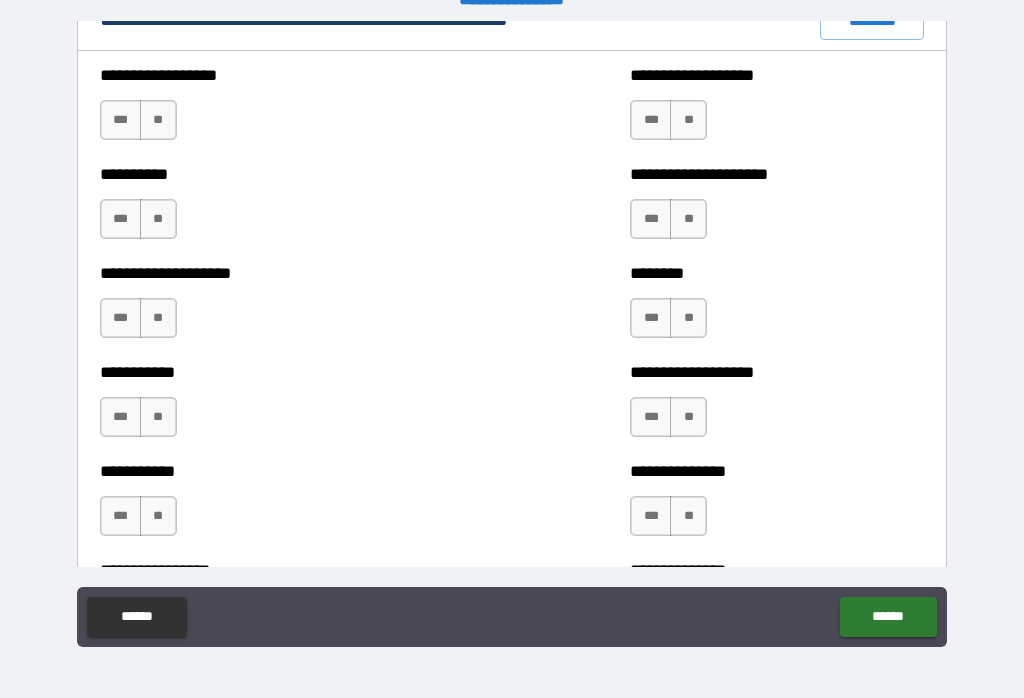 scroll, scrollTop: 2383, scrollLeft: 0, axis: vertical 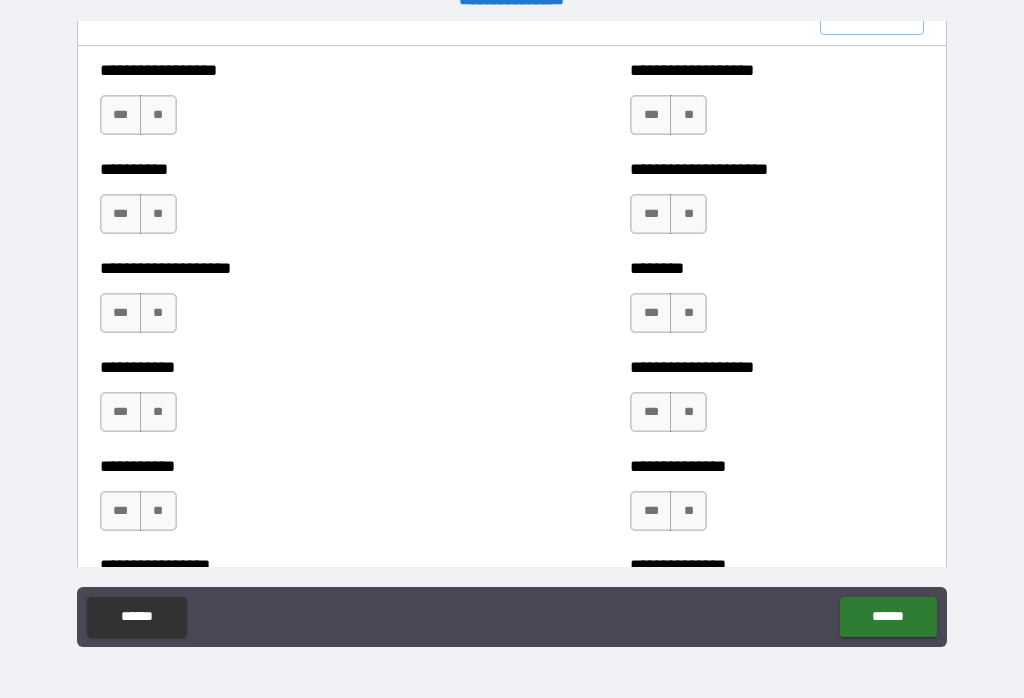 click on "**" at bounding box center (158, 511) 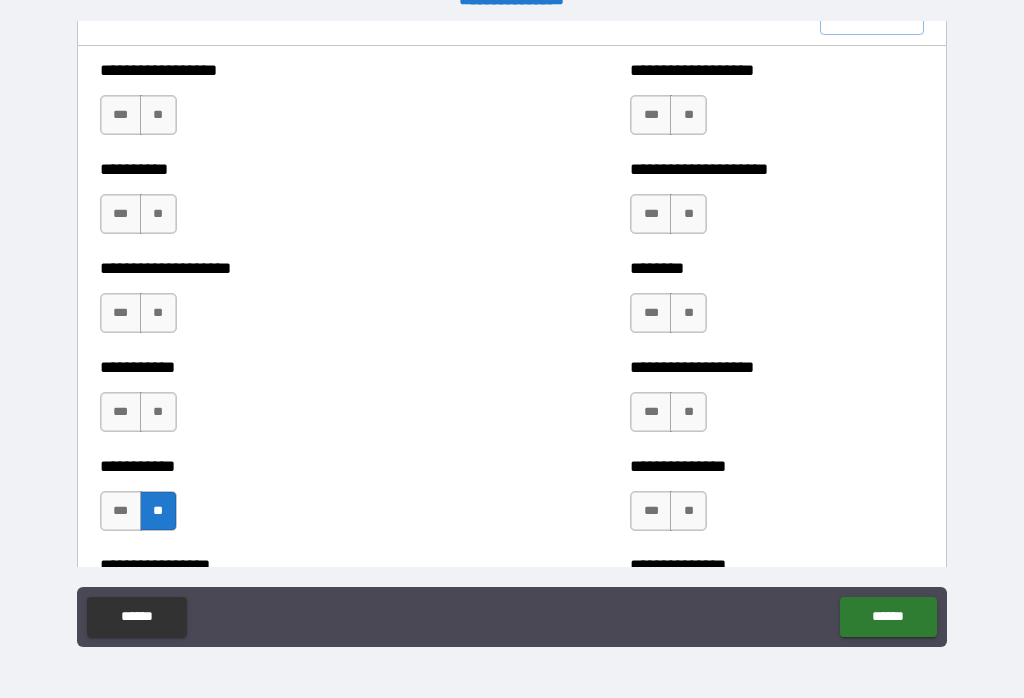 click on "**" at bounding box center [158, 412] 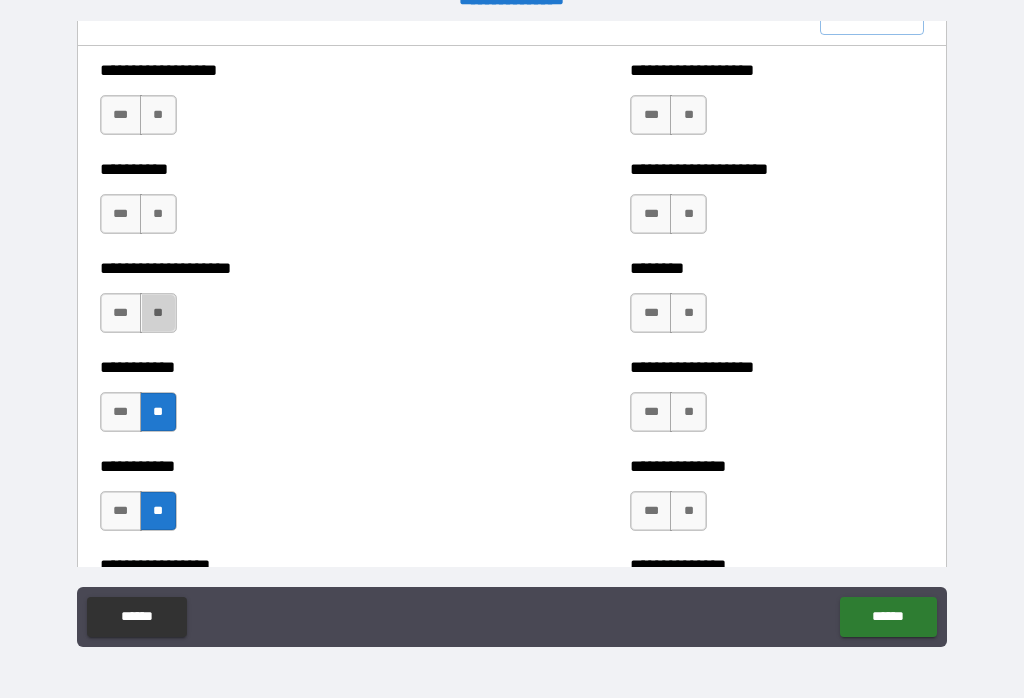 click on "**" at bounding box center (158, 214) 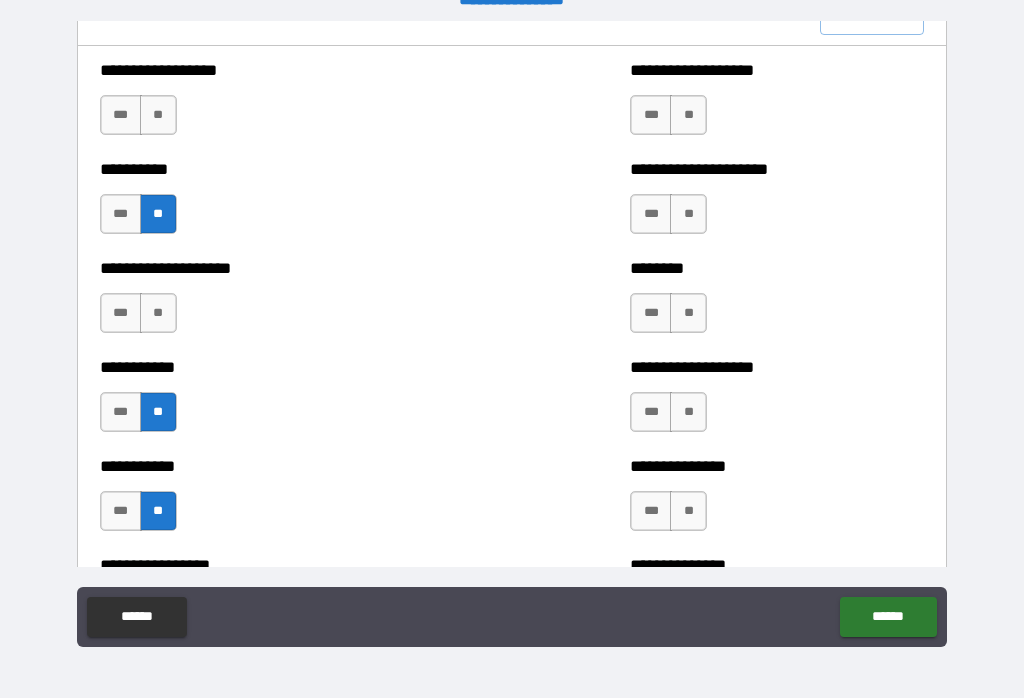 click on "**" at bounding box center [158, 115] 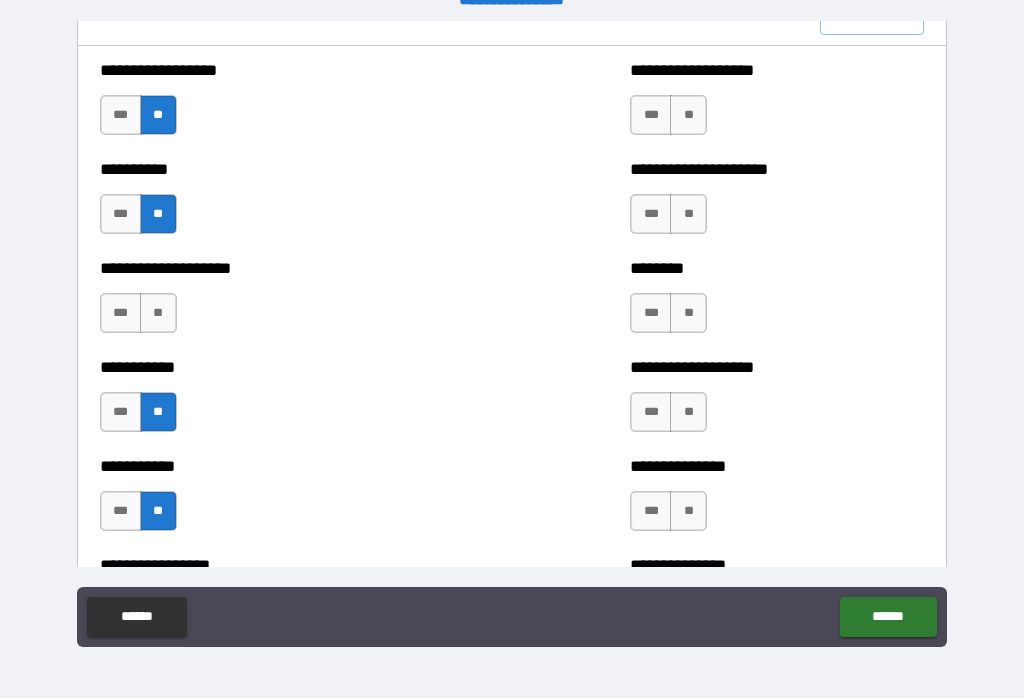 click on "**" at bounding box center (688, 115) 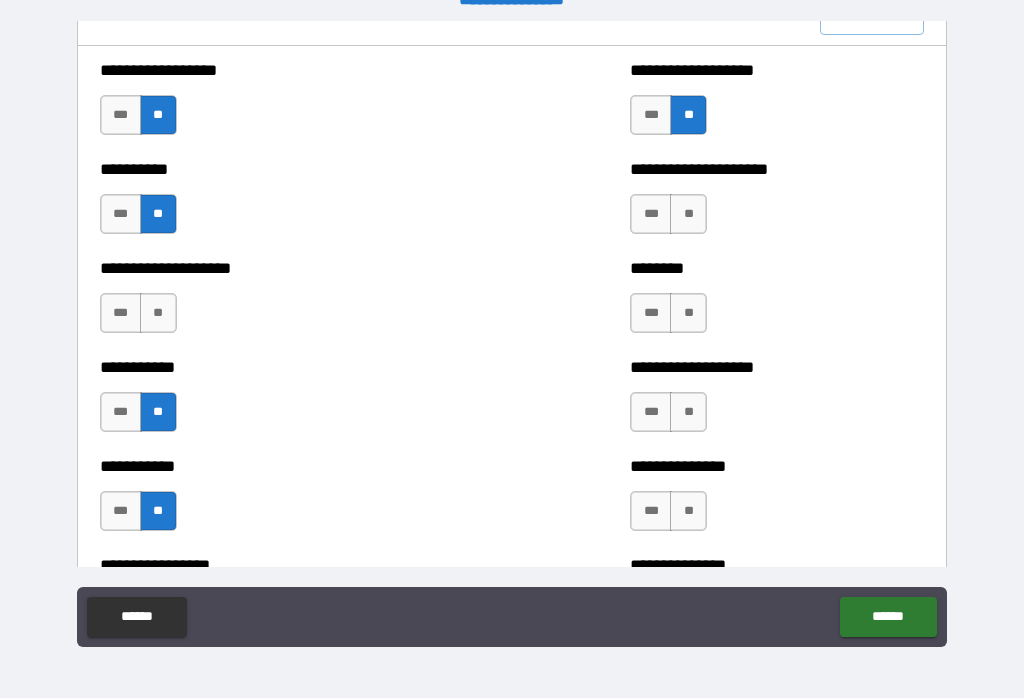click on "**" at bounding box center (688, 214) 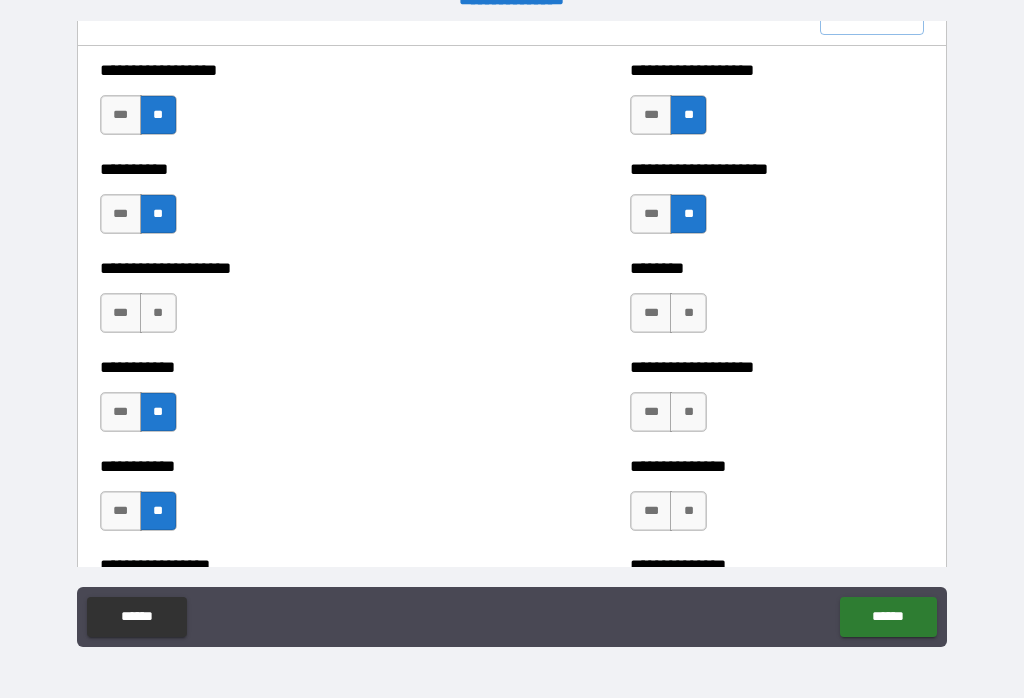click on "**" at bounding box center (688, 412) 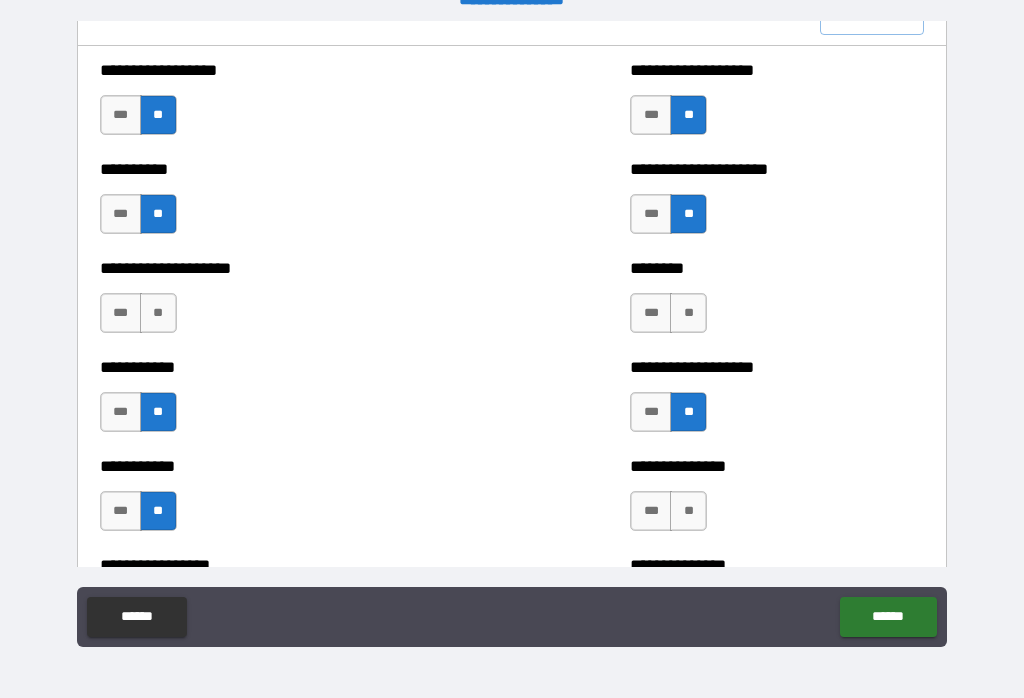 click on "**" at bounding box center [688, 511] 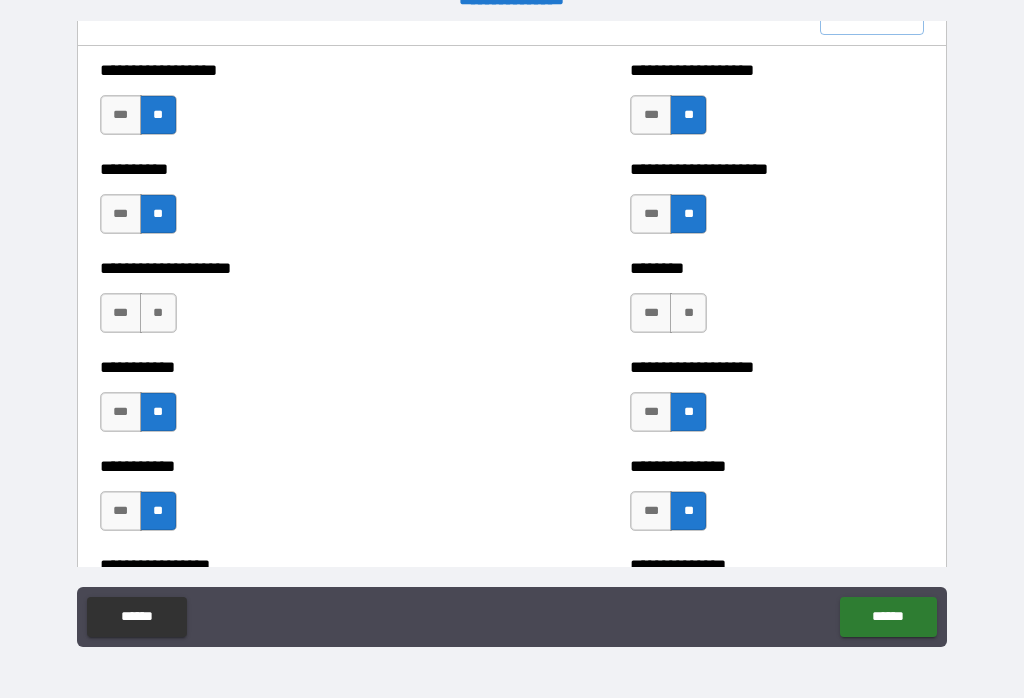 click on "**" at bounding box center [158, 313] 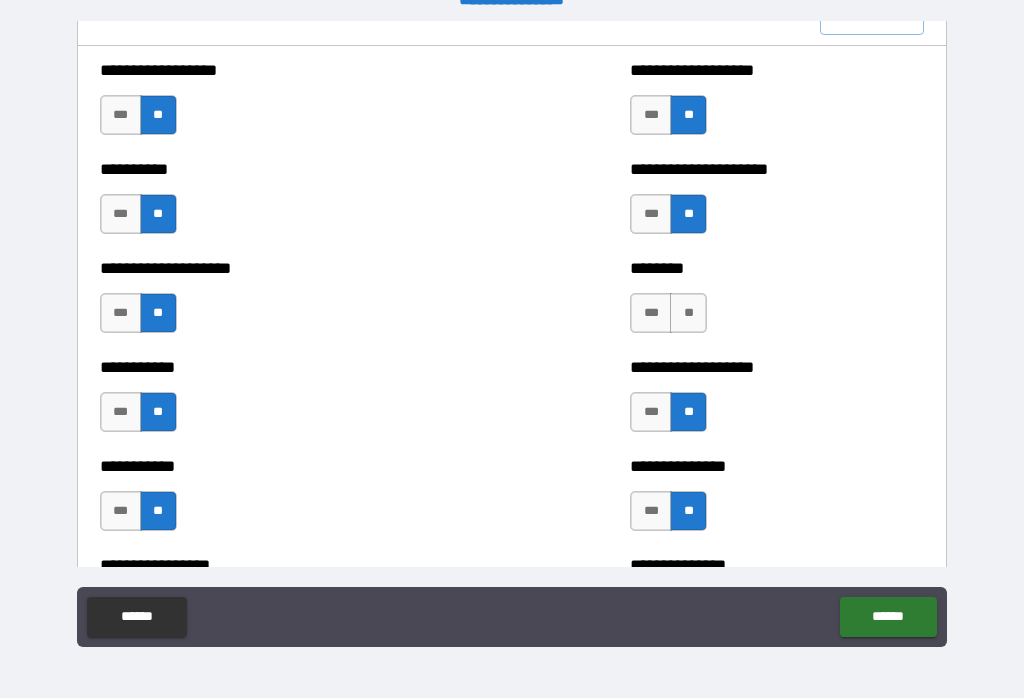 click on "**" at bounding box center (688, 313) 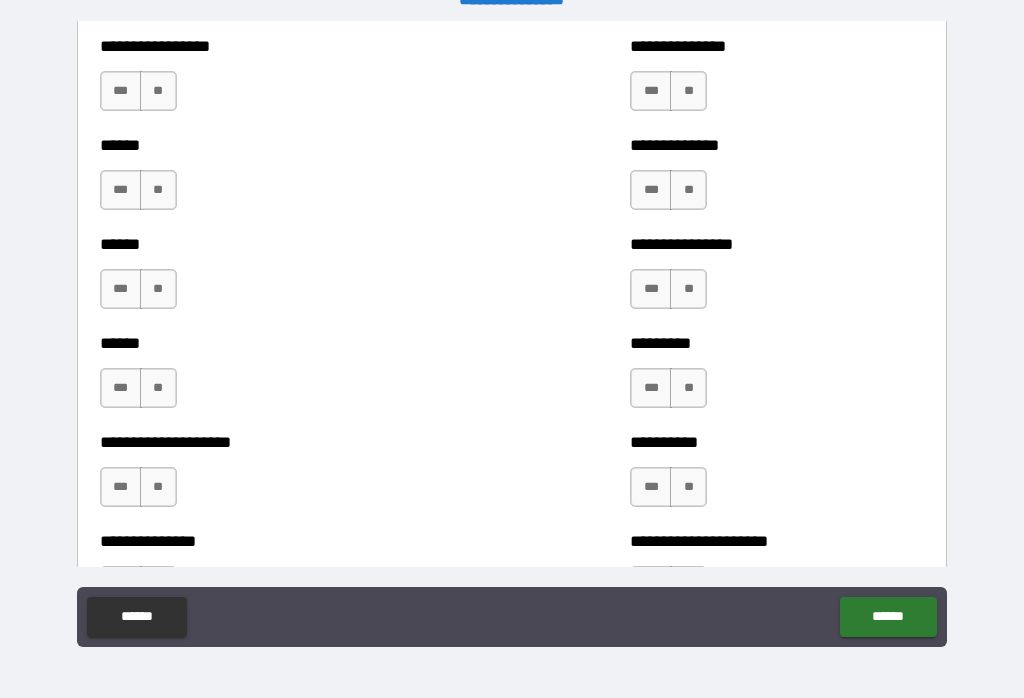 scroll, scrollTop: 2903, scrollLeft: 0, axis: vertical 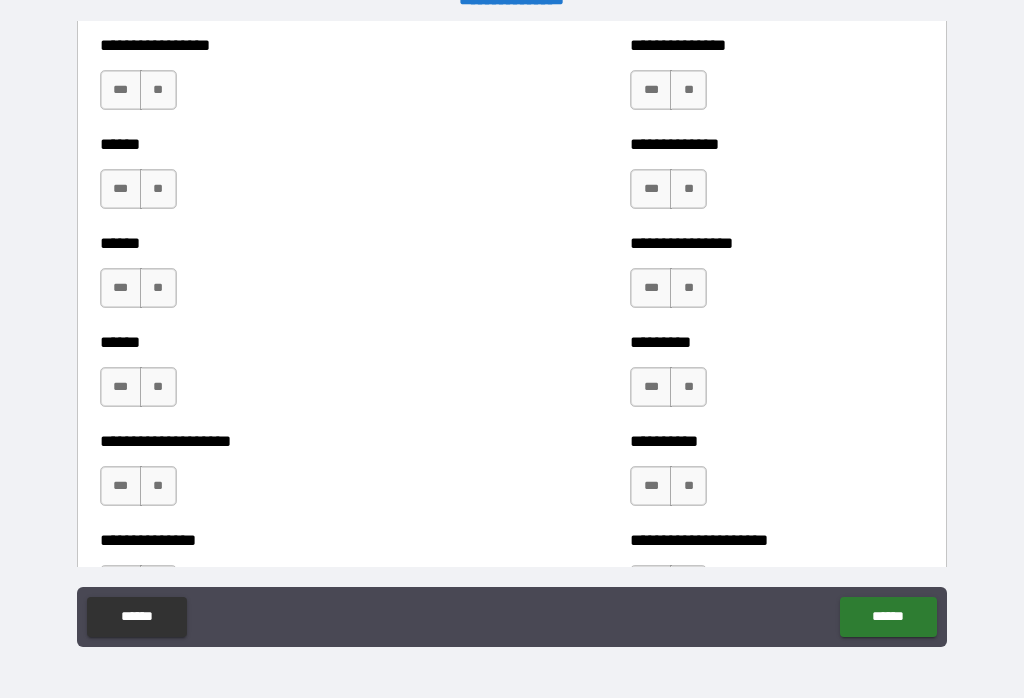 click on "**" at bounding box center (158, 90) 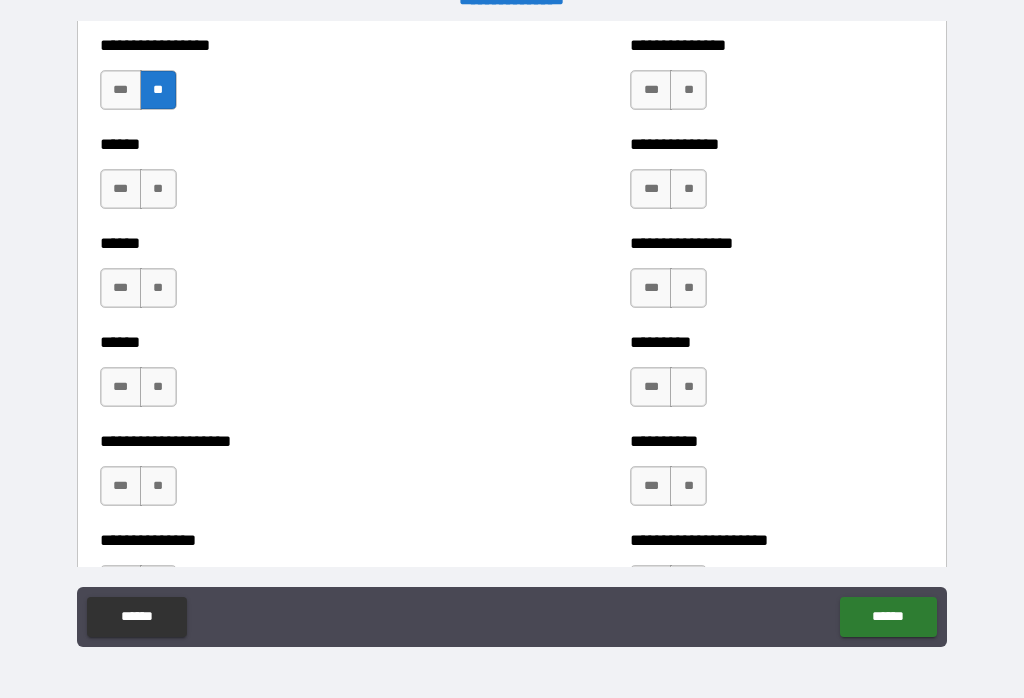click on "***" at bounding box center [121, 189] 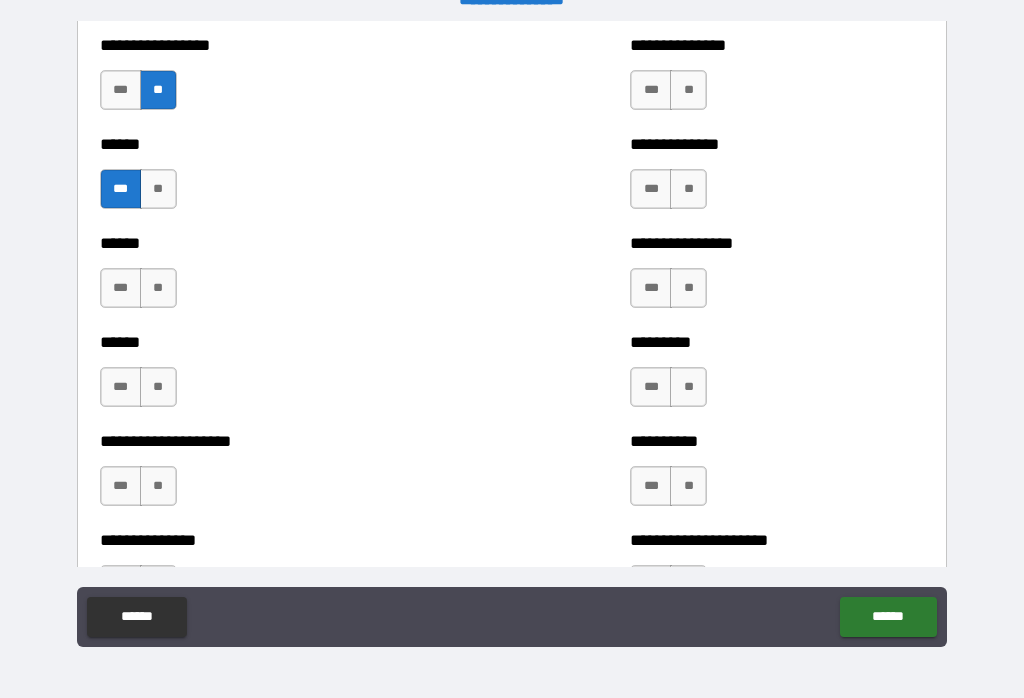 click on "**" at bounding box center (158, 288) 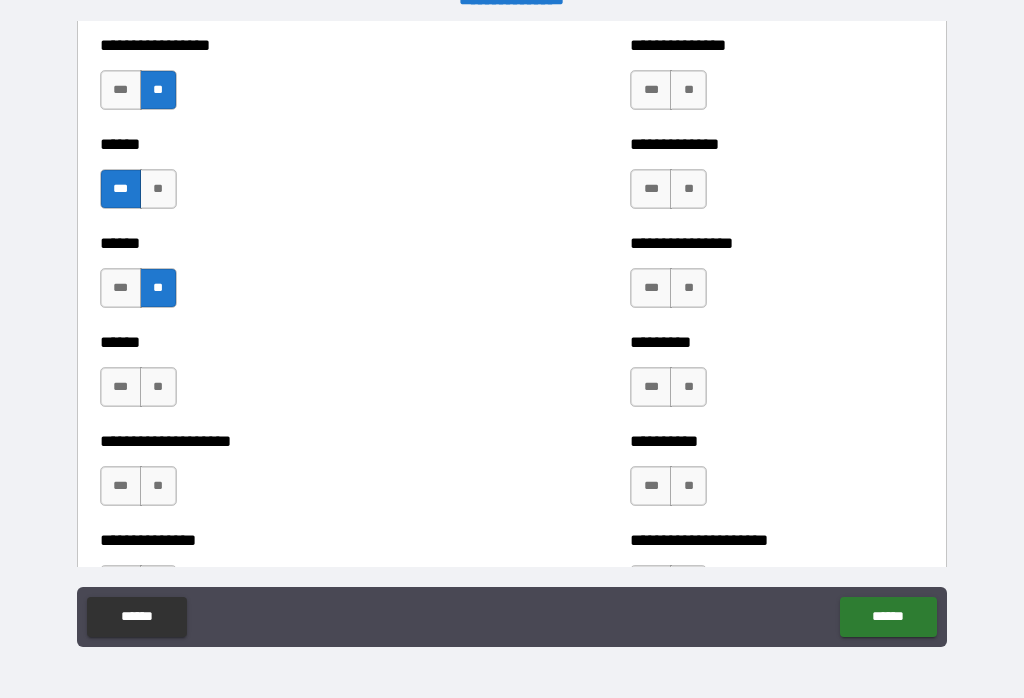 click on "**" at bounding box center (158, 387) 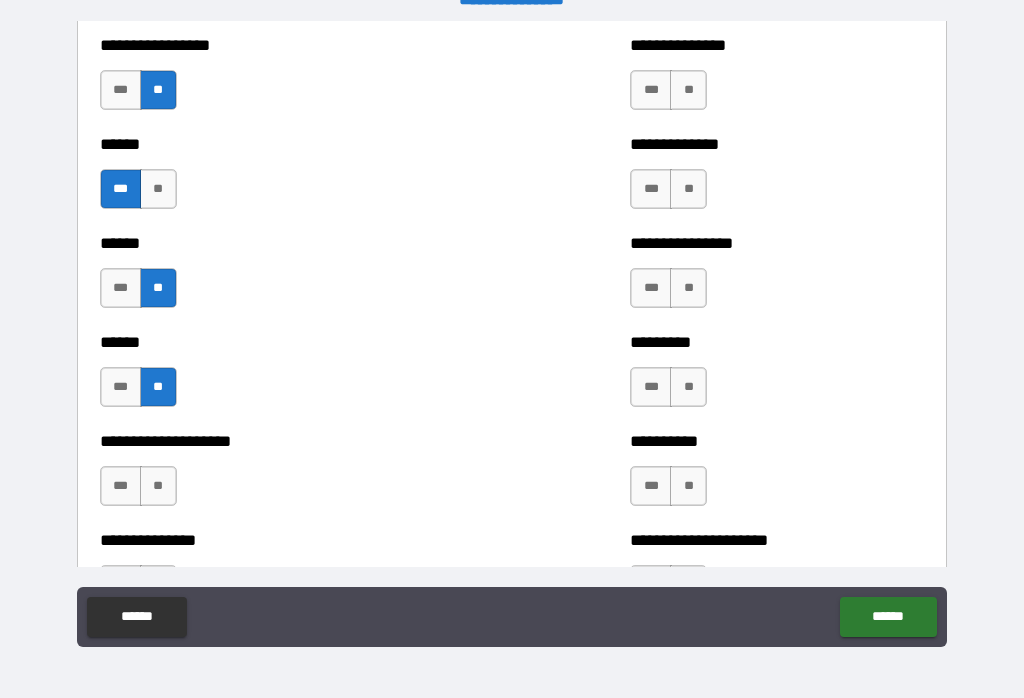 click on "**" at bounding box center [158, 486] 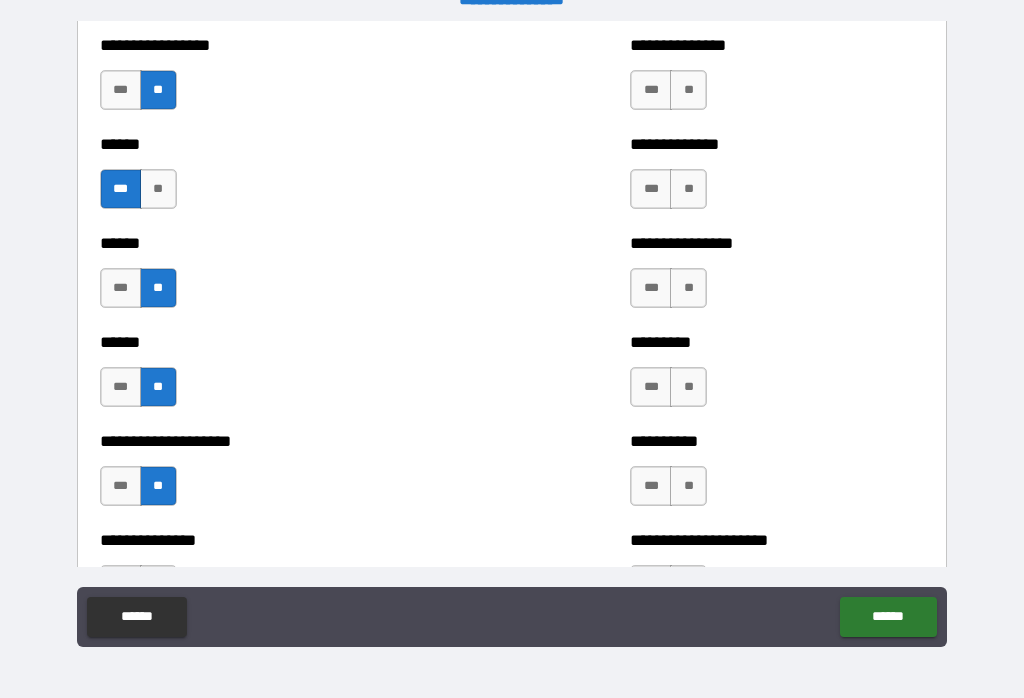 click on "**" at bounding box center [688, 486] 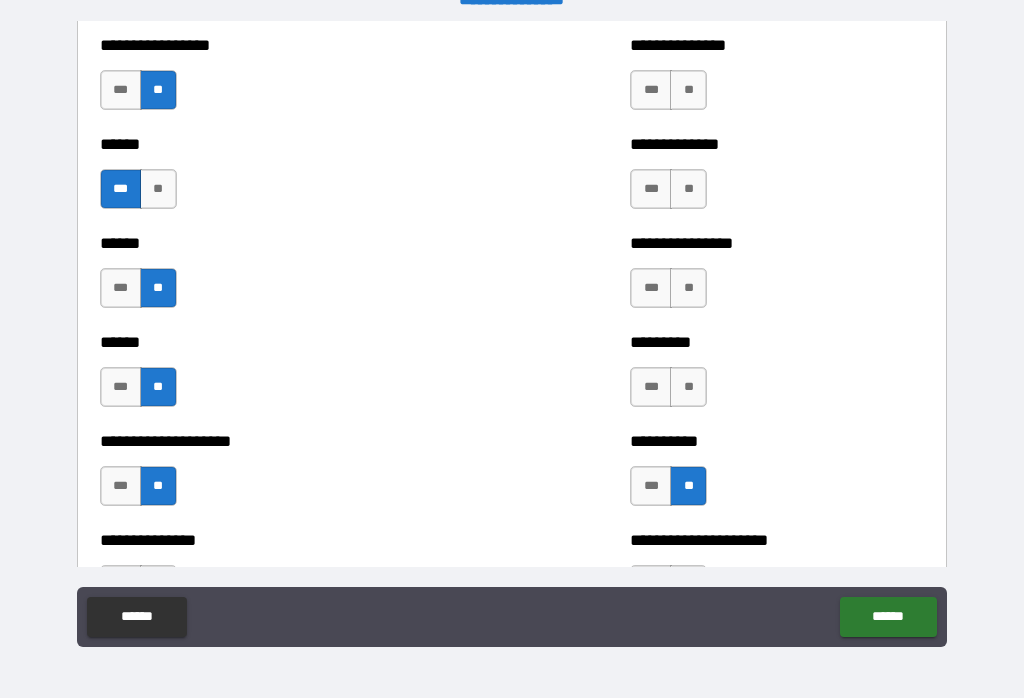 click on "**" at bounding box center [688, 387] 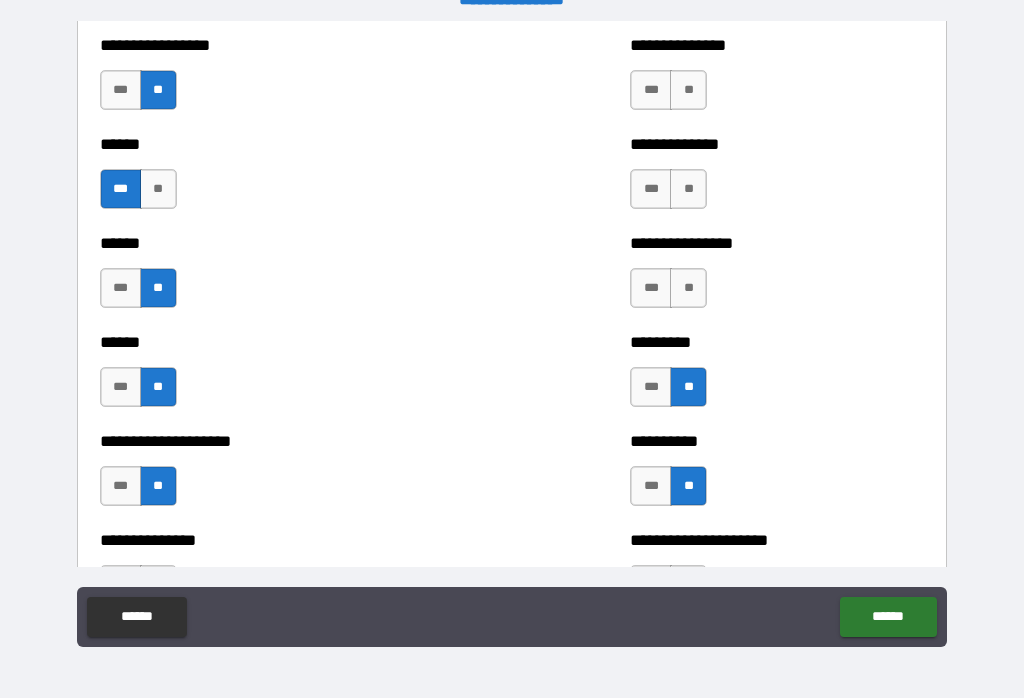 click on "**" at bounding box center (688, 288) 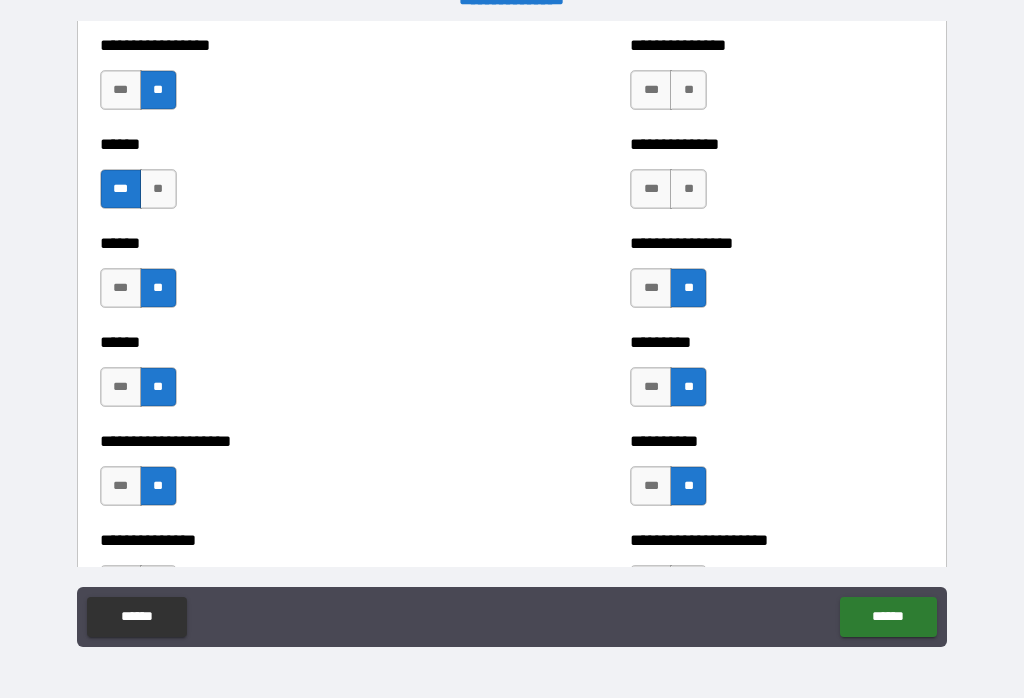 click on "**" at bounding box center (688, 189) 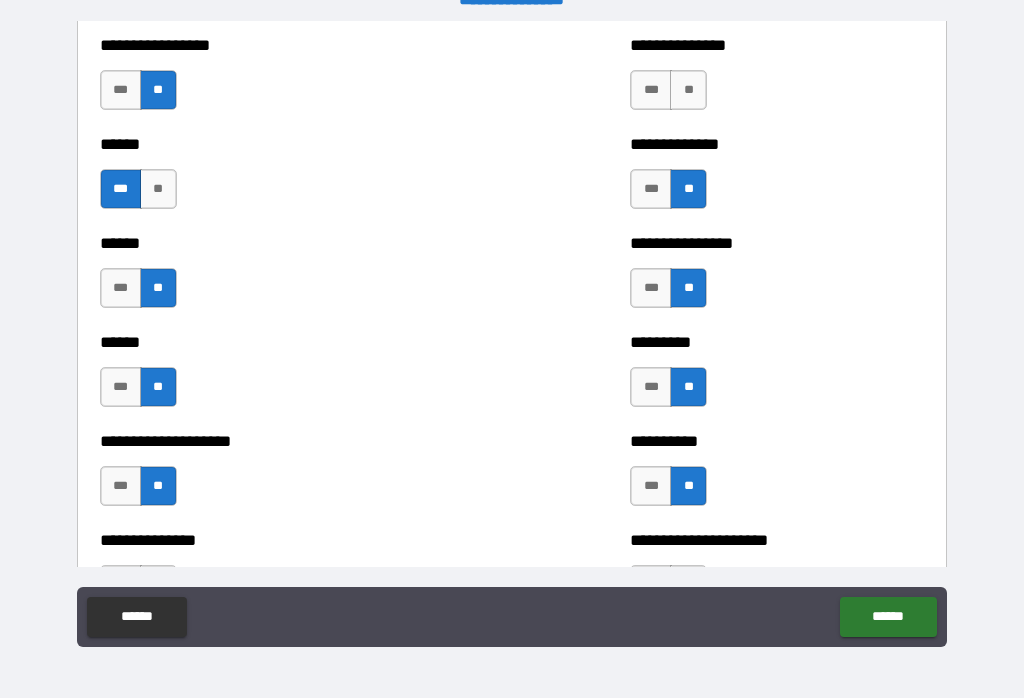 click on "**" at bounding box center (688, 90) 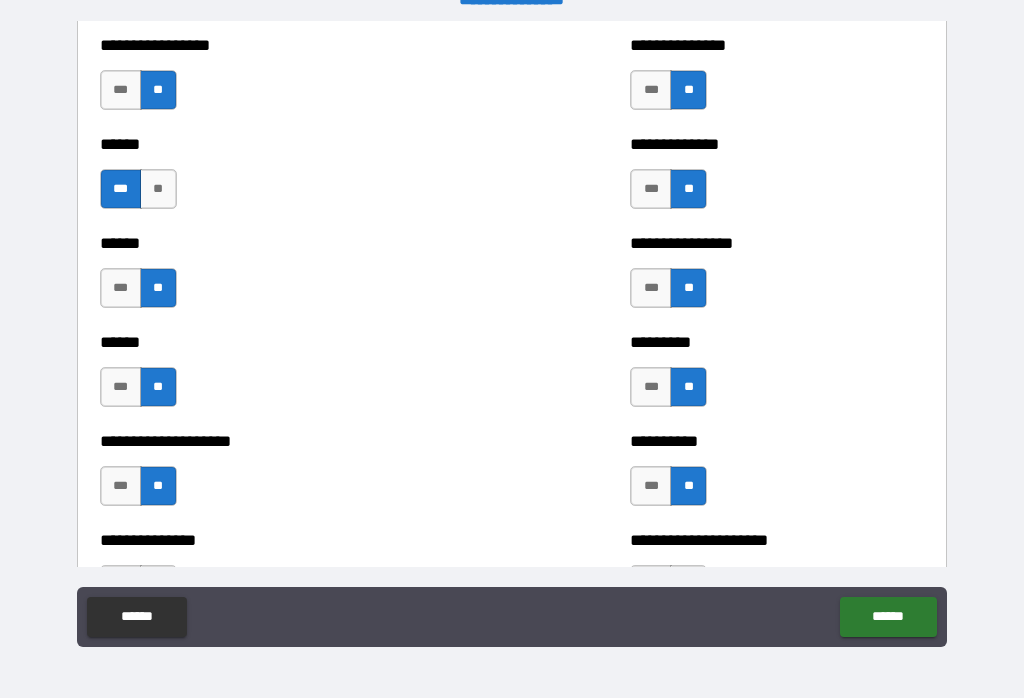 click on "***" at bounding box center (651, 189) 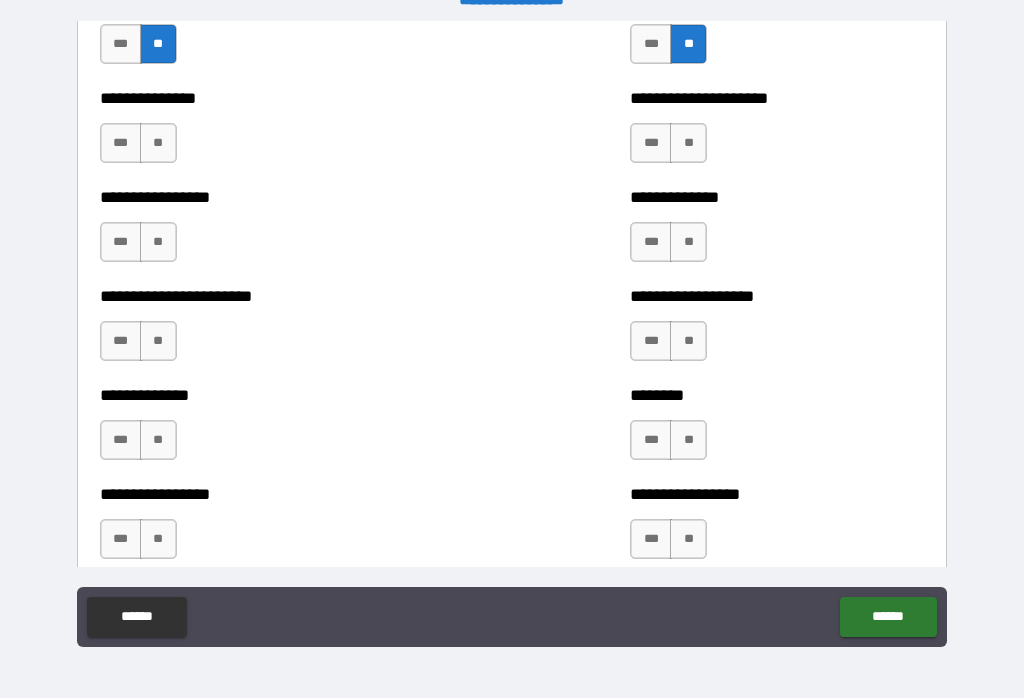 scroll, scrollTop: 3368, scrollLeft: 0, axis: vertical 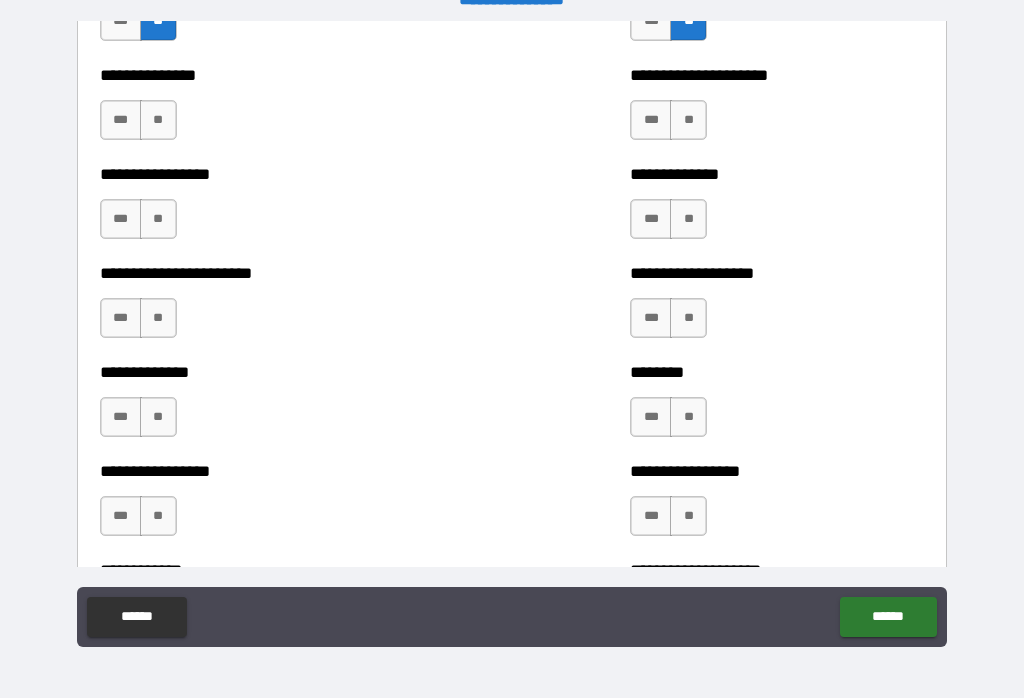 click on "**" at bounding box center (158, 120) 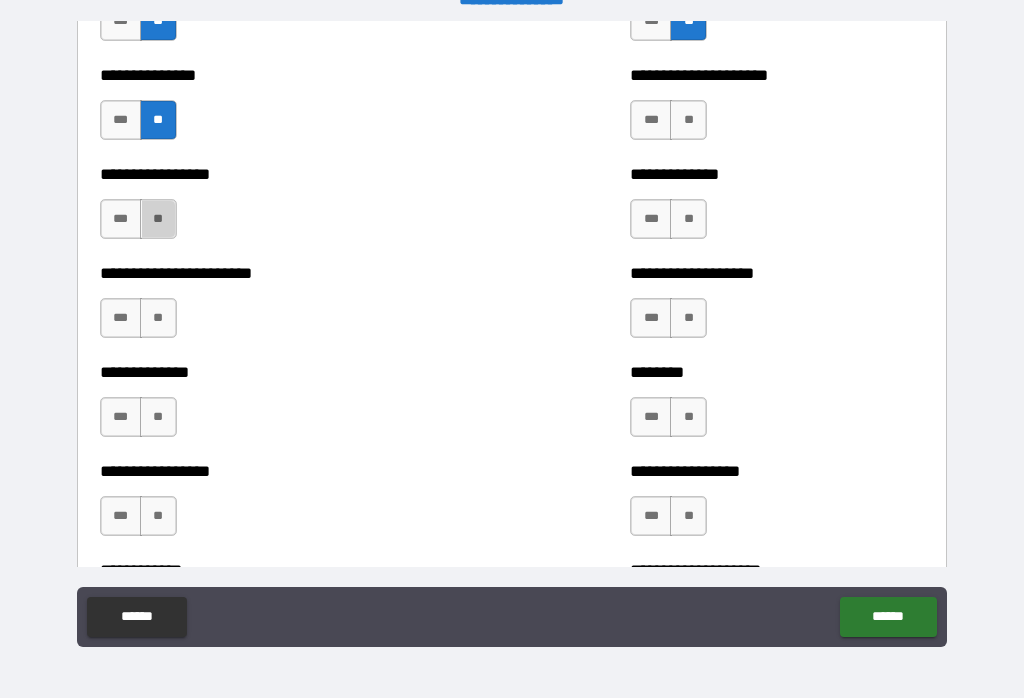 click on "**" at bounding box center [158, 219] 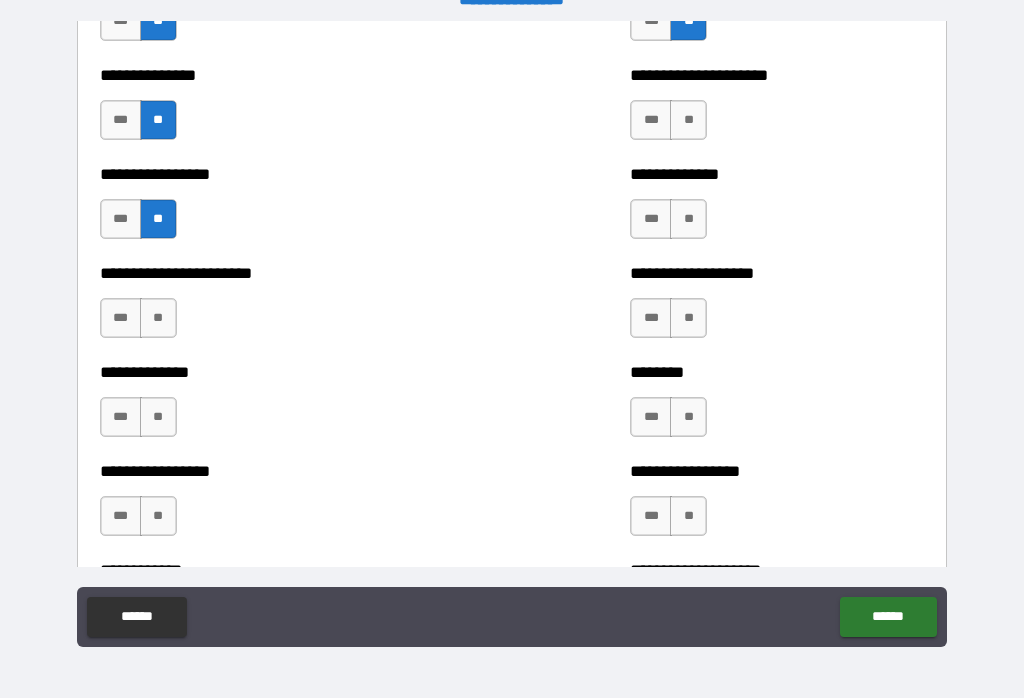 click on "**" at bounding box center (158, 318) 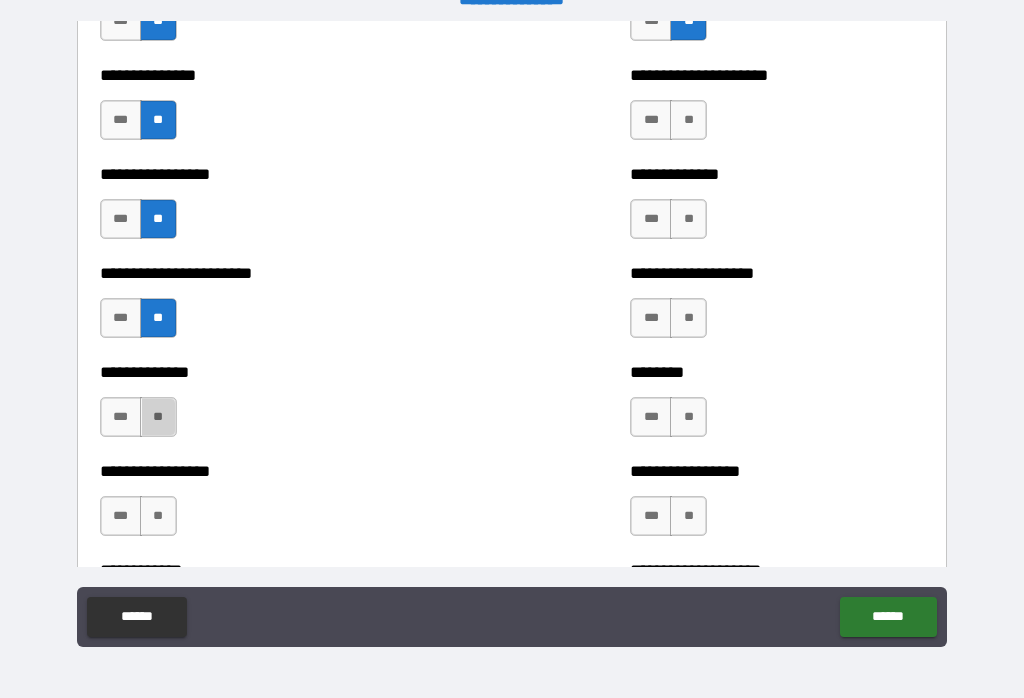 click on "**" at bounding box center (158, 417) 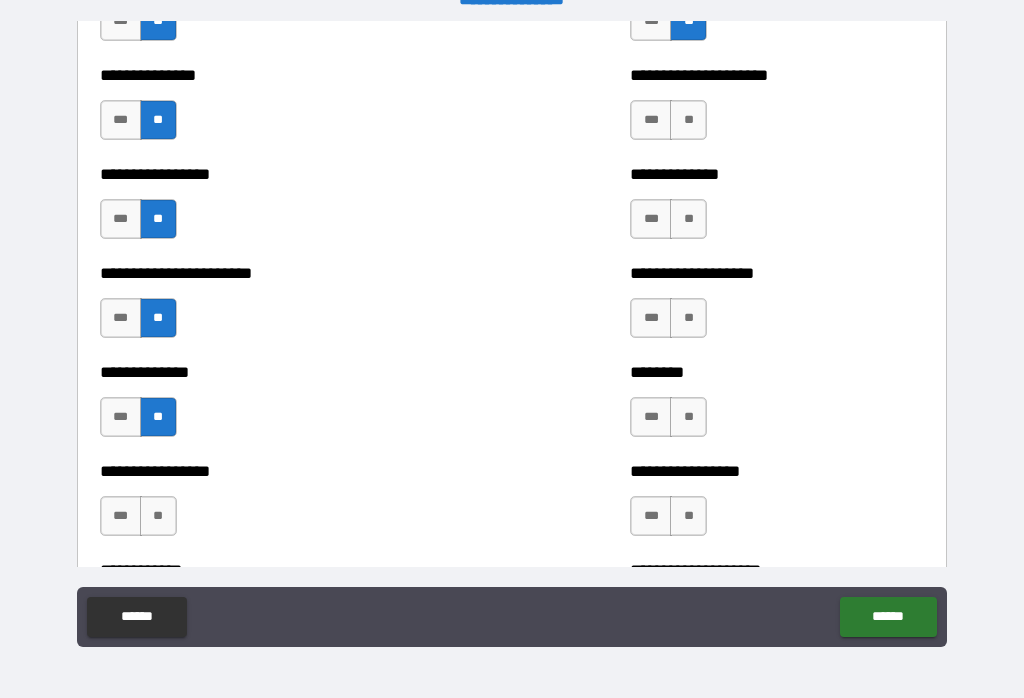 click on "**" at bounding box center [158, 516] 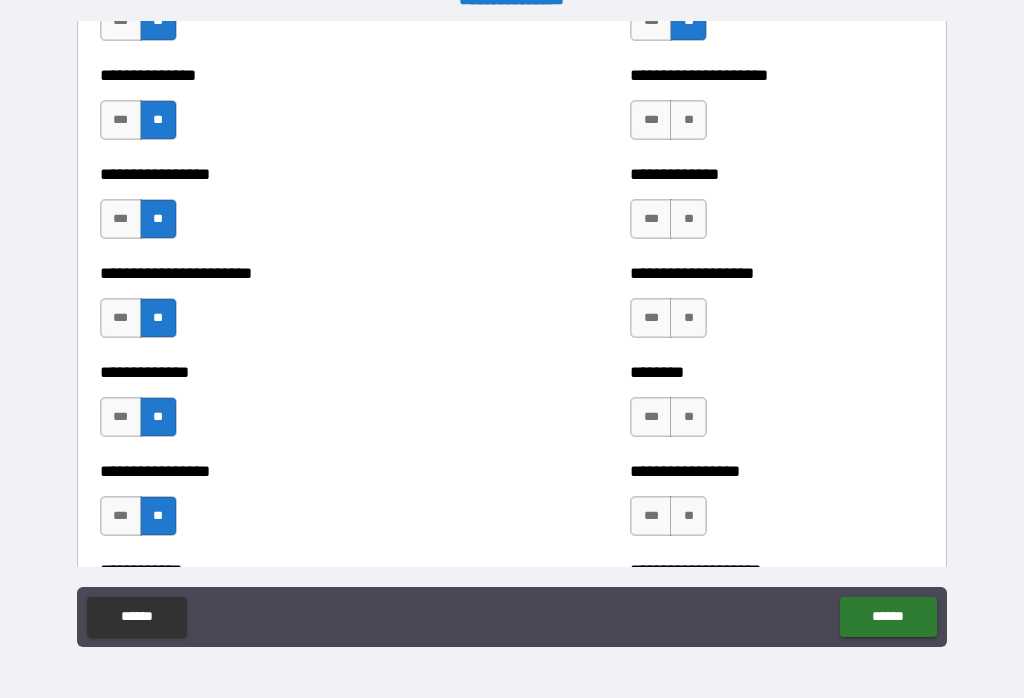 click on "**" at bounding box center (688, 516) 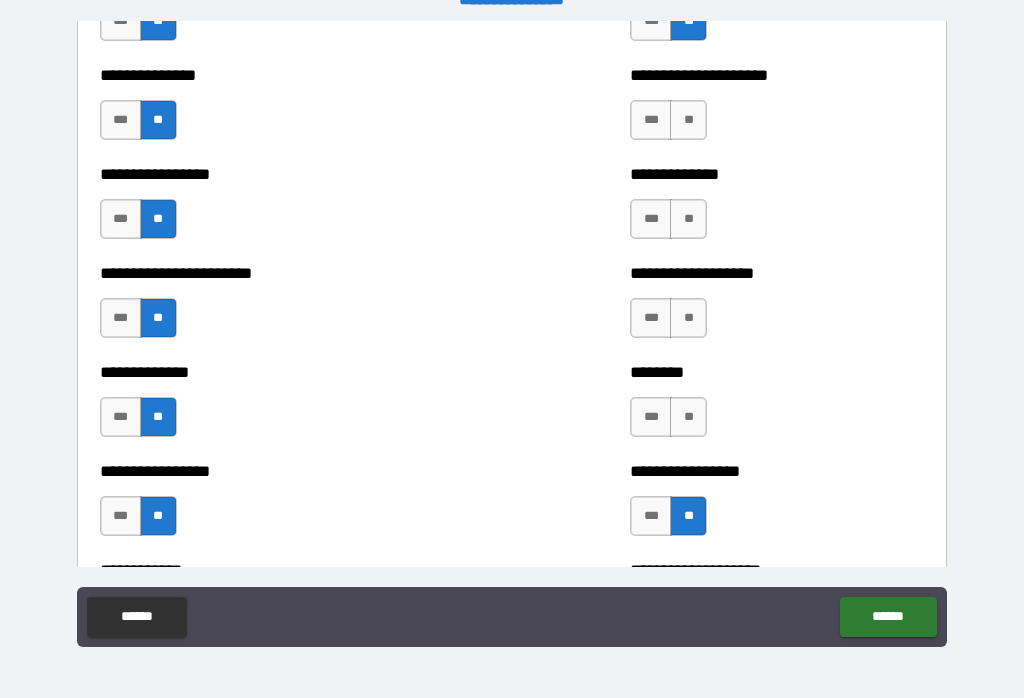 click on "**" at bounding box center (688, 417) 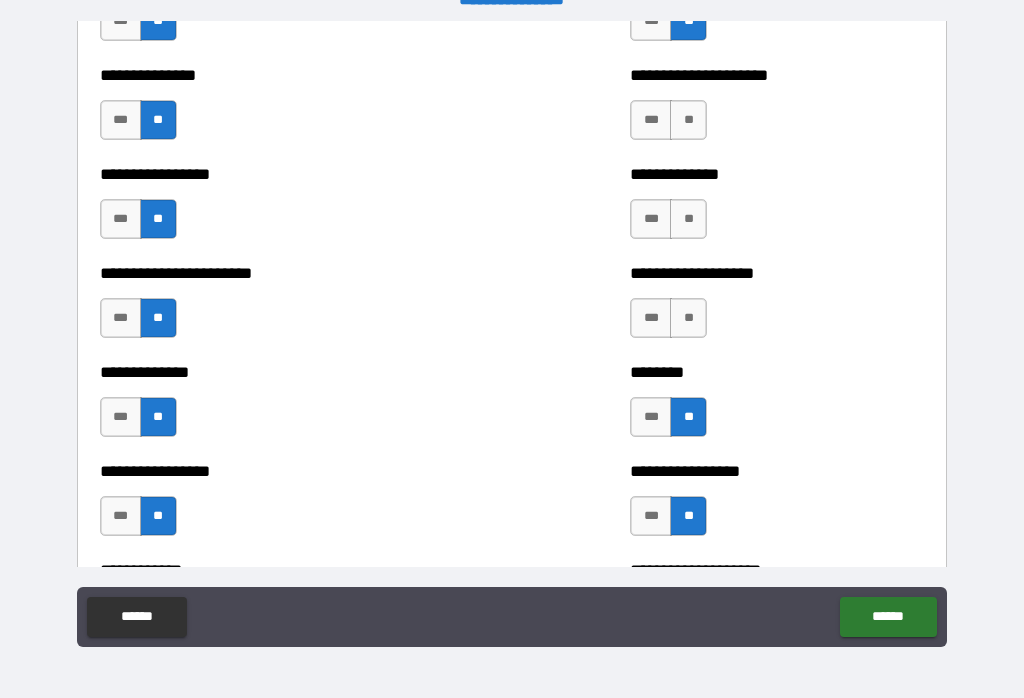click on "**" at bounding box center [688, 318] 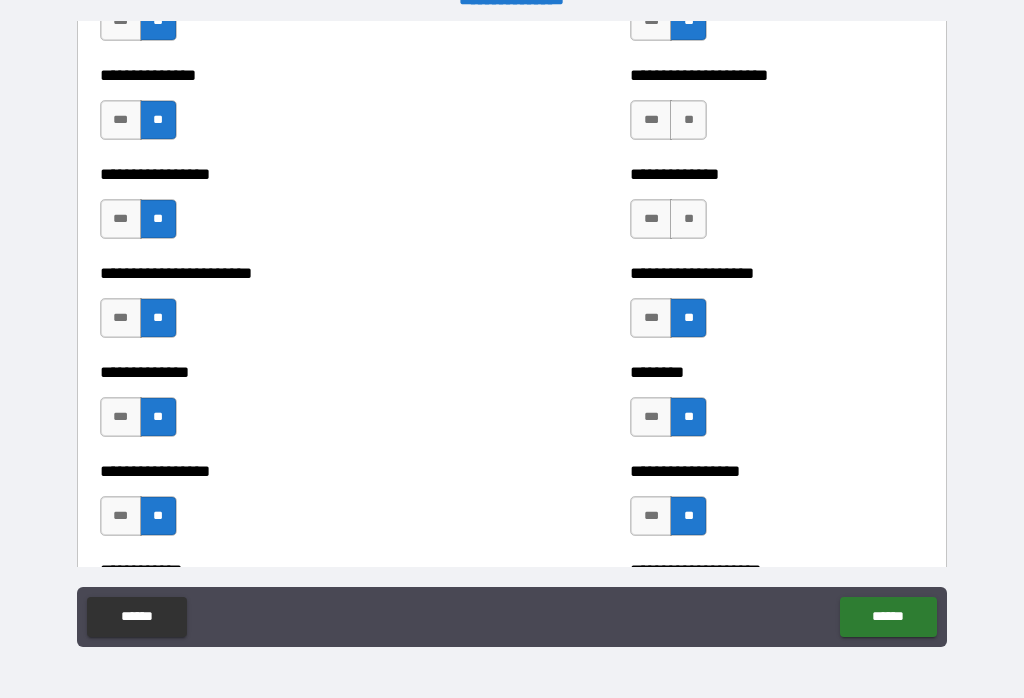 click on "**" at bounding box center (688, 120) 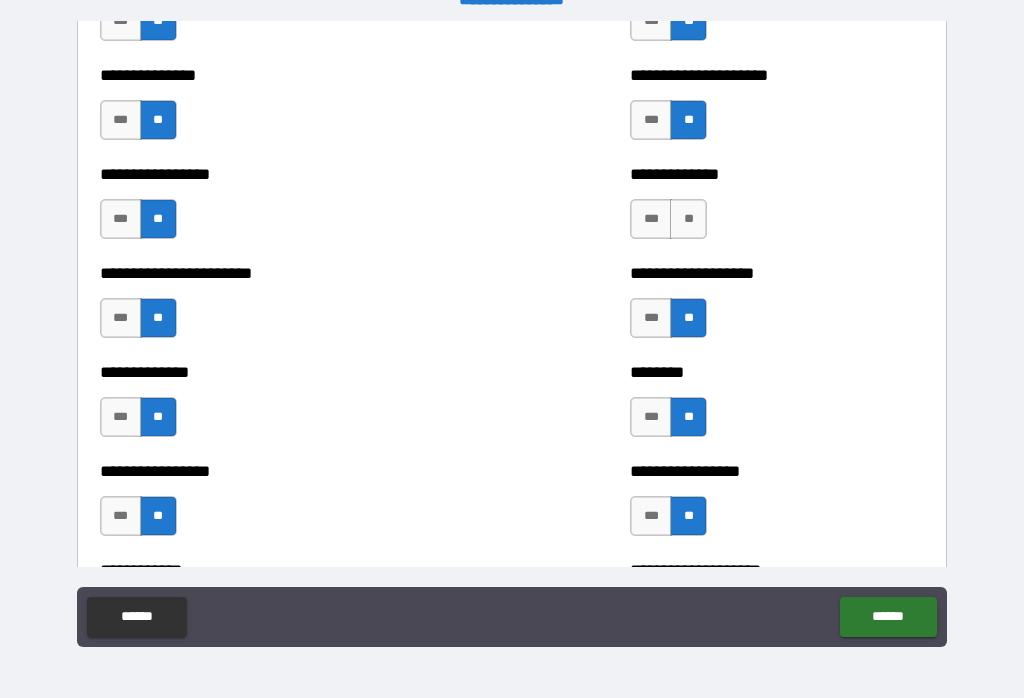 click on "**" at bounding box center (688, 219) 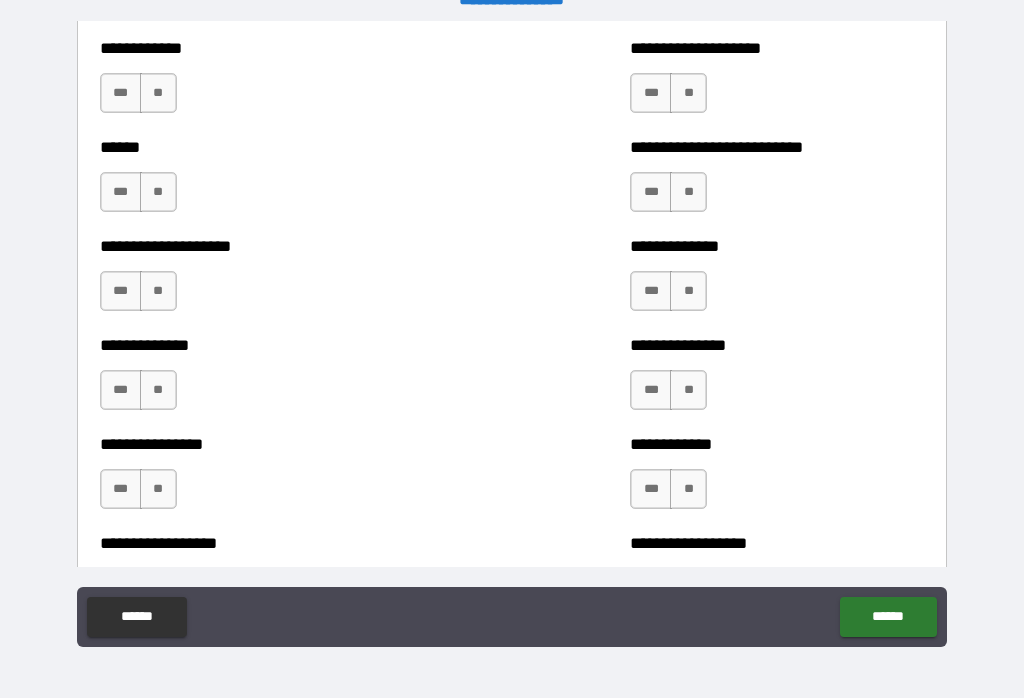 scroll, scrollTop: 3891, scrollLeft: 0, axis: vertical 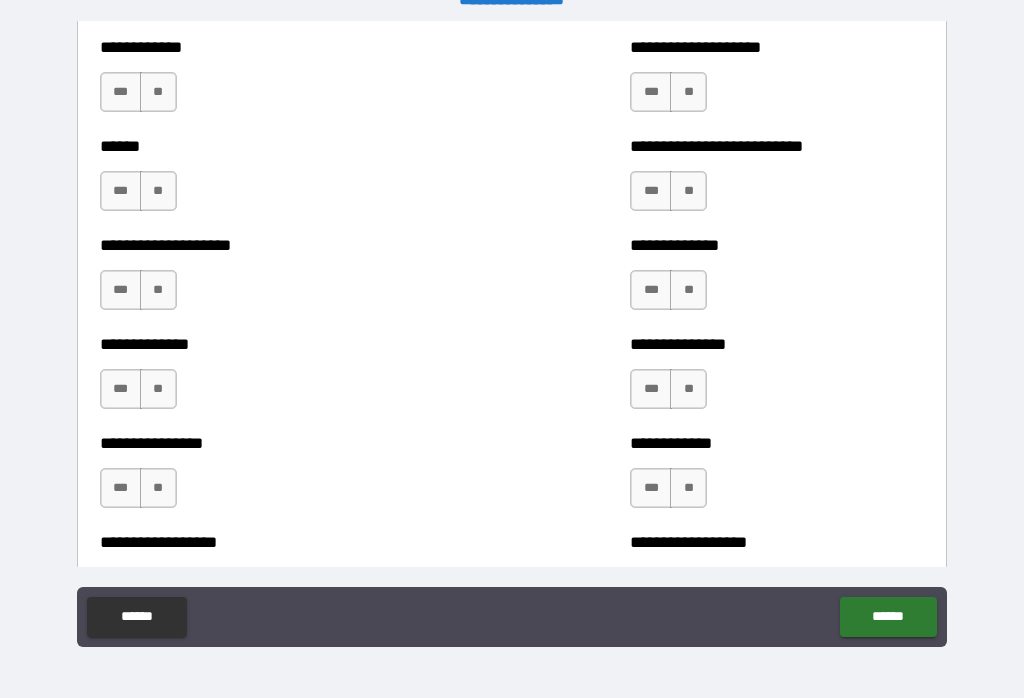 click on "**" at bounding box center (158, 92) 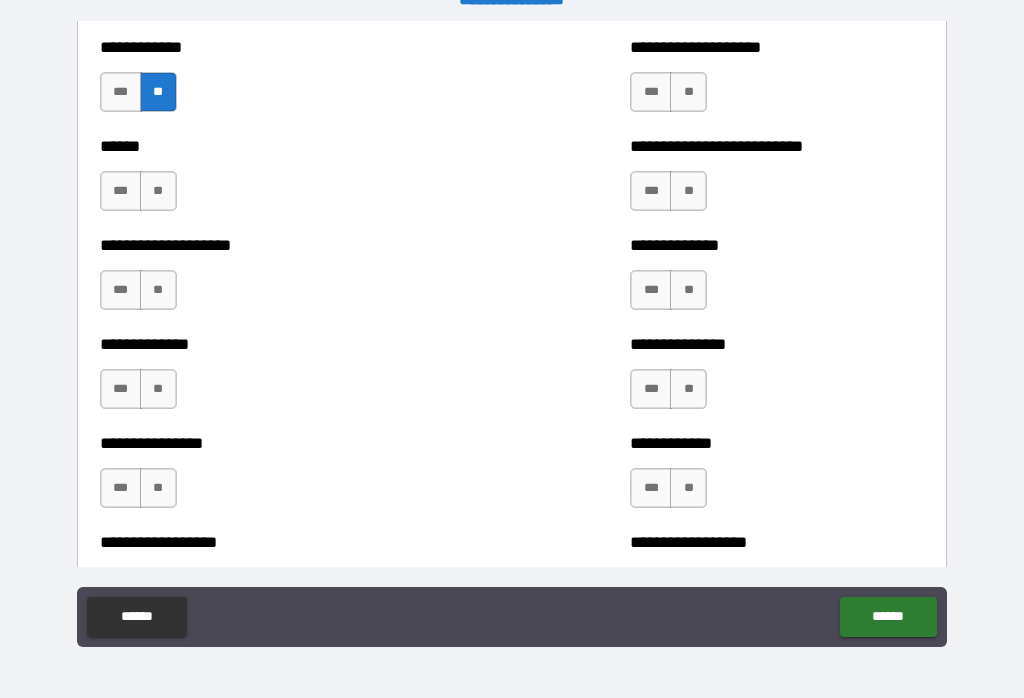 click on "***" at bounding box center [121, 191] 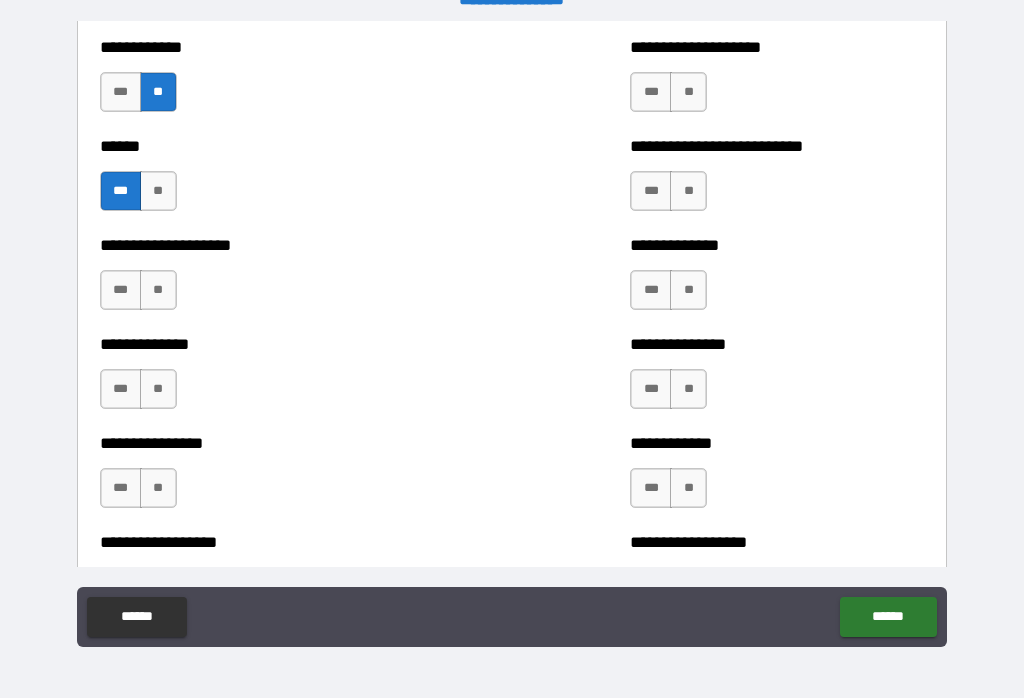 click on "**" at bounding box center [158, 290] 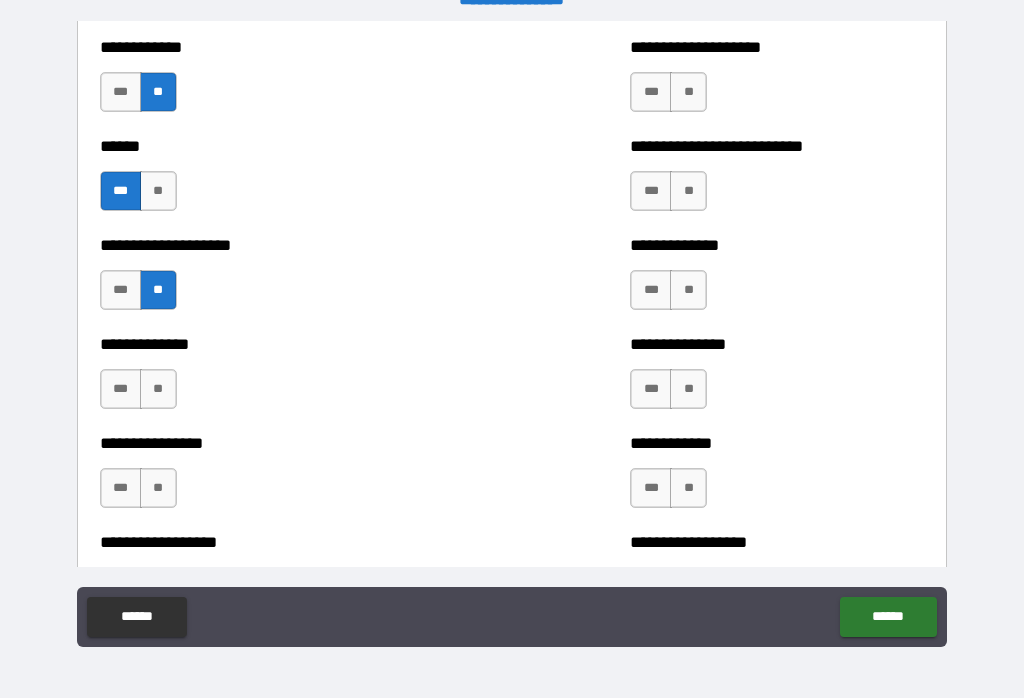 click on "**" at bounding box center [158, 389] 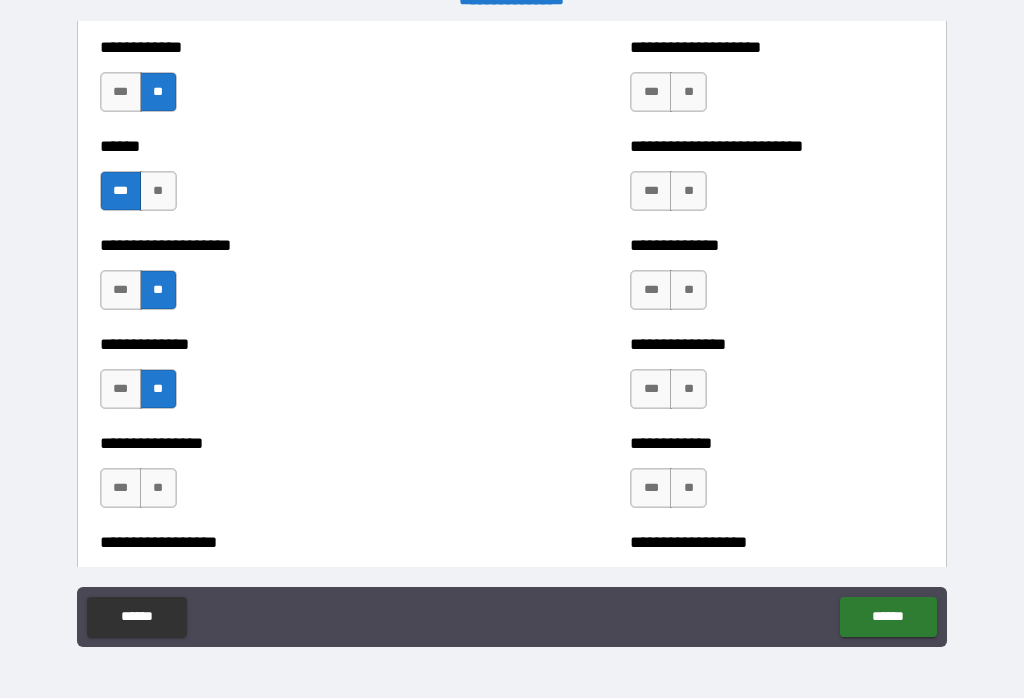 click on "**" at bounding box center [158, 488] 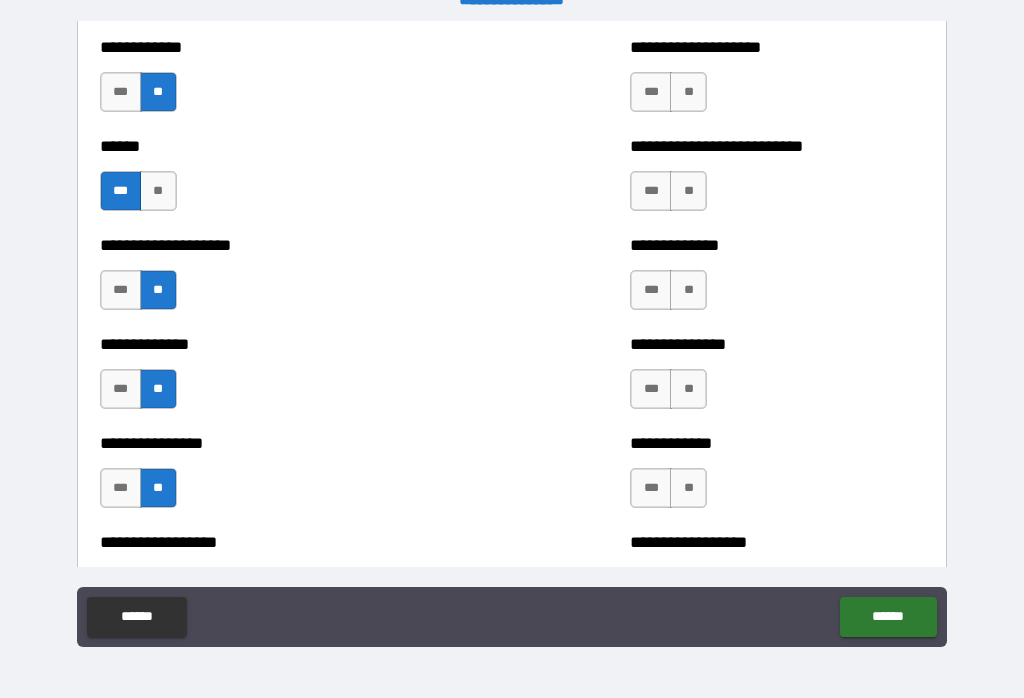 click on "**" at bounding box center (688, 488) 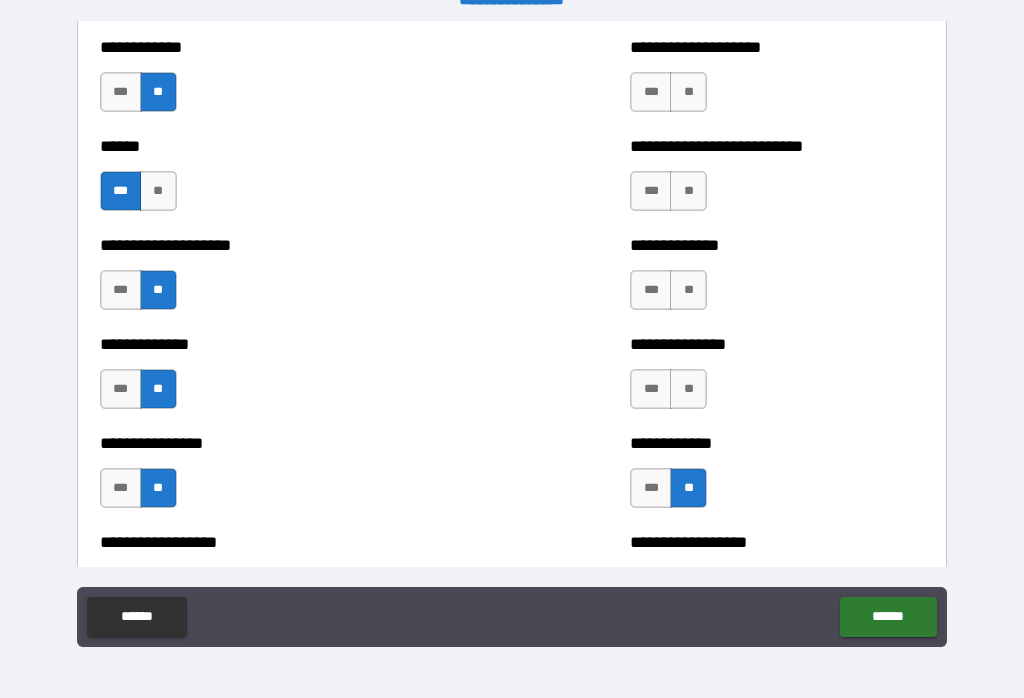 click on "**" at bounding box center [688, 389] 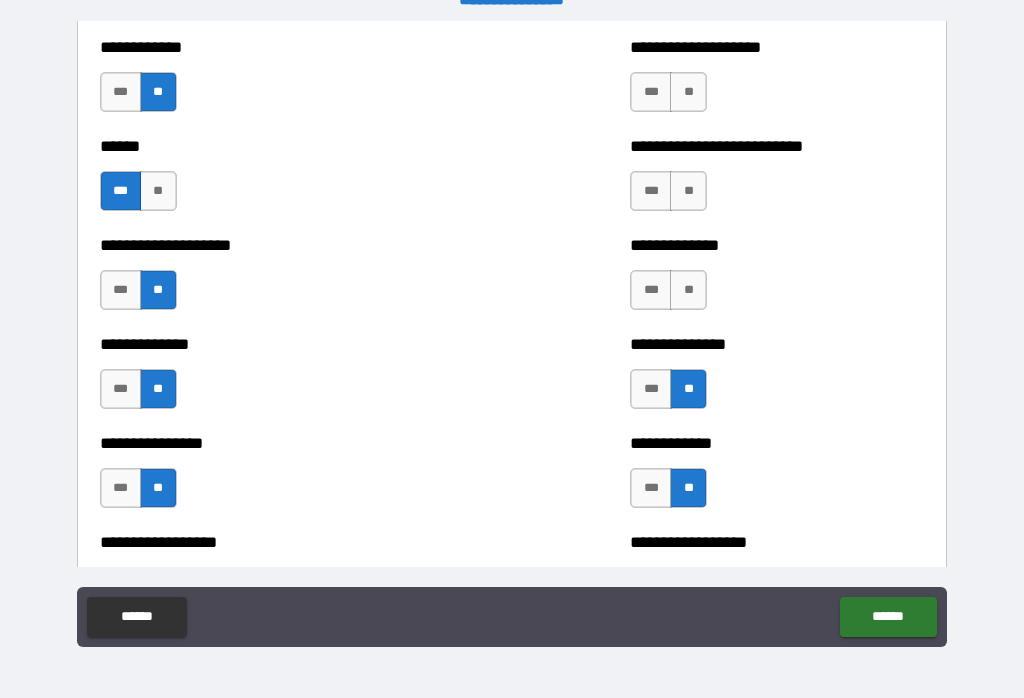 click on "**" at bounding box center [688, 290] 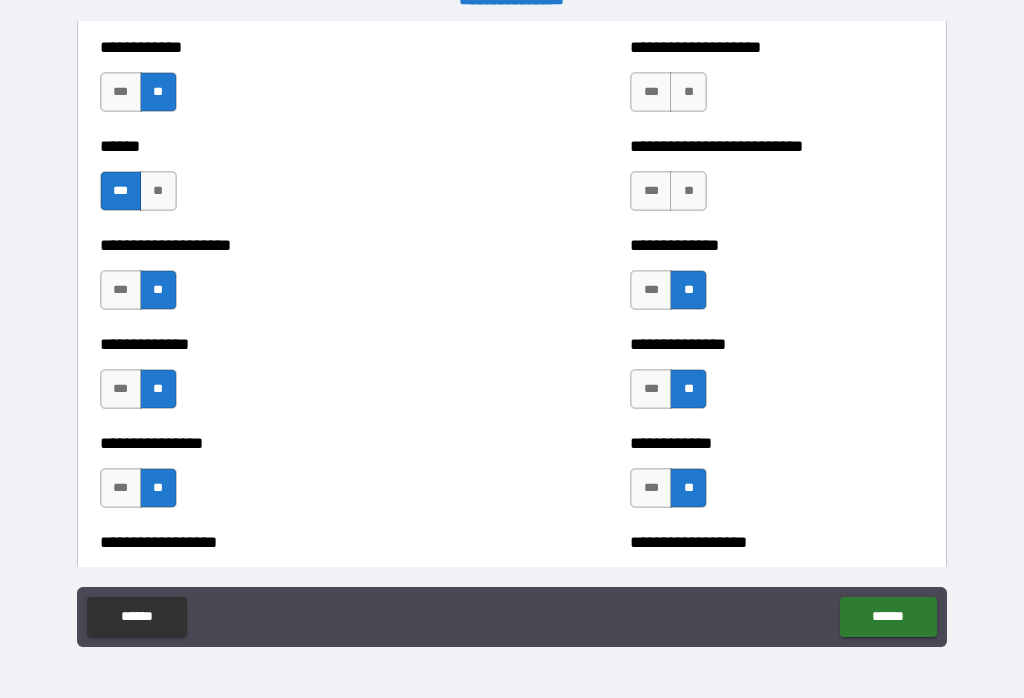 click on "**" at bounding box center [688, 191] 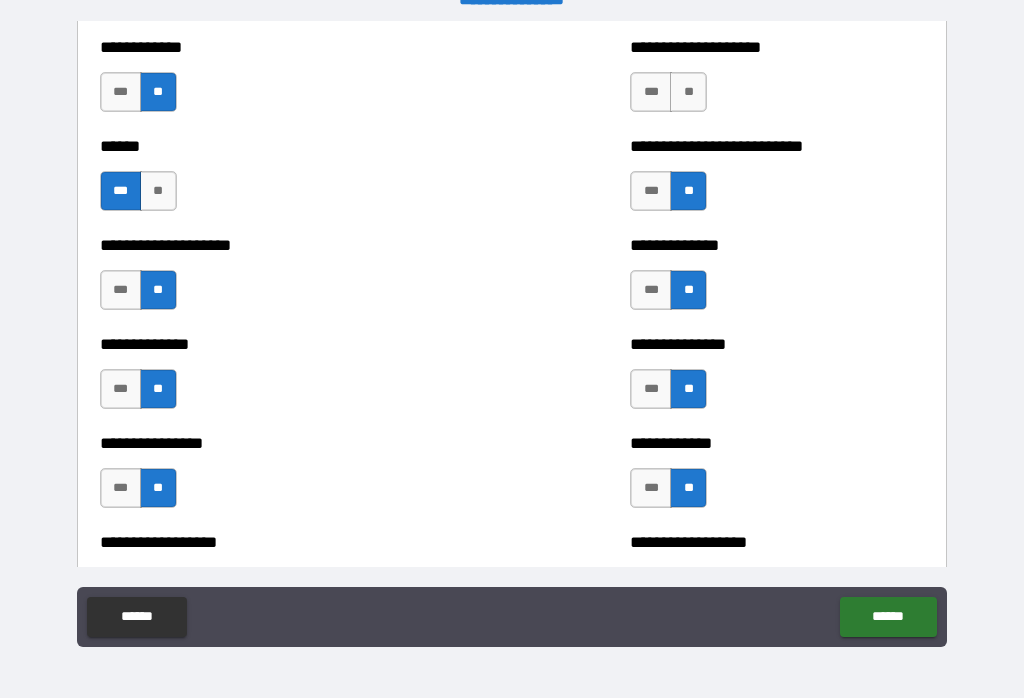 click on "***" at bounding box center [651, 191] 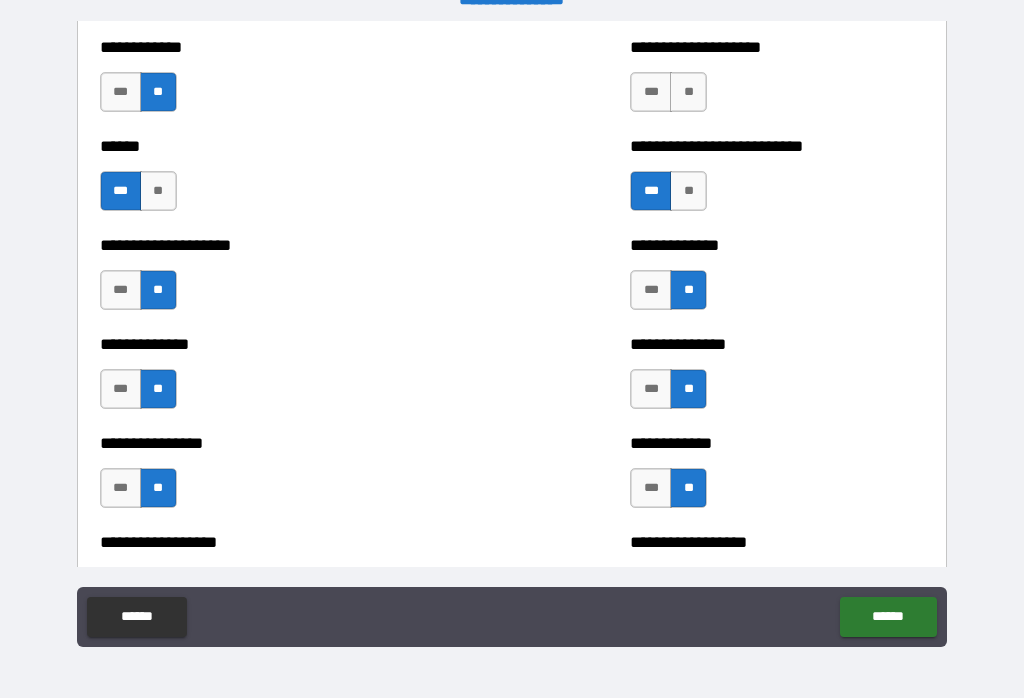 click on "**" at bounding box center (688, 92) 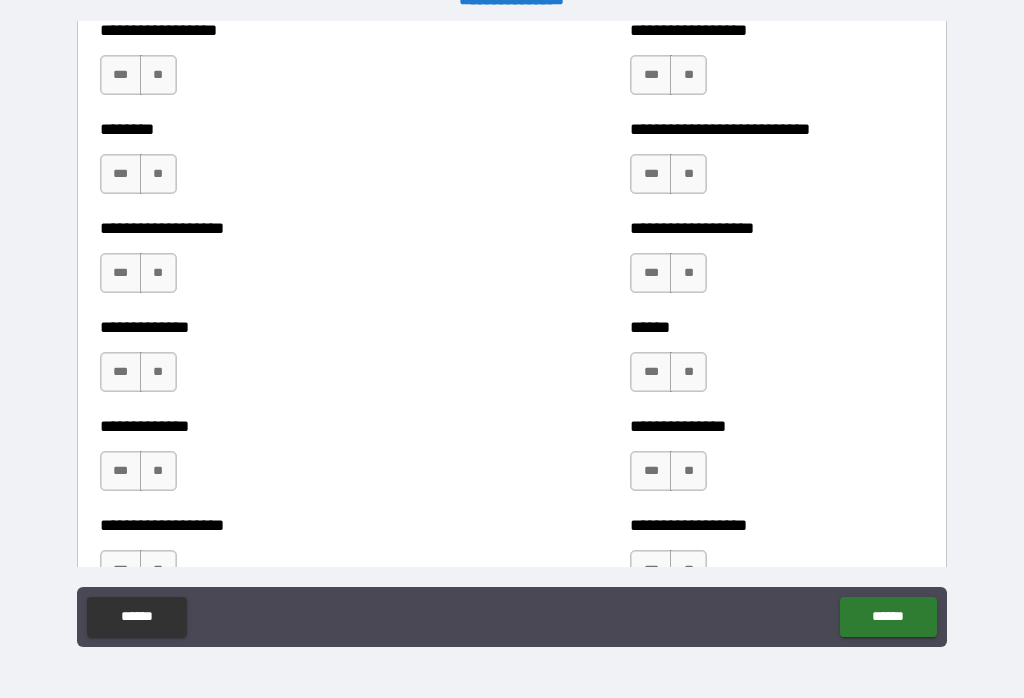 scroll, scrollTop: 4404, scrollLeft: 0, axis: vertical 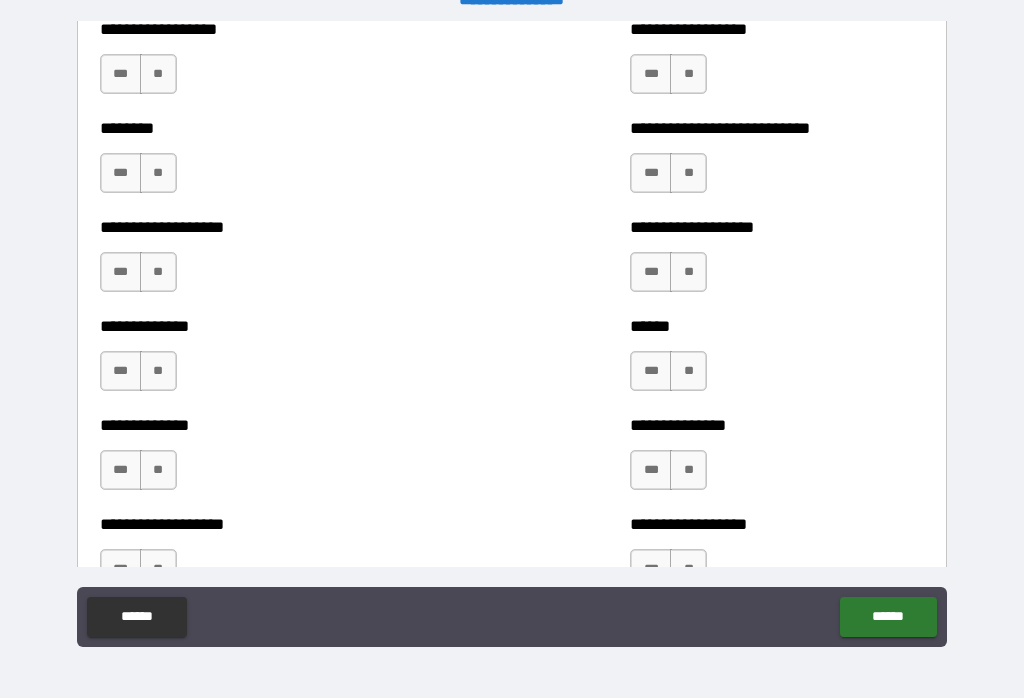 click on "**" at bounding box center [158, 74] 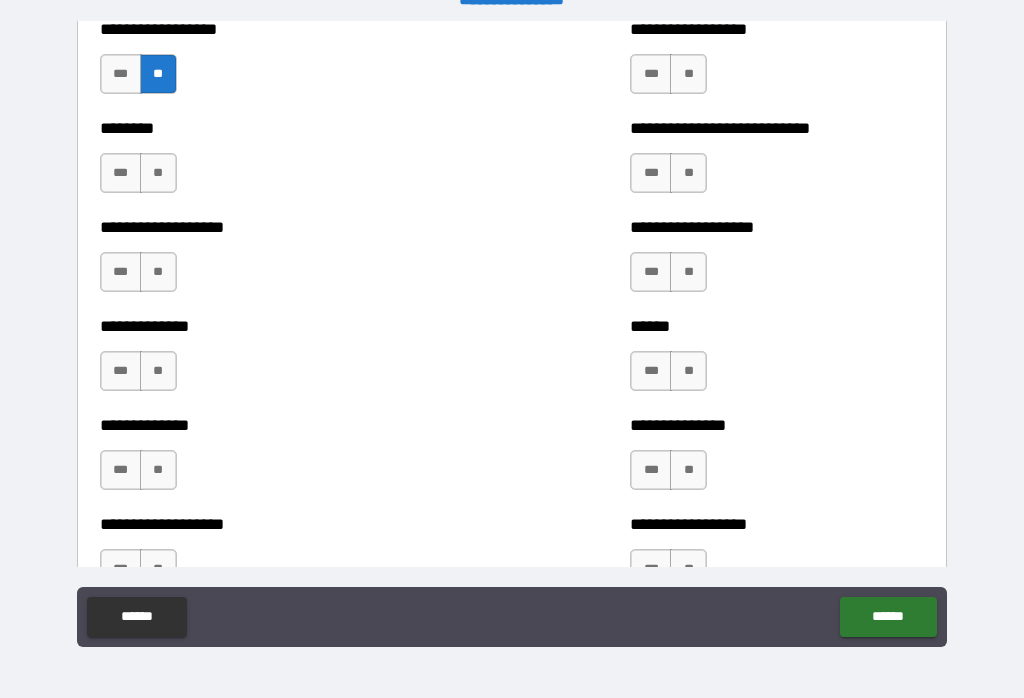click on "**" at bounding box center (158, 173) 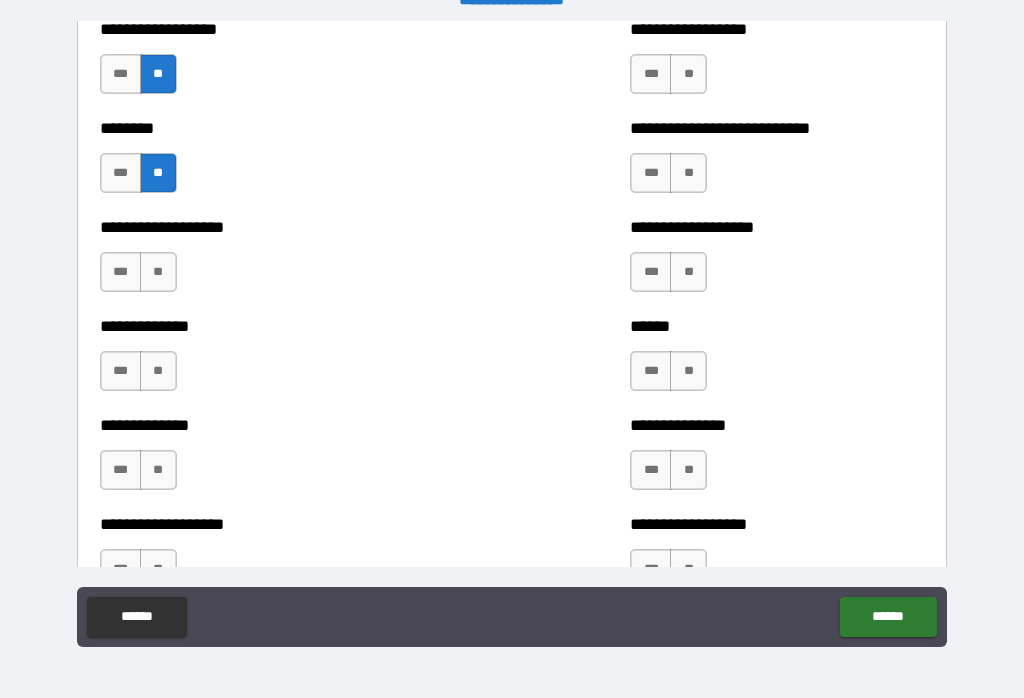 click on "**" at bounding box center (158, 272) 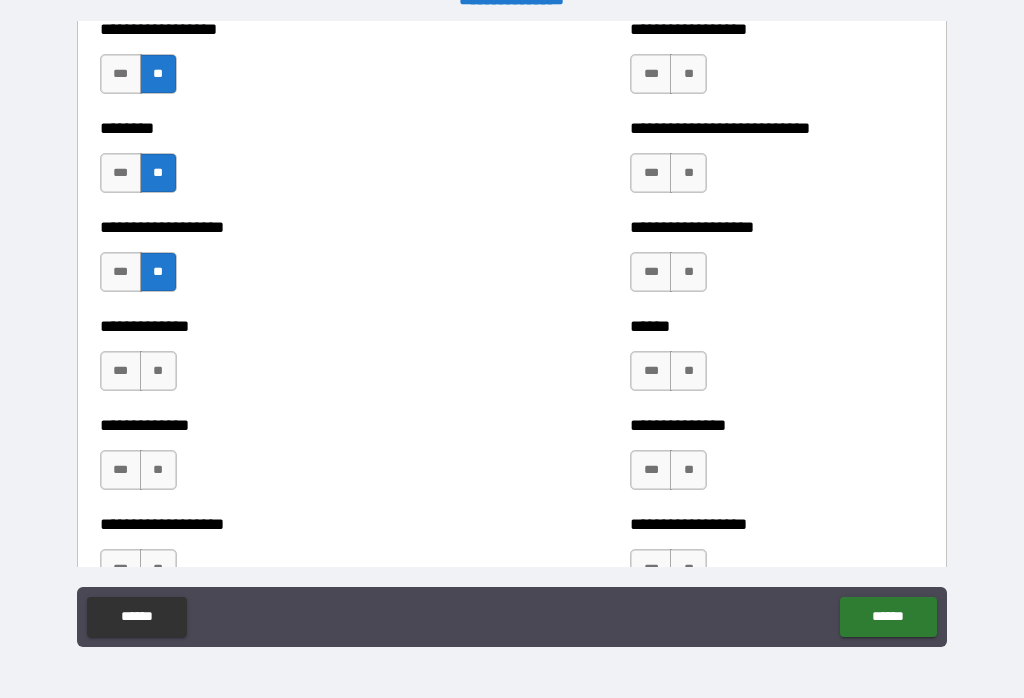 click on "**" at bounding box center (158, 371) 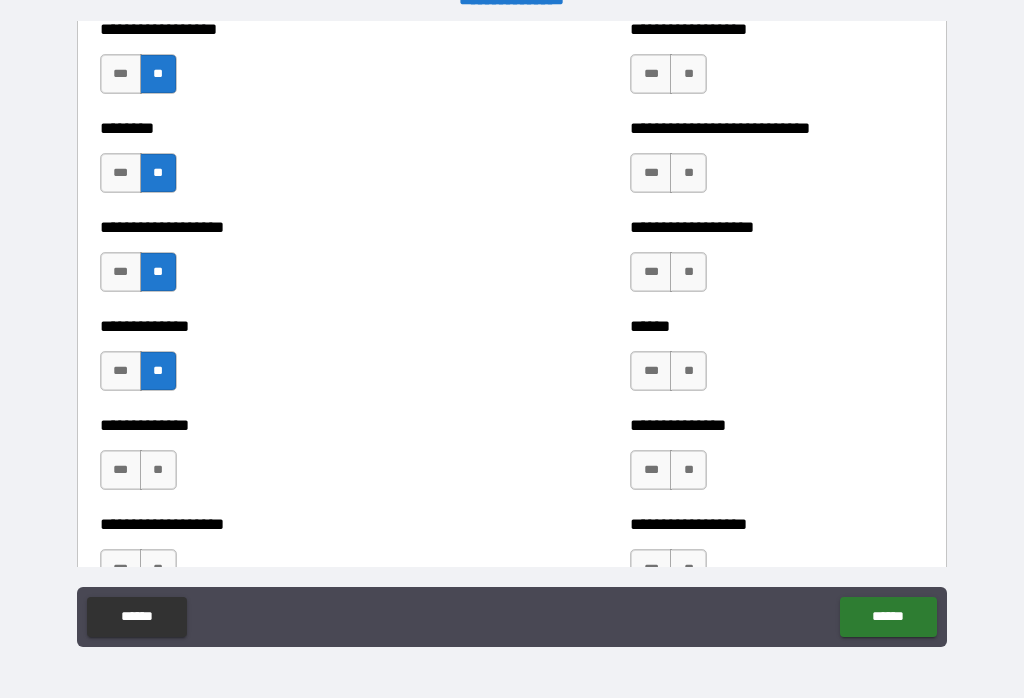 click on "**" at bounding box center [158, 470] 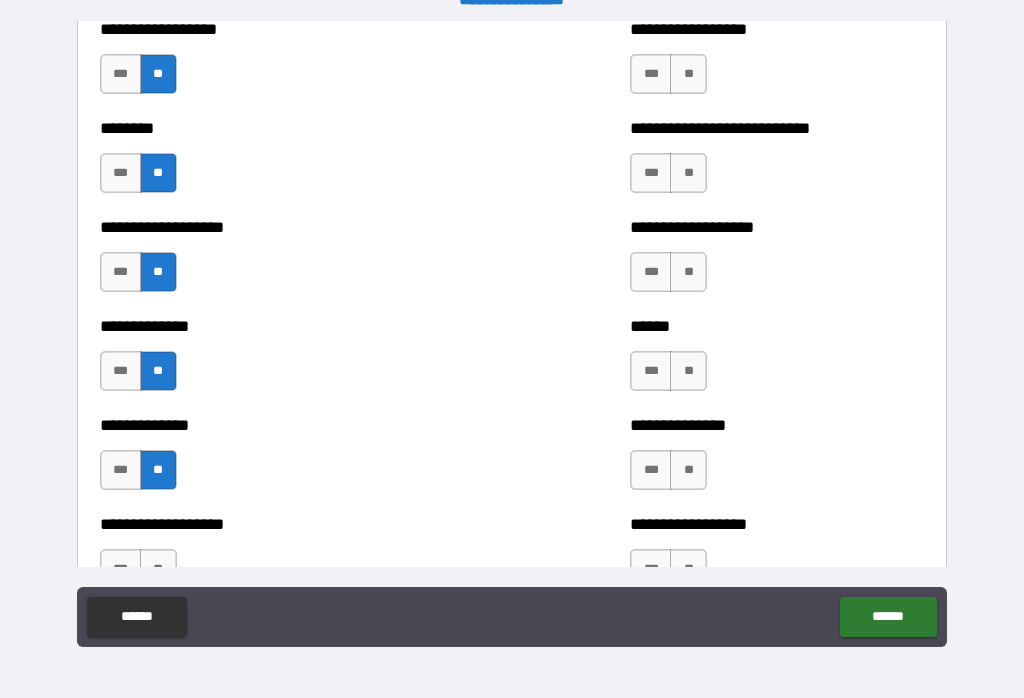 click on "***" at bounding box center (651, 74) 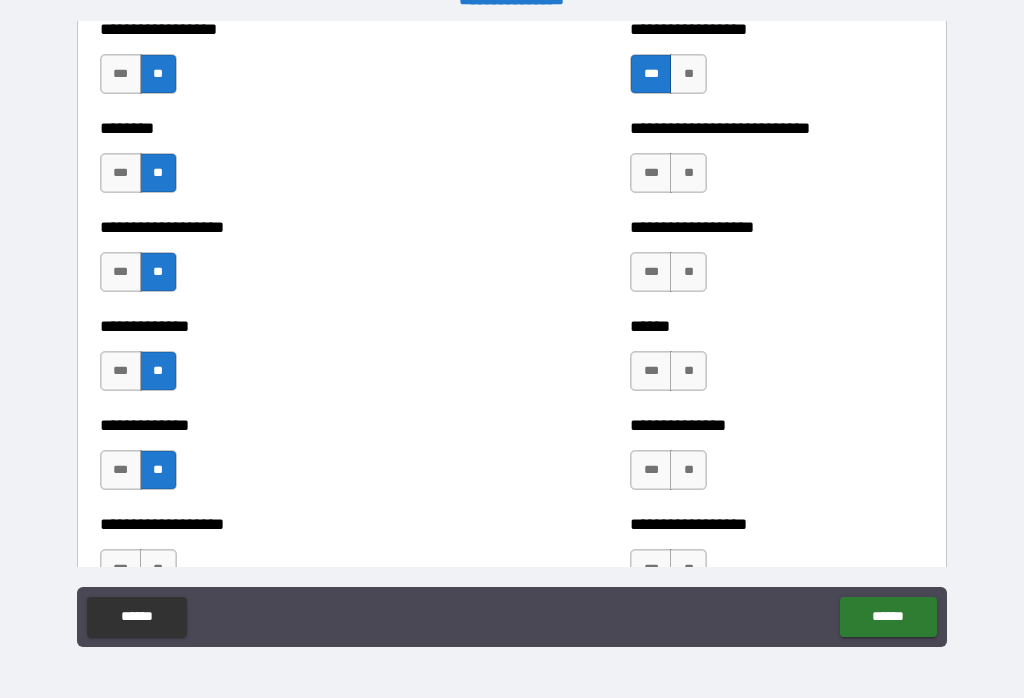 click on "**" at bounding box center [688, 173] 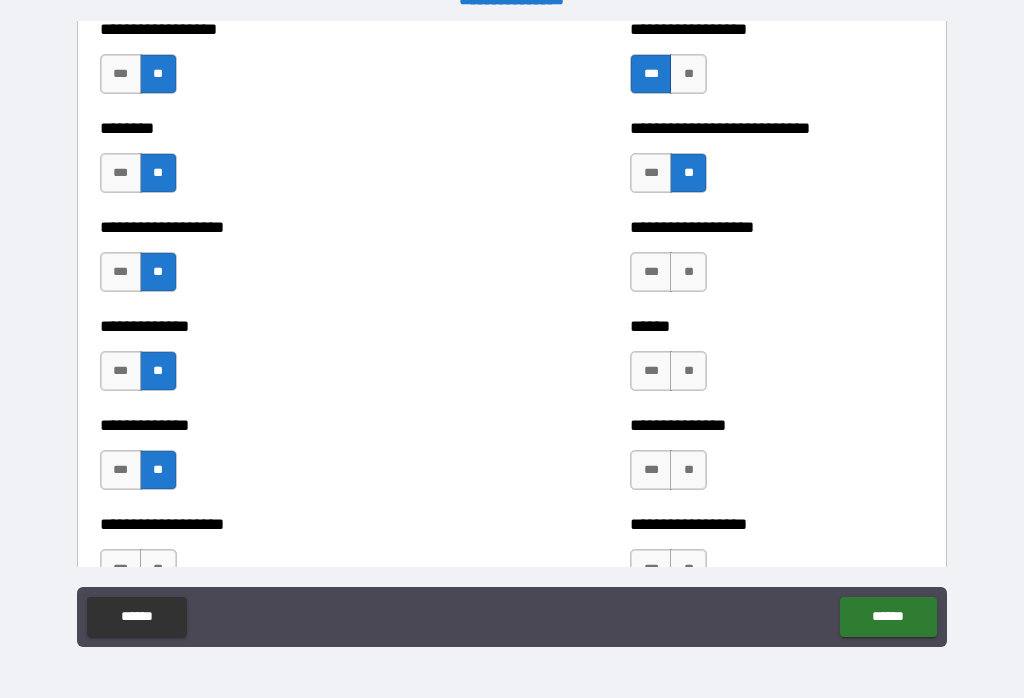 click on "***" at bounding box center (651, 272) 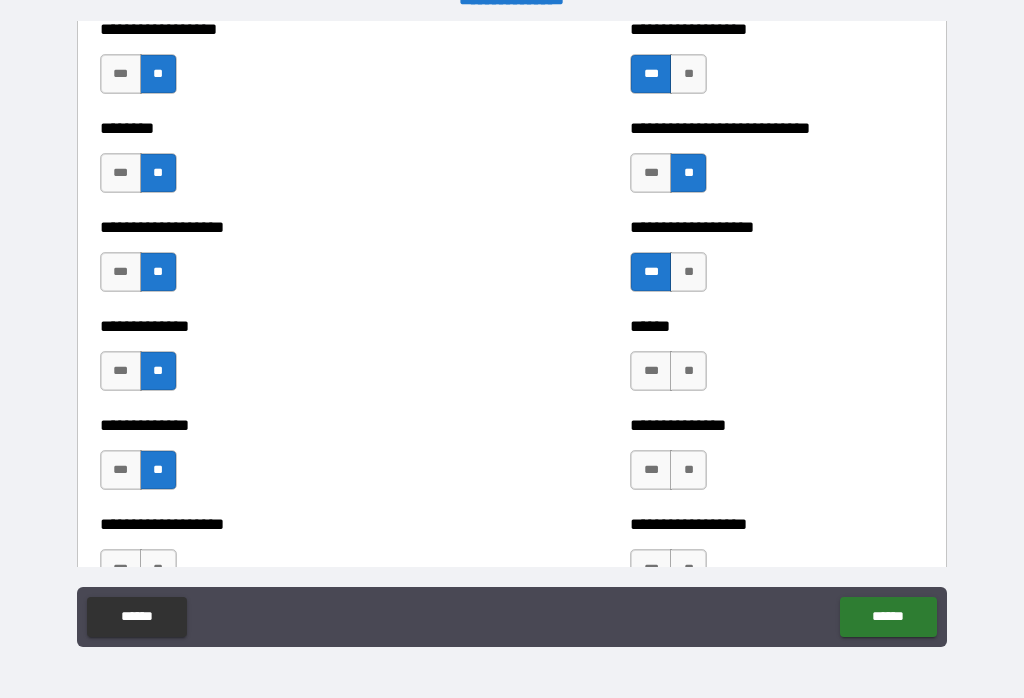 click on "**" at bounding box center (688, 371) 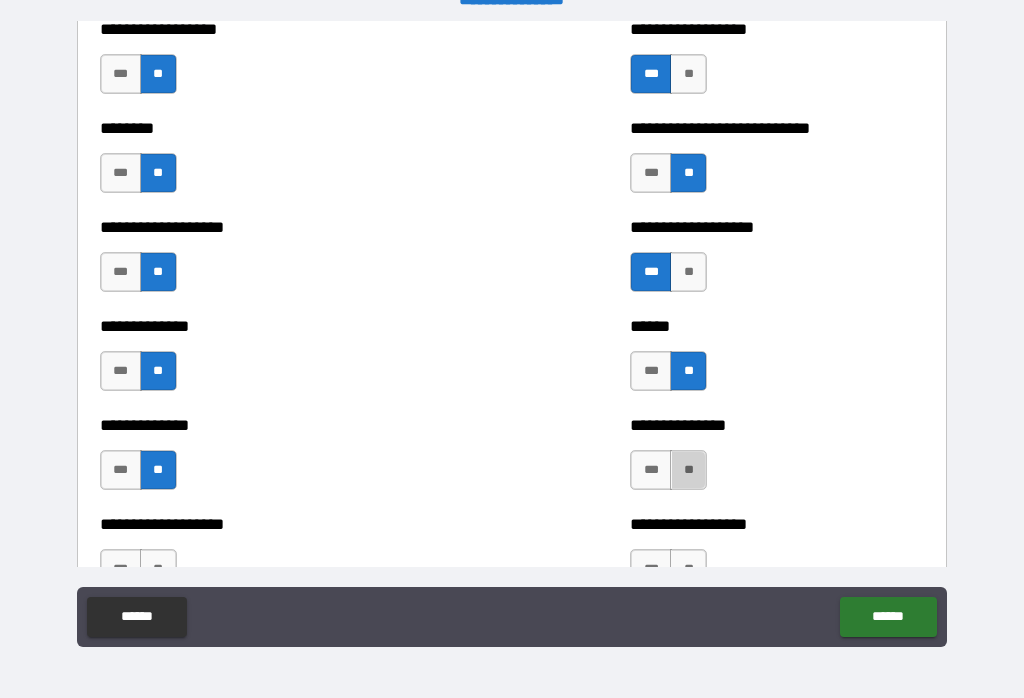 click on "**" at bounding box center (688, 470) 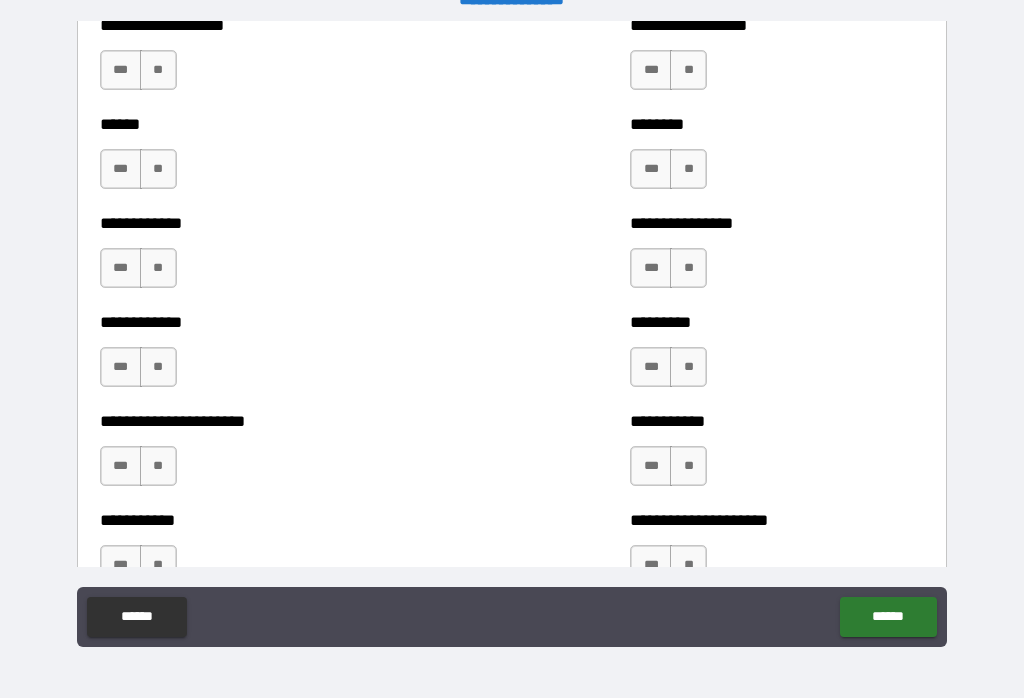 scroll, scrollTop: 4899, scrollLeft: 0, axis: vertical 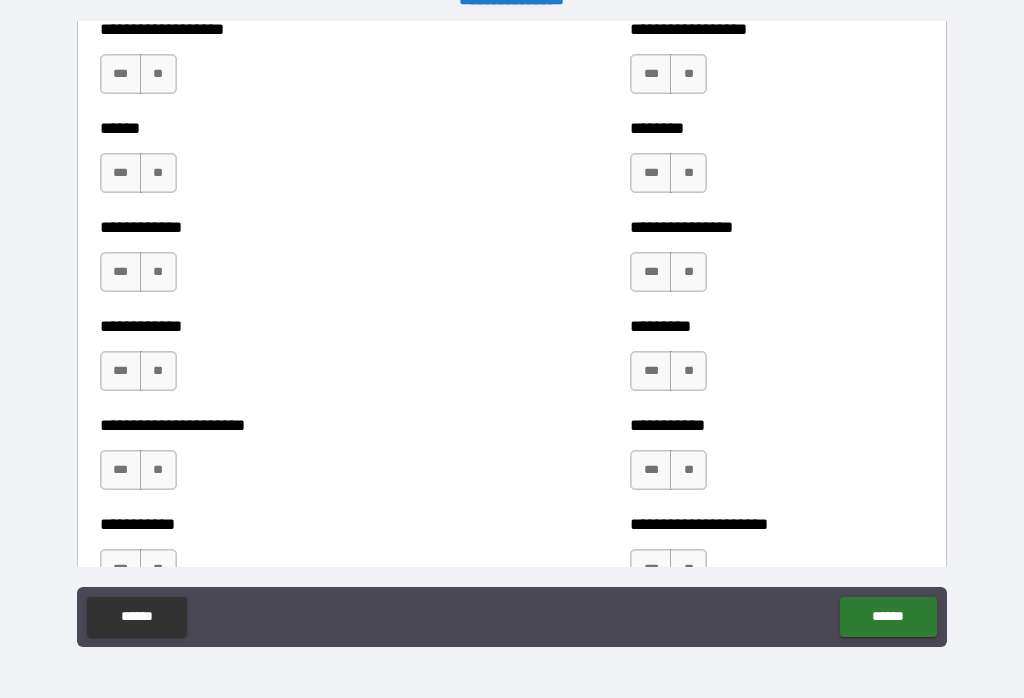 click on "**********" at bounding box center (303, 29) 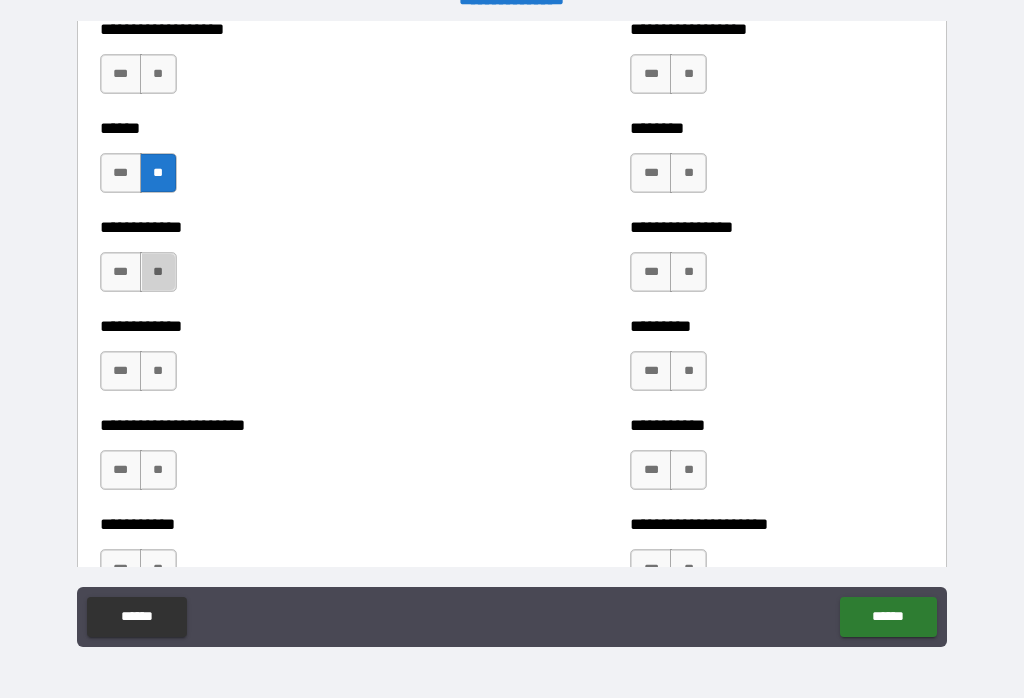 click on "**" at bounding box center (158, 272) 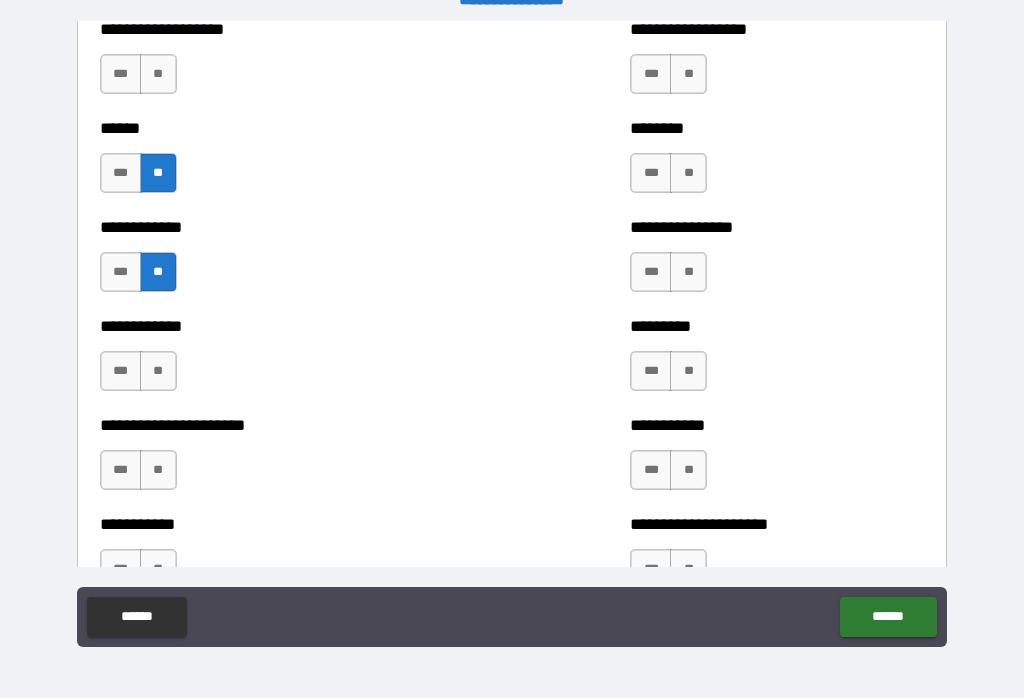 click on "**" at bounding box center (158, 371) 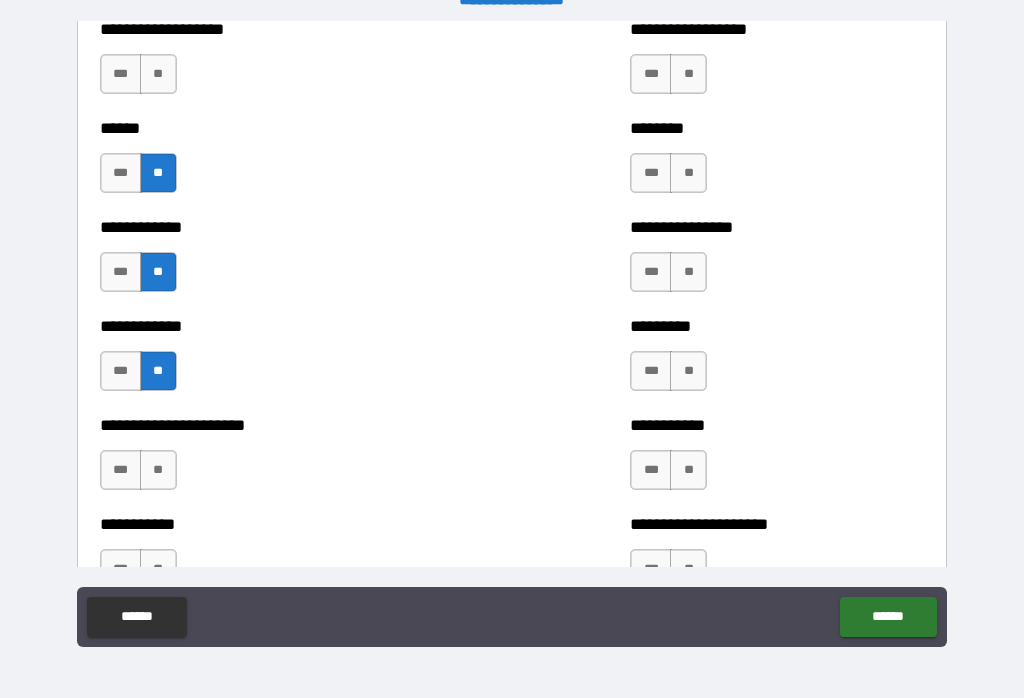 click on "**" at bounding box center [158, 470] 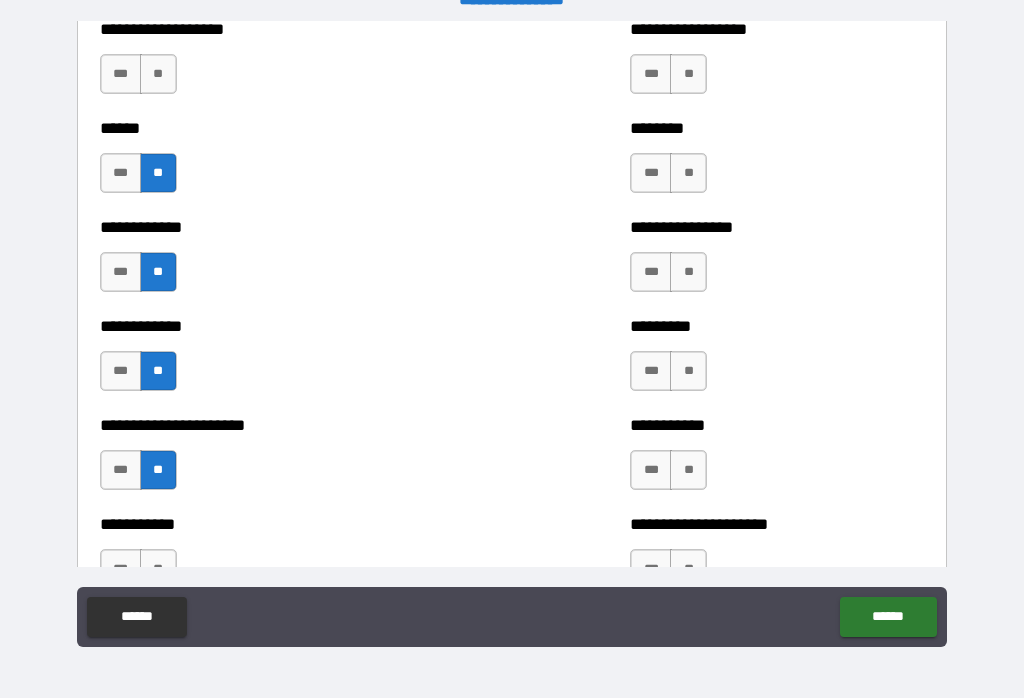 click on "**" at bounding box center [158, 74] 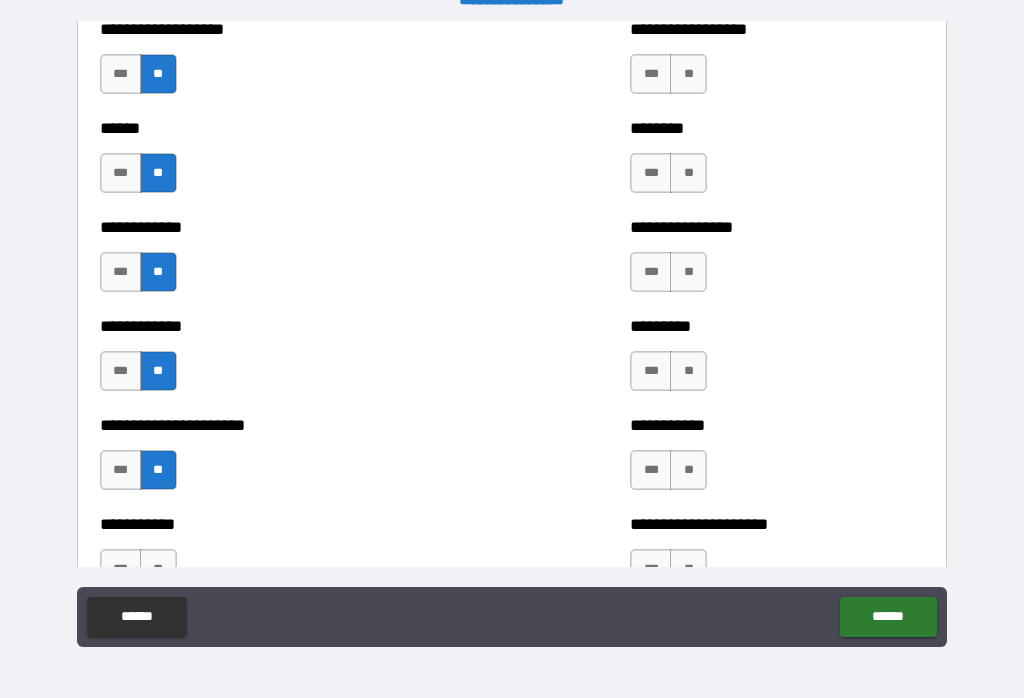 click on "**" at bounding box center [688, 74] 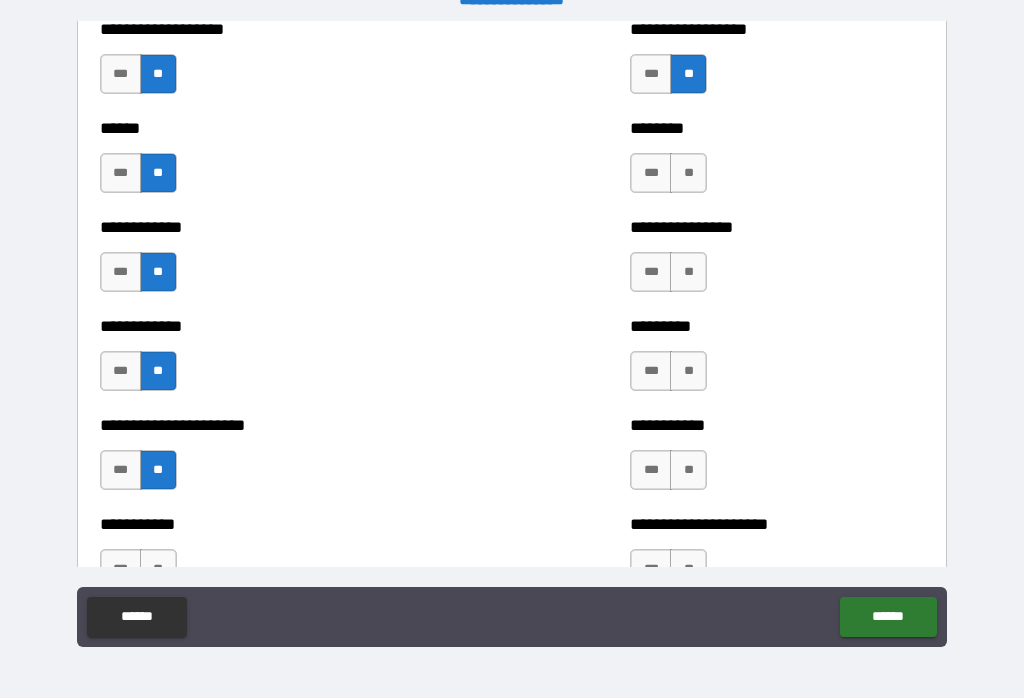 click on "**" at bounding box center (688, 173) 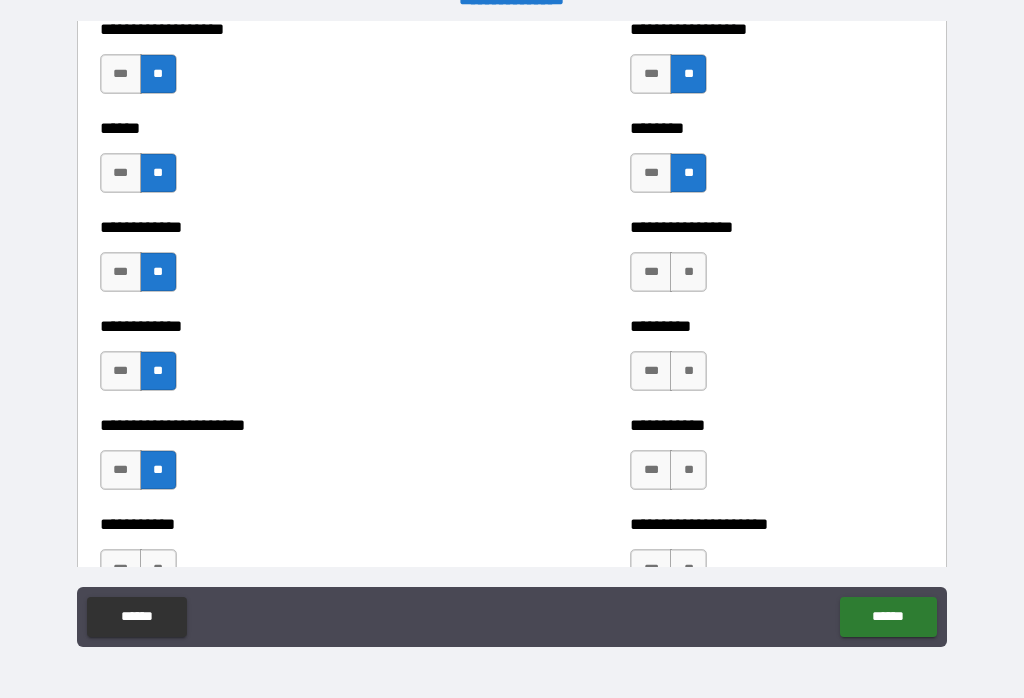 click on "**" at bounding box center [688, 272] 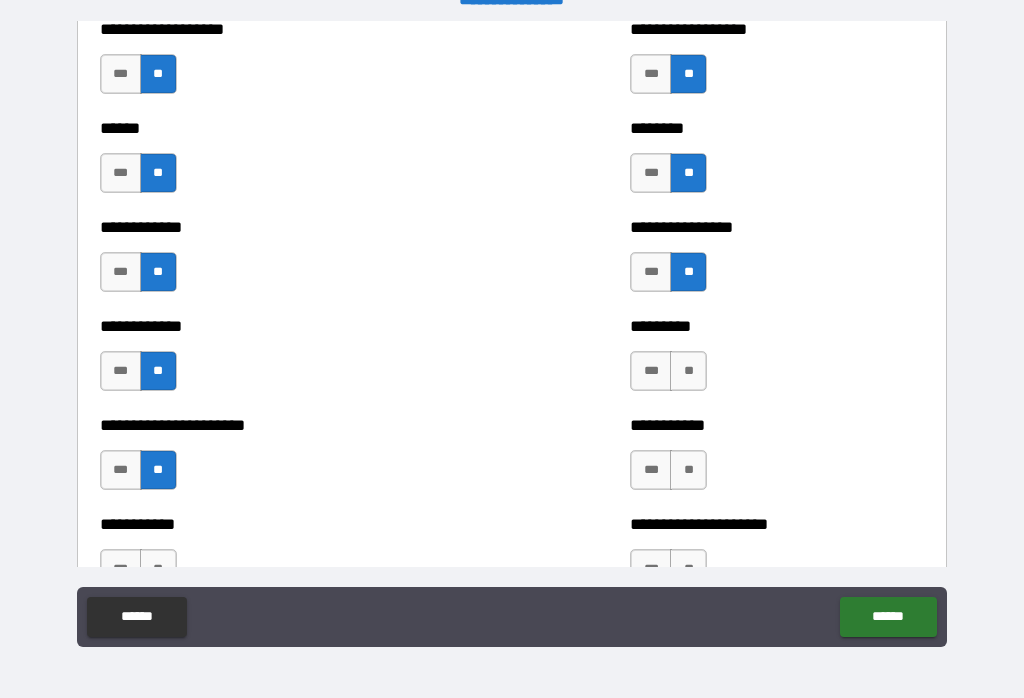 click on "**" at bounding box center (688, 371) 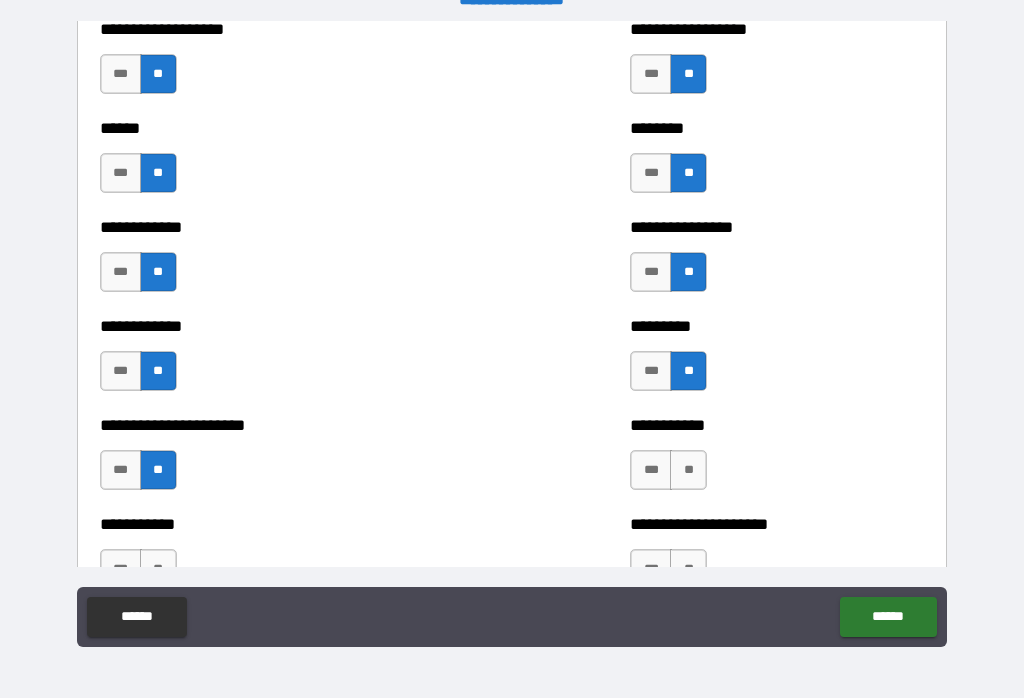 click on "**" at bounding box center (688, 470) 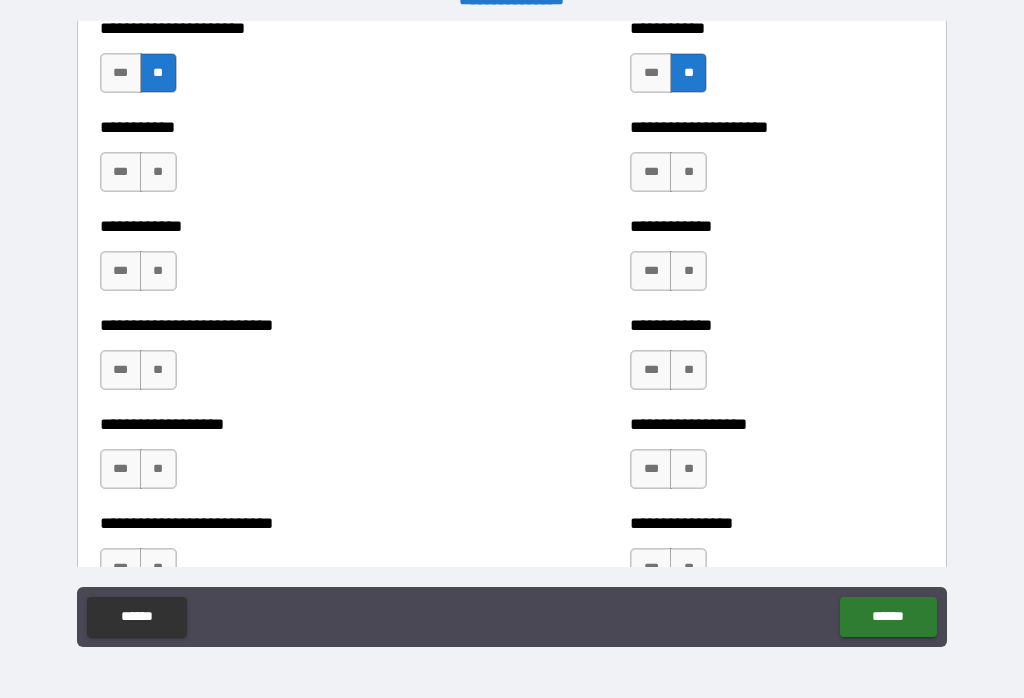 scroll, scrollTop: 5298, scrollLeft: 0, axis: vertical 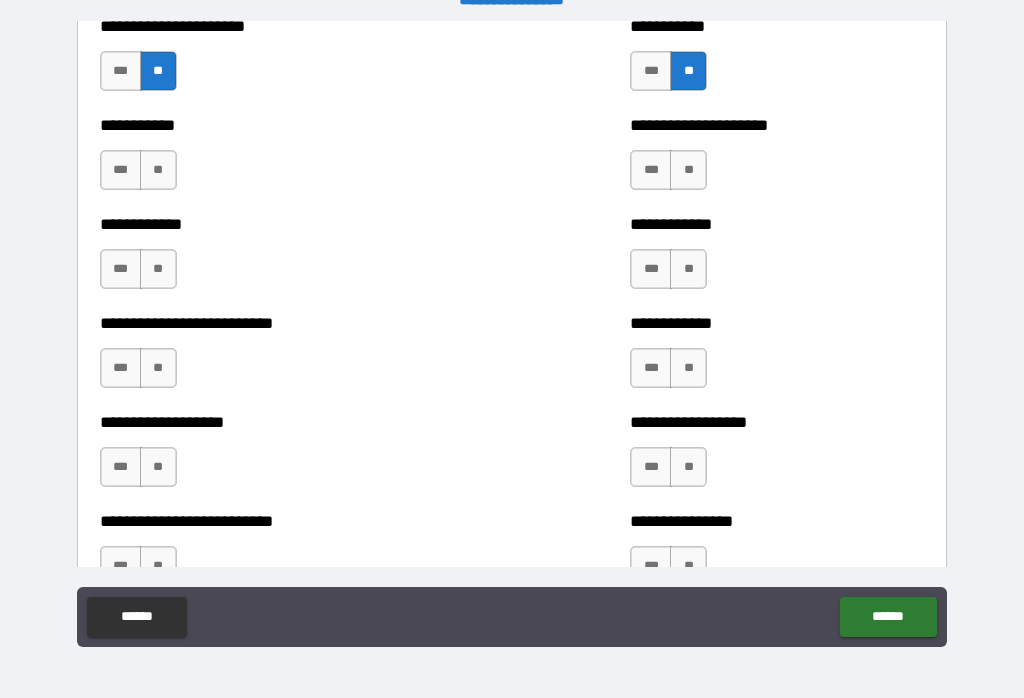 click on "**" at bounding box center (688, 170) 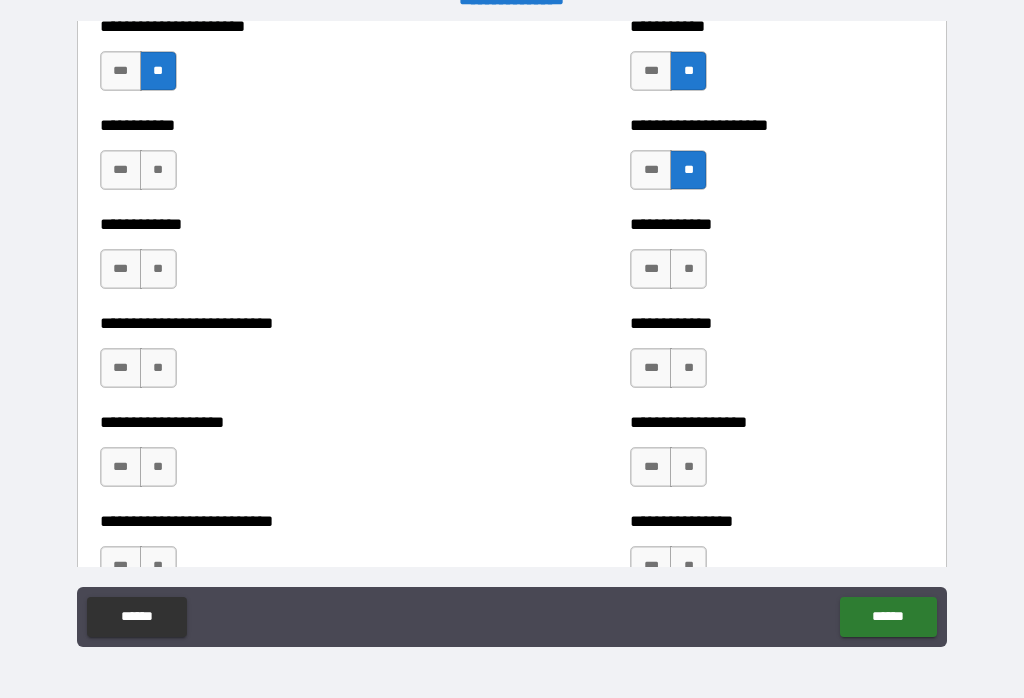 click on "**" at bounding box center [688, 269] 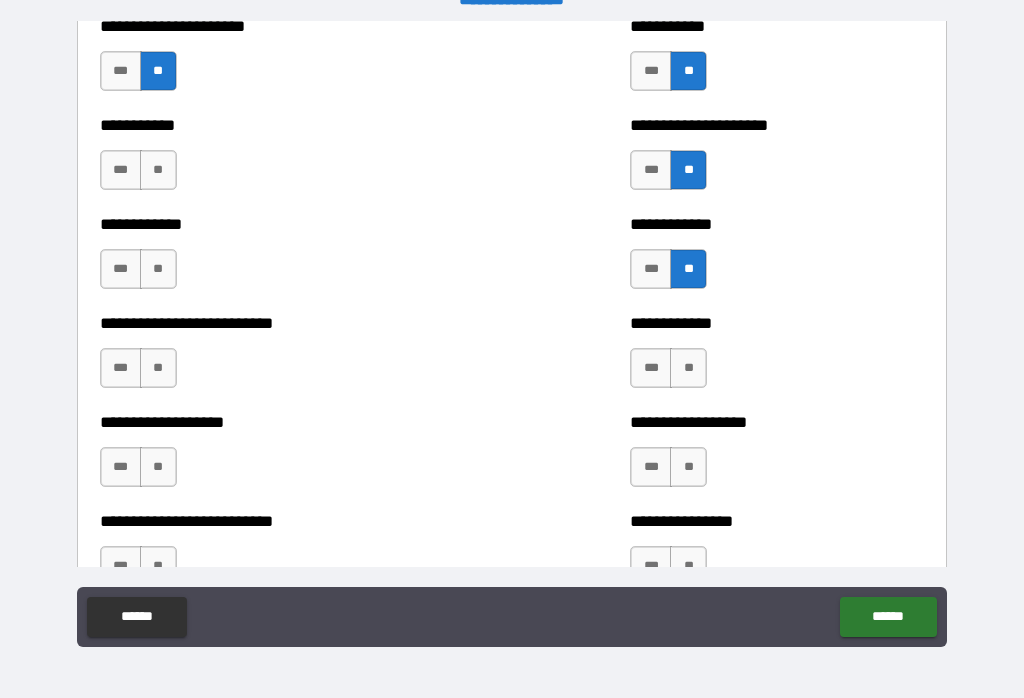 click on "**" at bounding box center (688, 368) 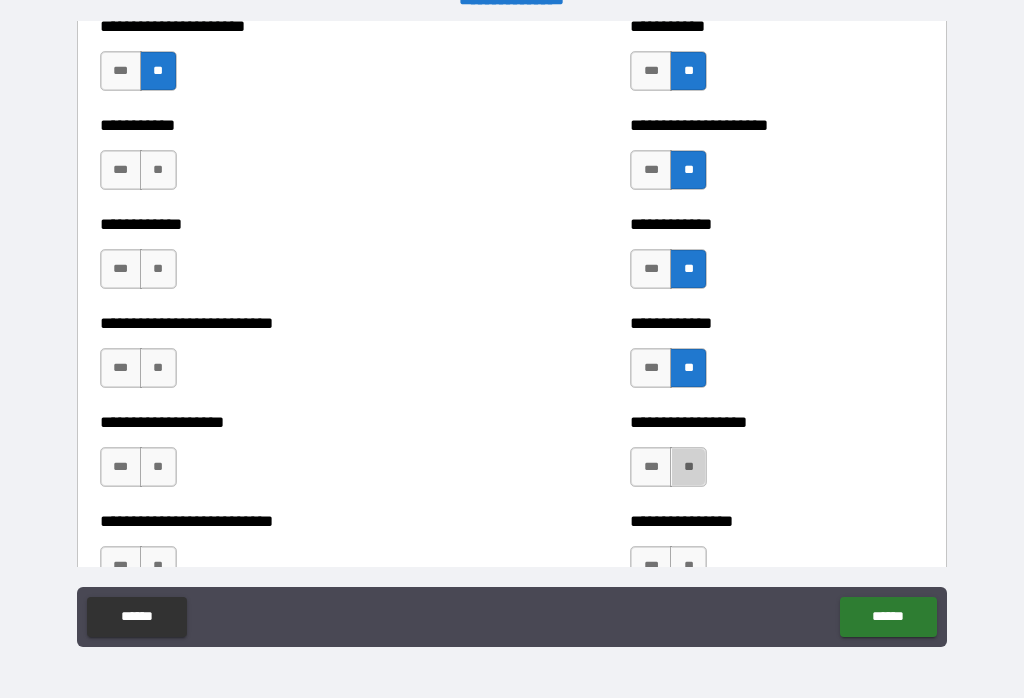 click on "**" at bounding box center [688, 467] 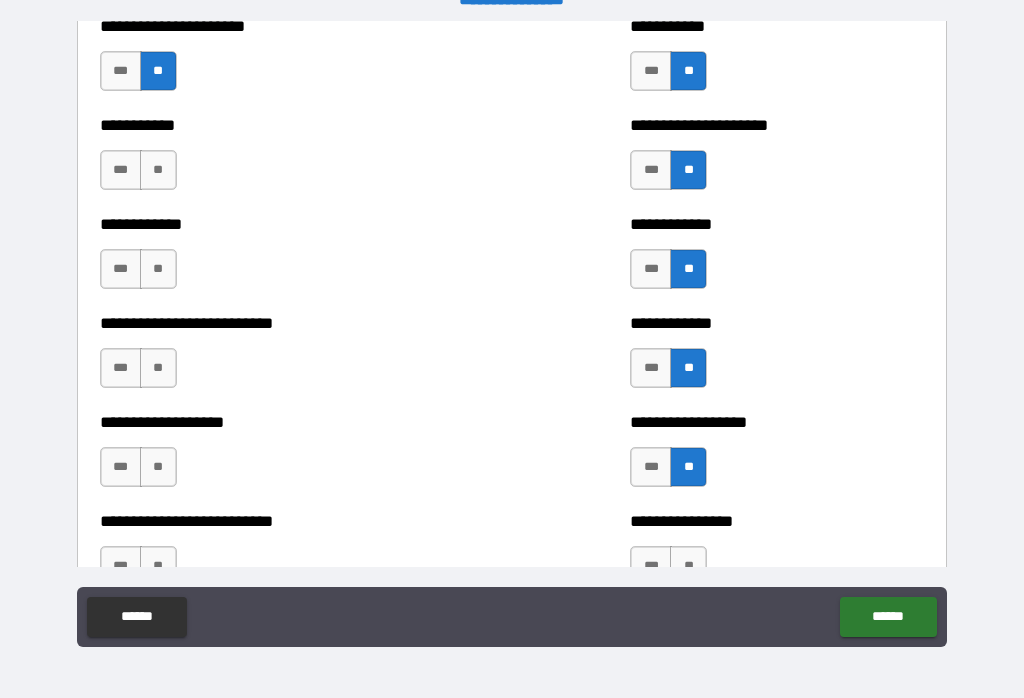 click on "**" at bounding box center [158, 170] 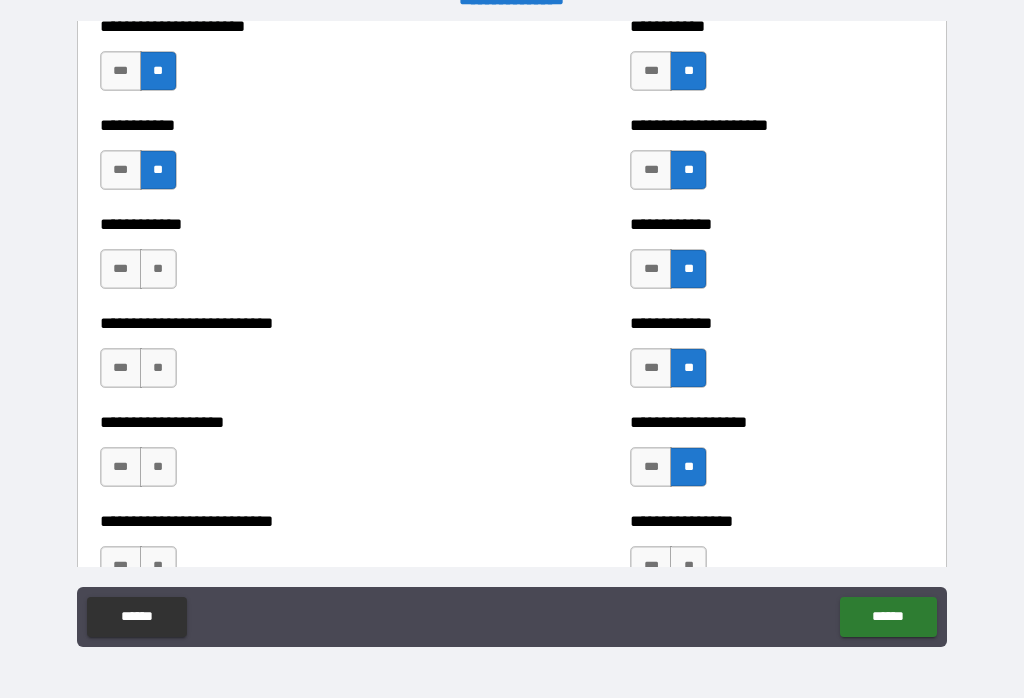 click on "**" at bounding box center [158, 269] 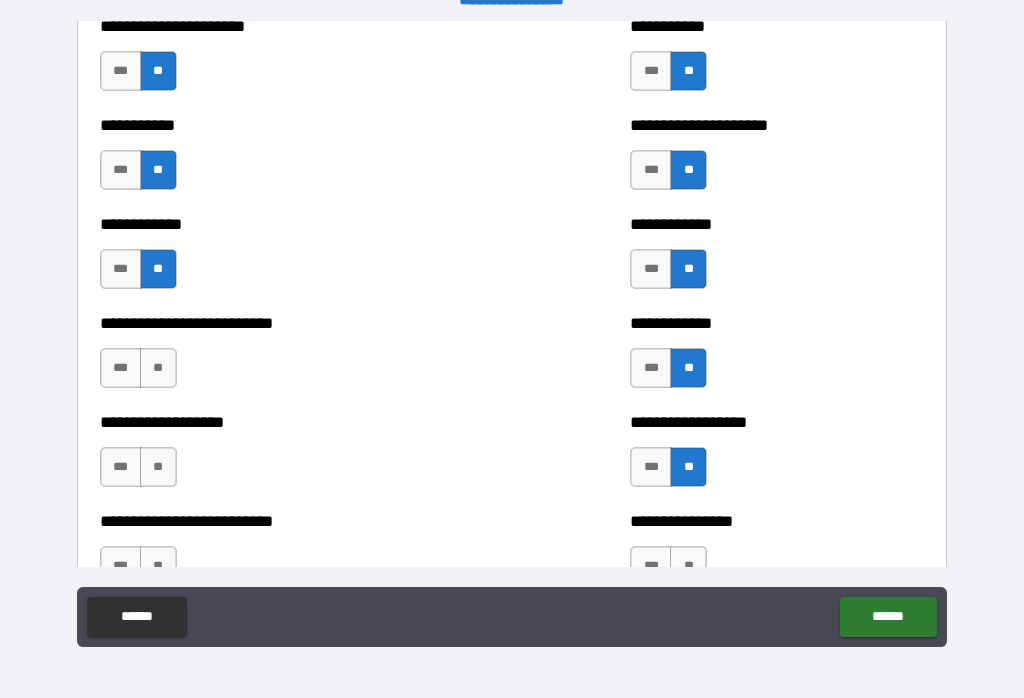 click on "**" at bounding box center (158, 368) 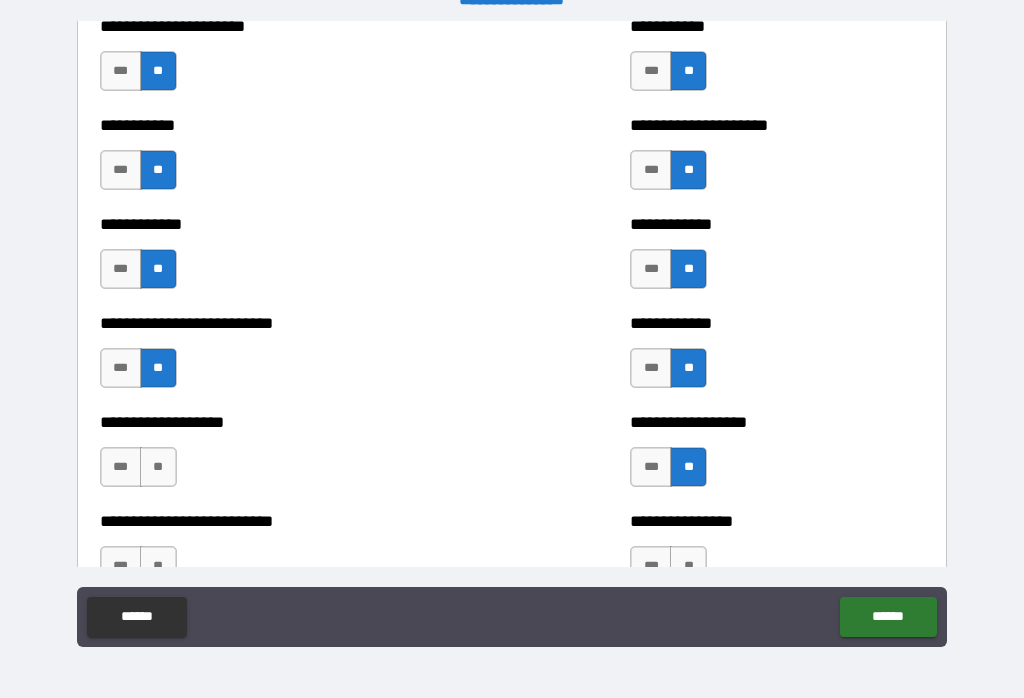 click on "**" at bounding box center (158, 467) 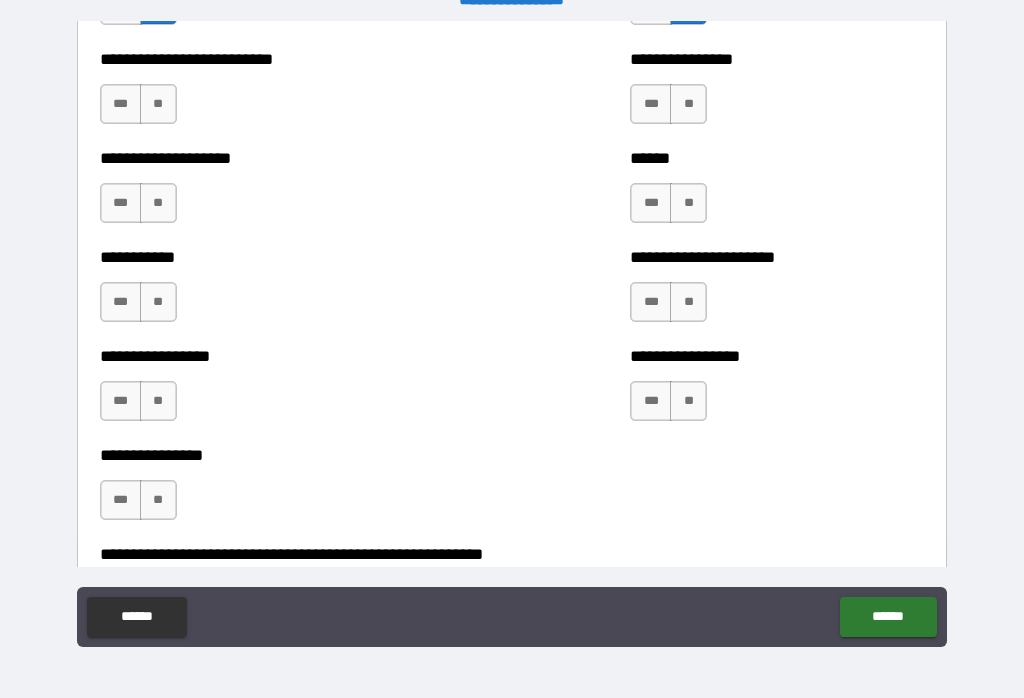 scroll, scrollTop: 5762, scrollLeft: 0, axis: vertical 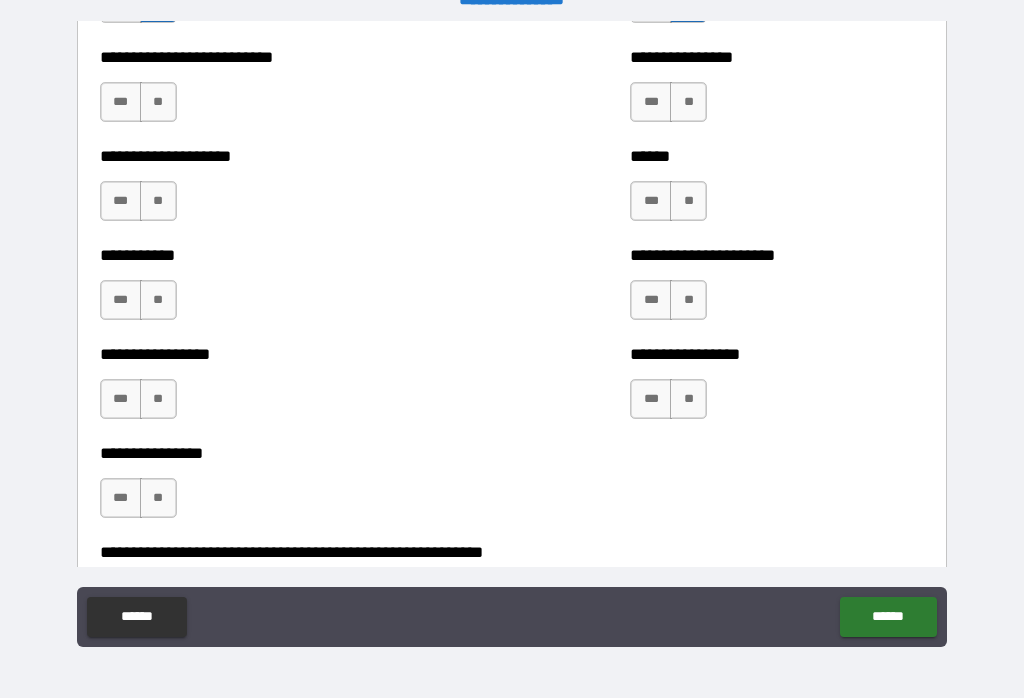 click on "**" at bounding box center (158, 498) 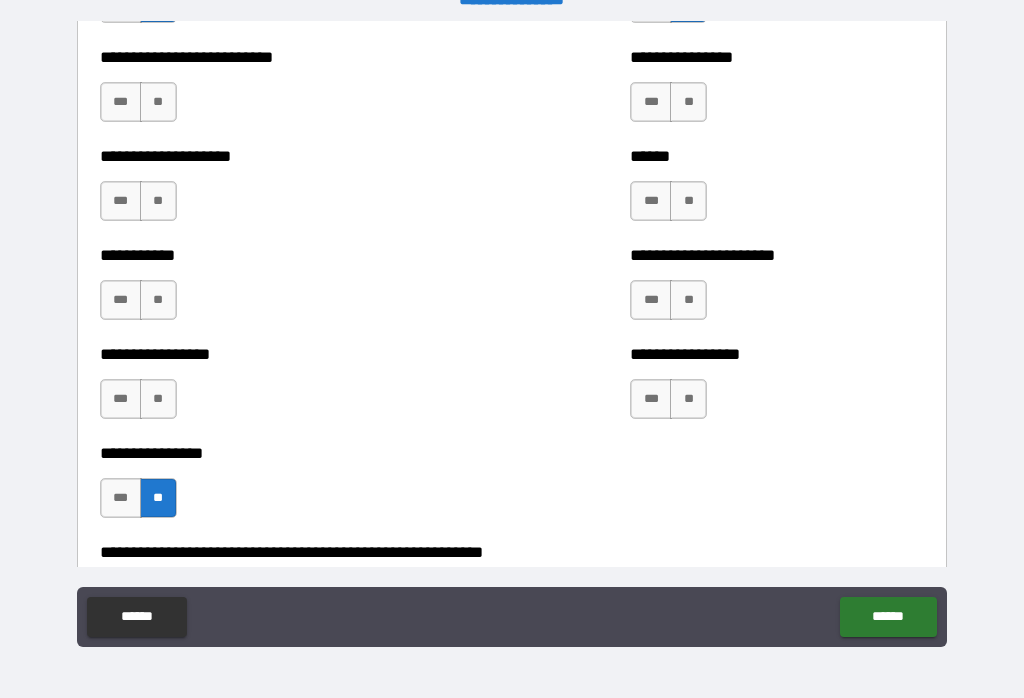 click on "**" at bounding box center [158, 399] 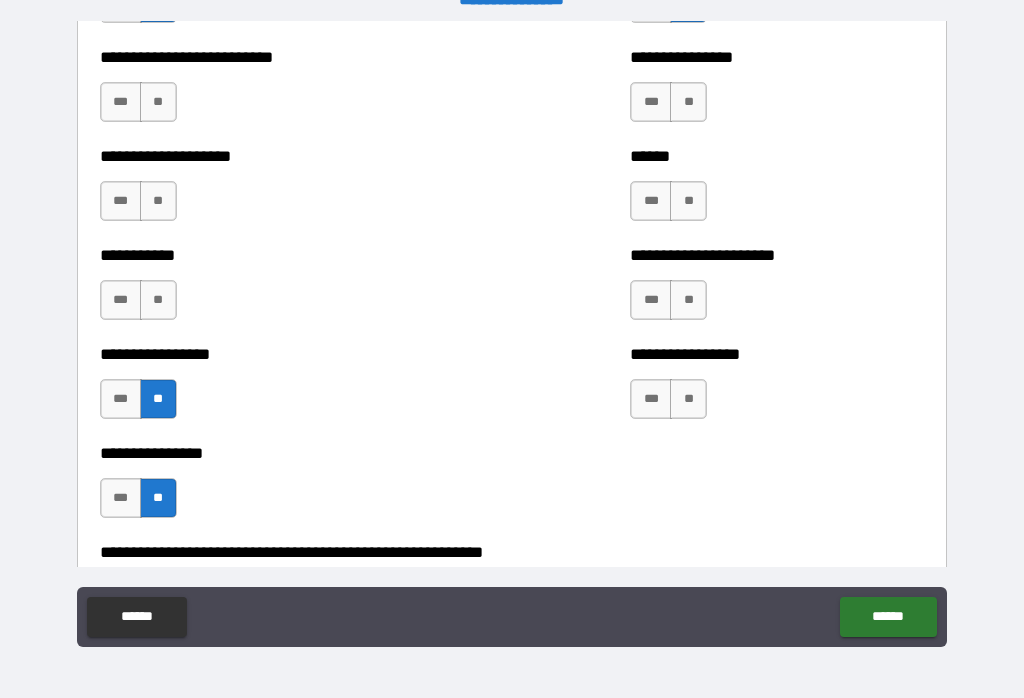 click on "**" at bounding box center [158, 300] 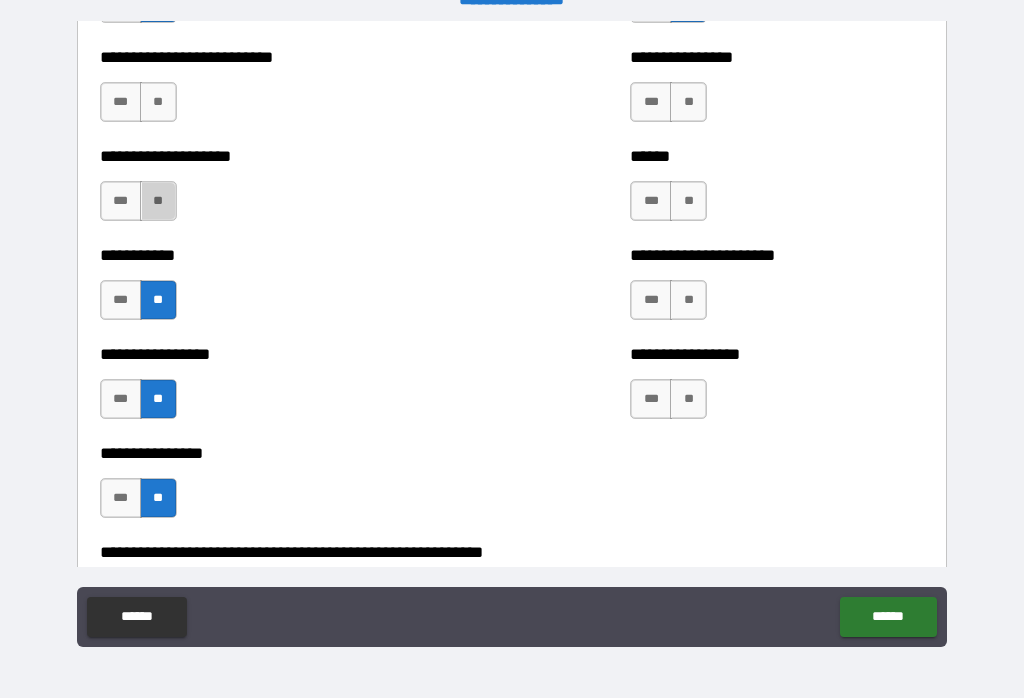 click on "**" at bounding box center [158, 102] 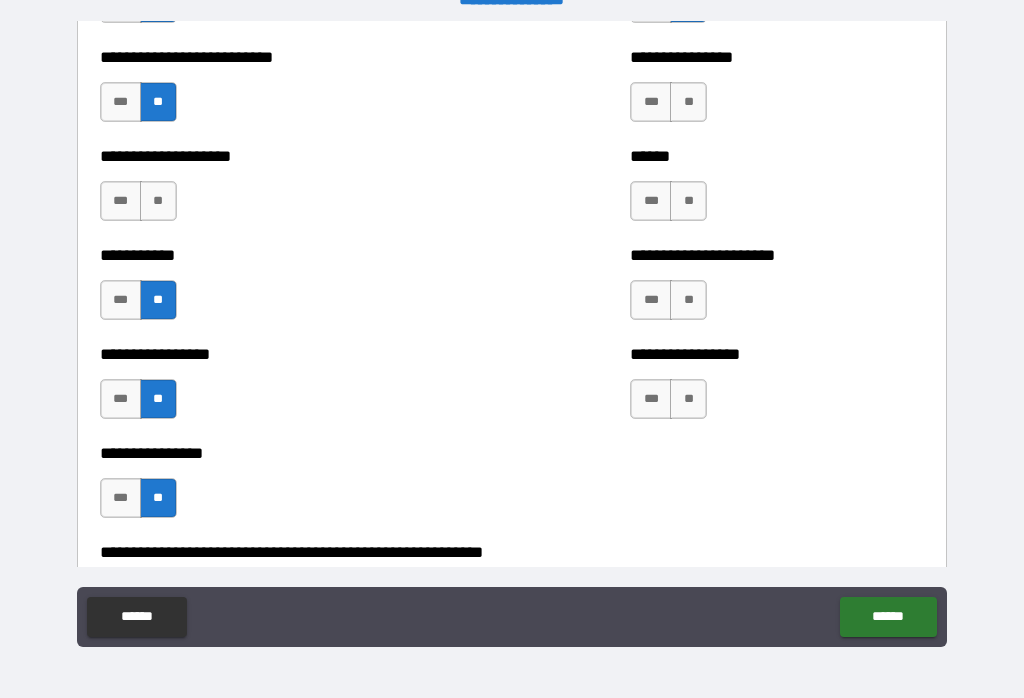 click on "**" at bounding box center [688, 399] 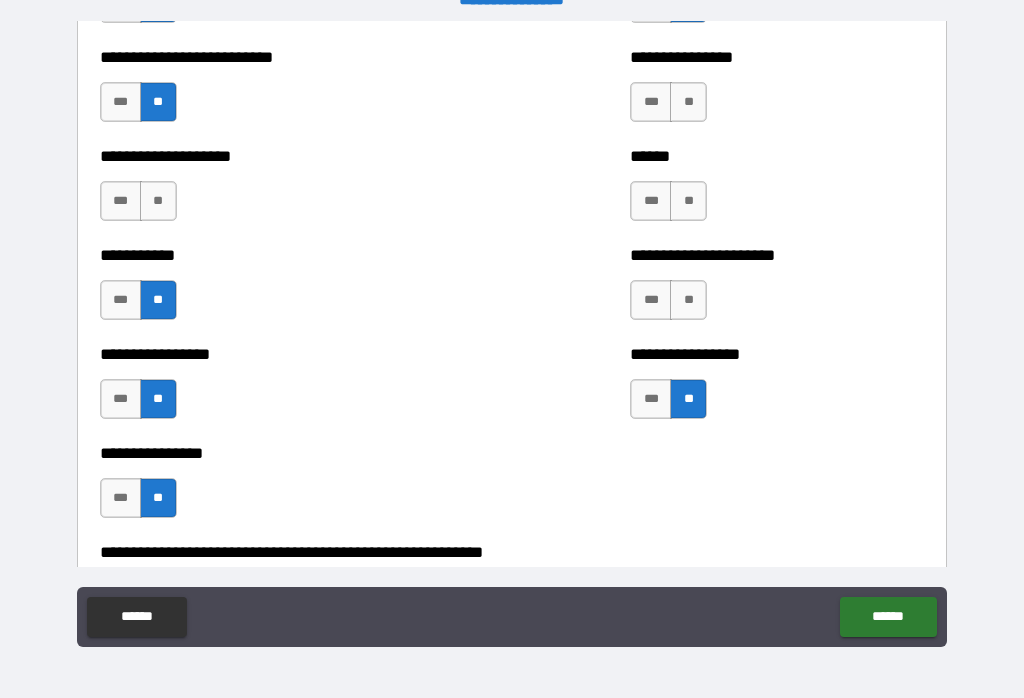 click on "**" at bounding box center (688, 300) 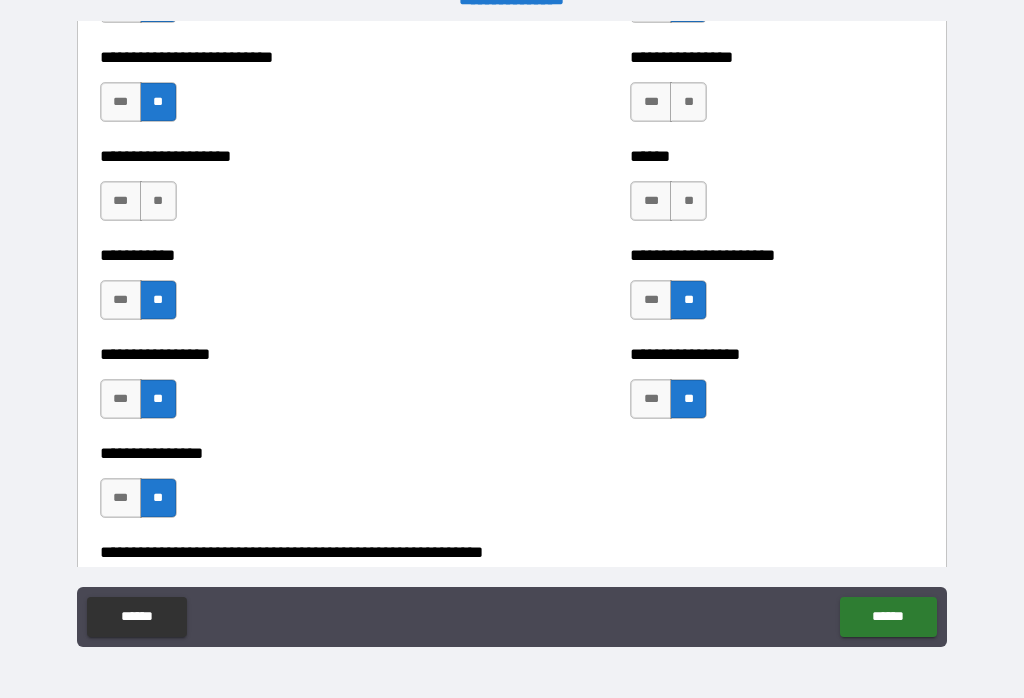 click on "**" at bounding box center [688, 102] 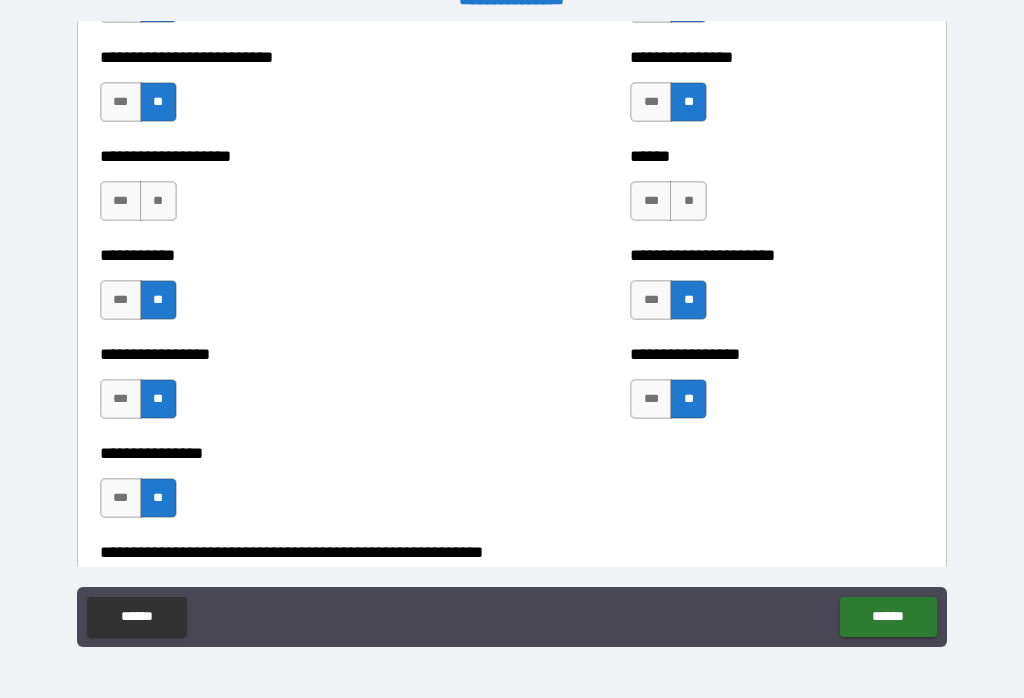 click on "**" at bounding box center (158, 201) 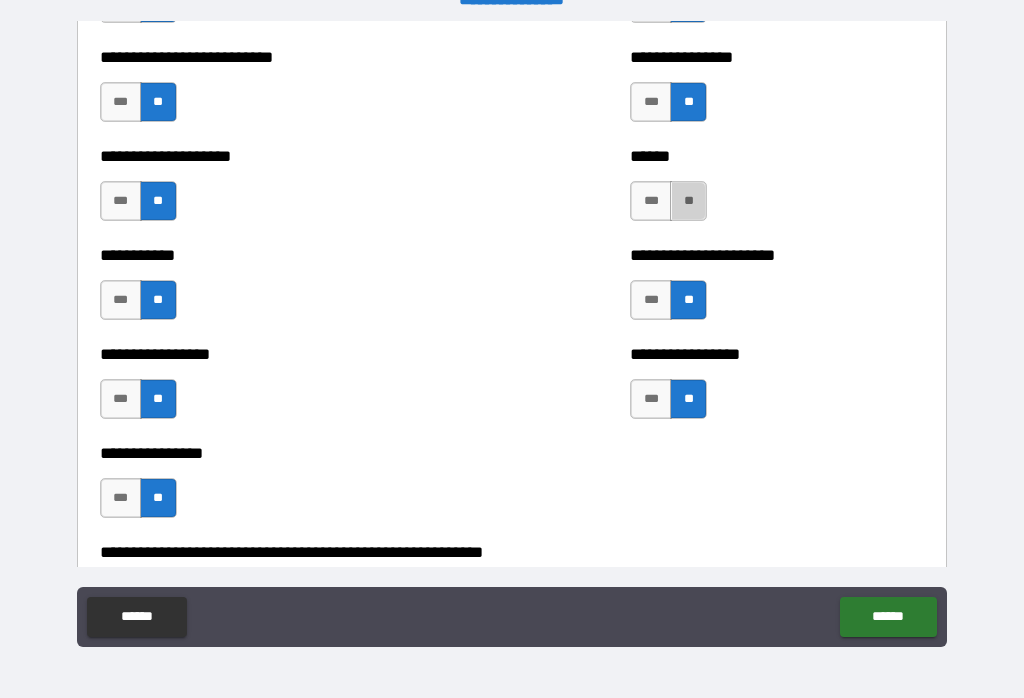 click on "**" at bounding box center (688, 201) 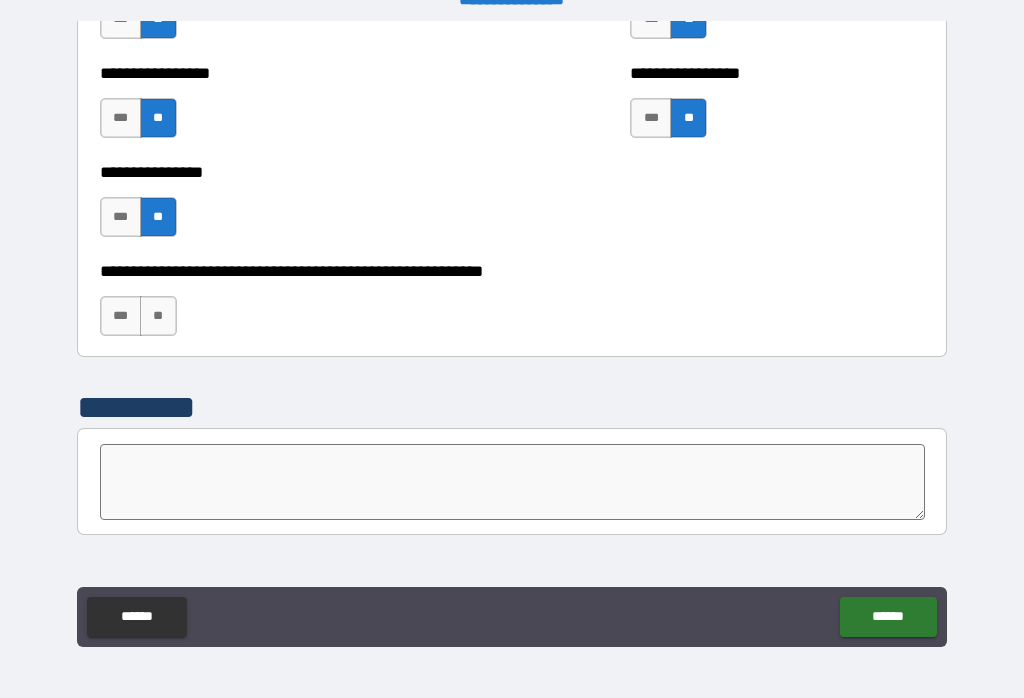 scroll, scrollTop: 6042, scrollLeft: 0, axis: vertical 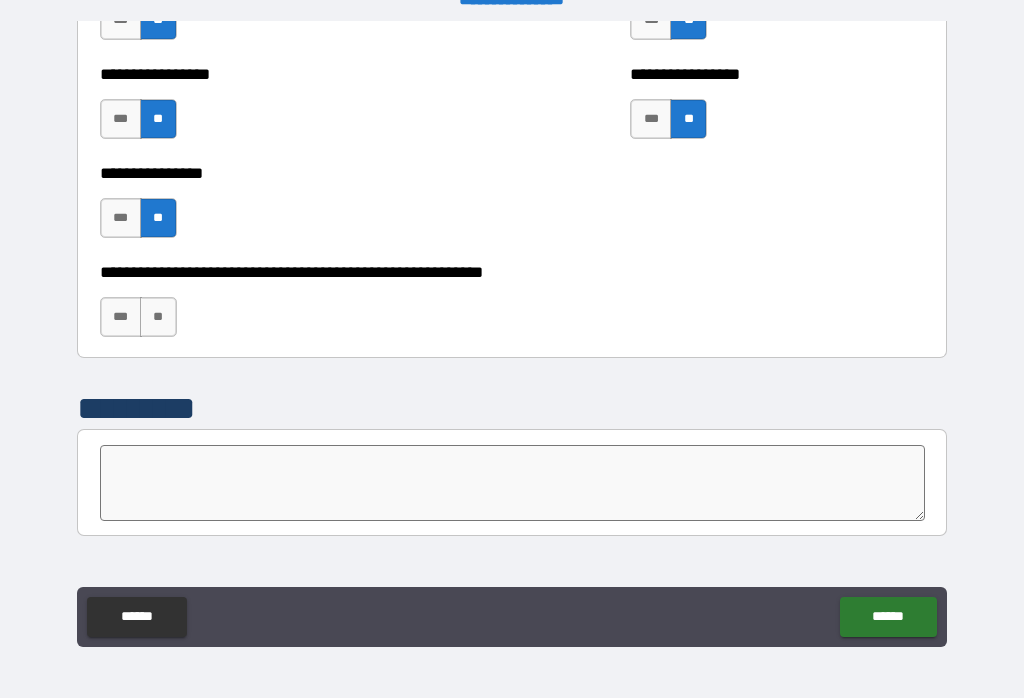 click on "***" at bounding box center [121, 317] 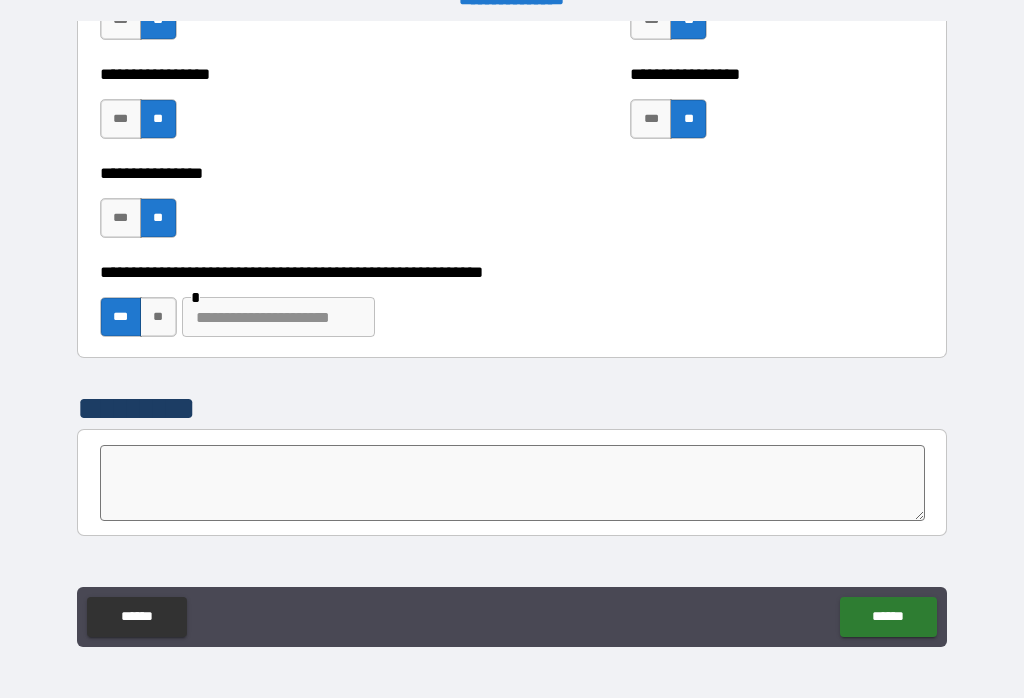 click at bounding box center [278, 317] 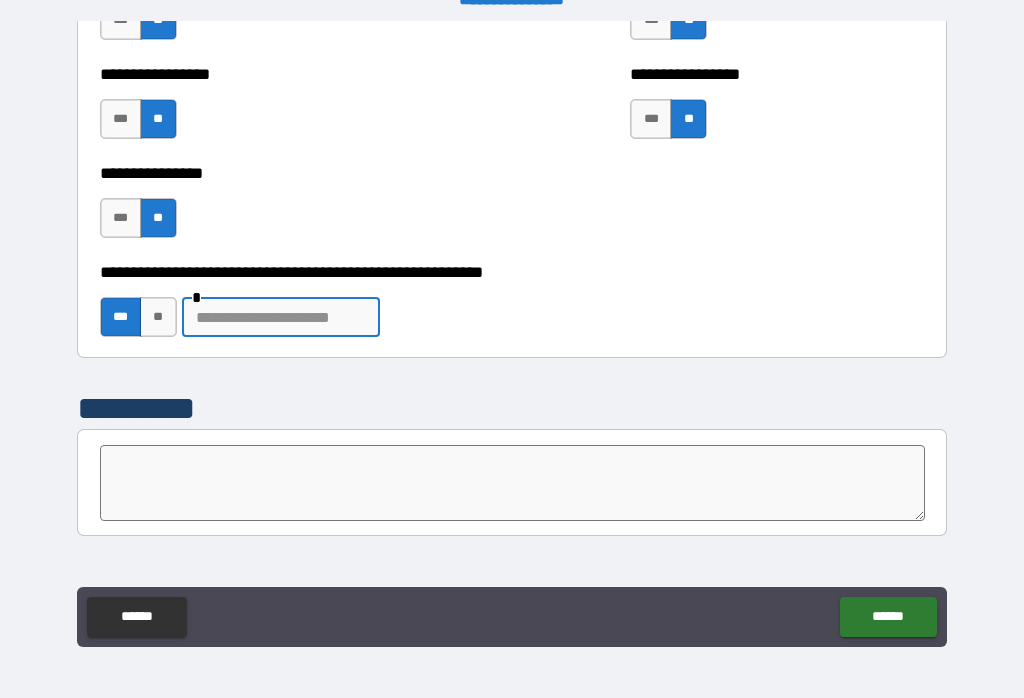 scroll, scrollTop: 198, scrollLeft: 0, axis: vertical 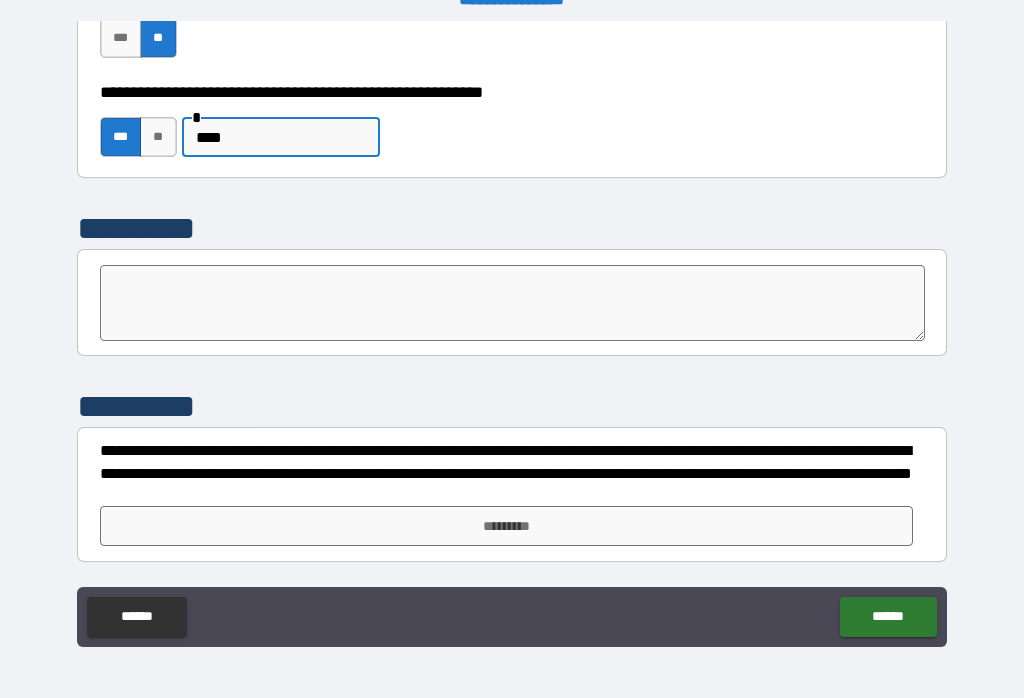 type on "****" 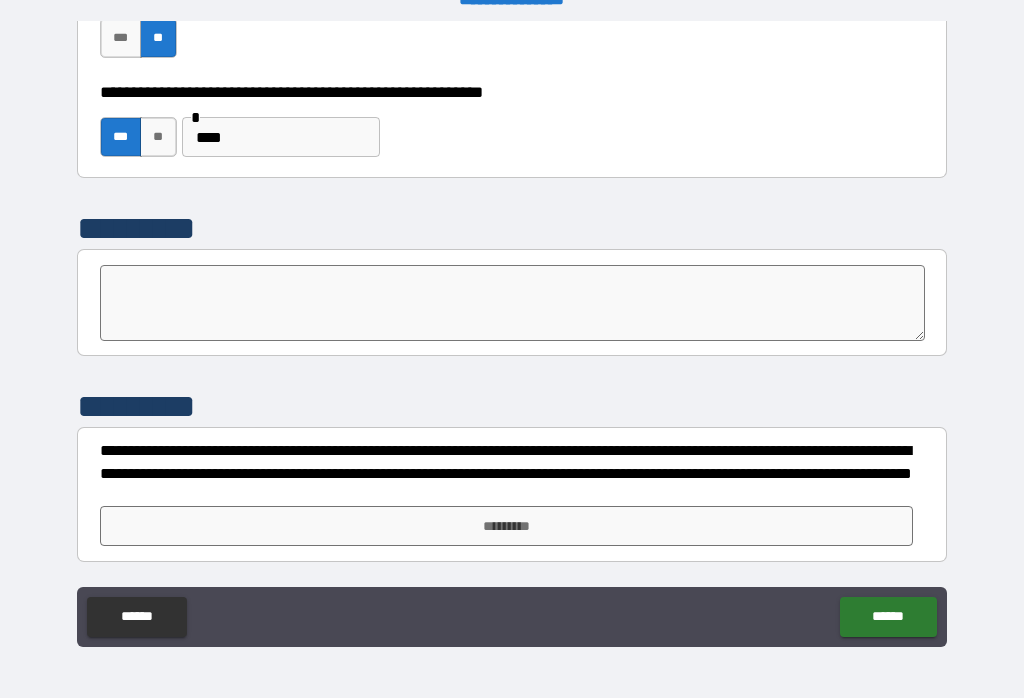 scroll, scrollTop: 31, scrollLeft: 0, axis: vertical 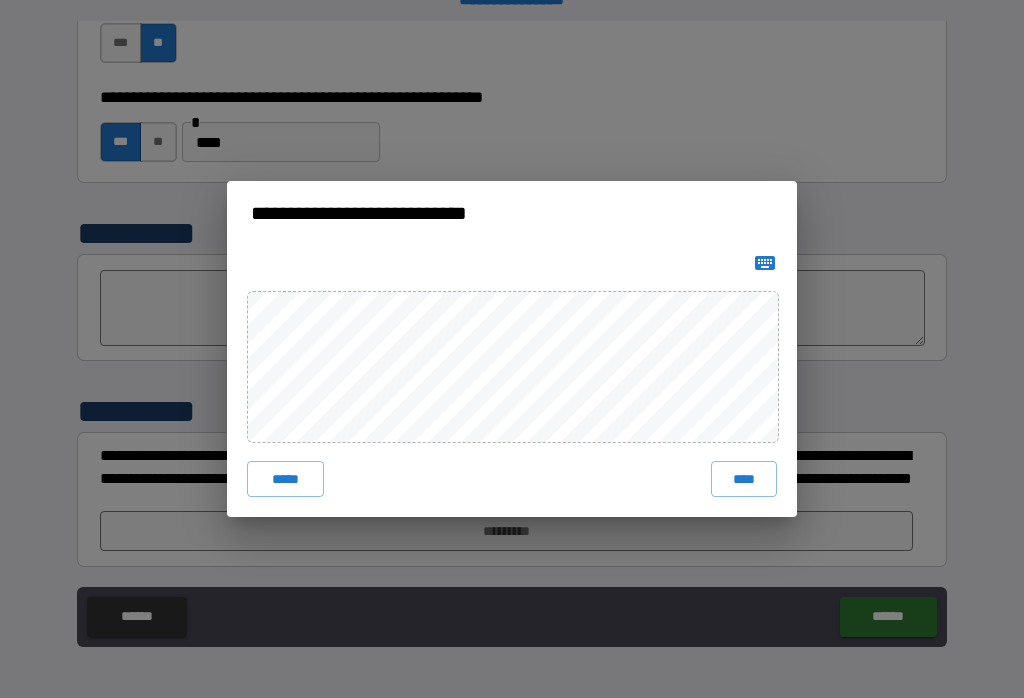 click on "****" at bounding box center (744, 479) 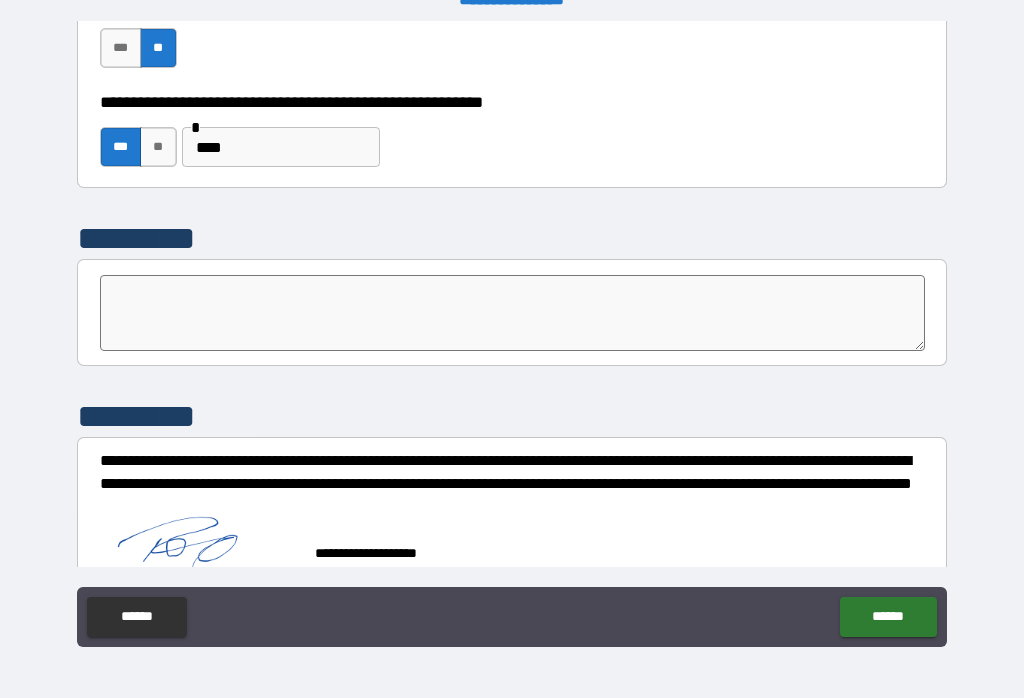 scroll, scrollTop: 6239, scrollLeft: 0, axis: vertical 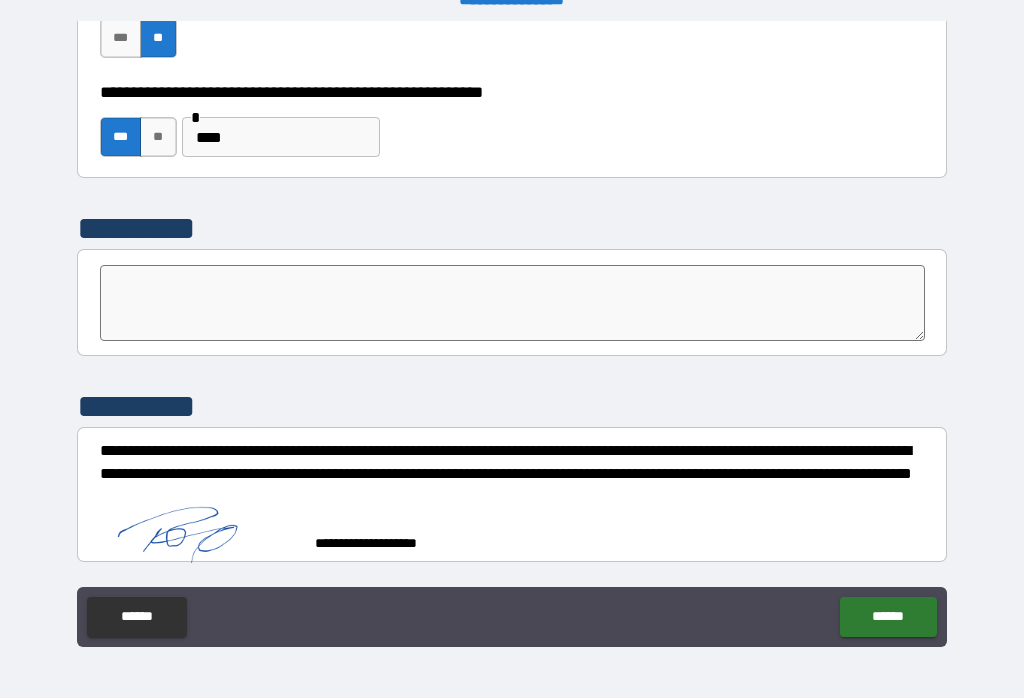 click on "******" at bounding box center (888, 617) 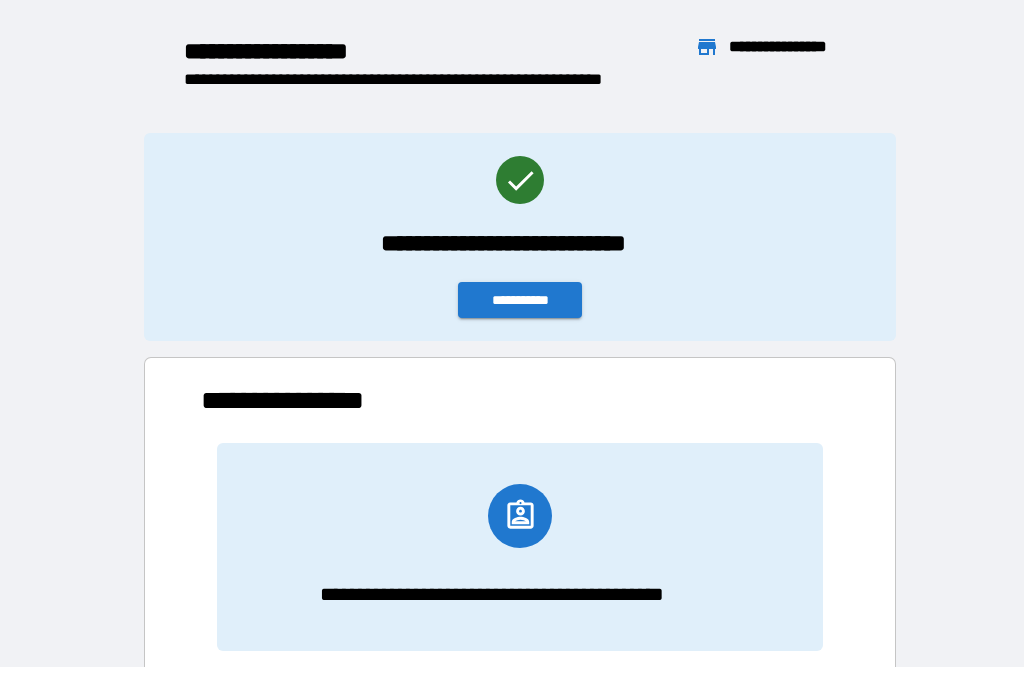 scroll, scrollTop: 166, scrollLeft: 638, axis: both 